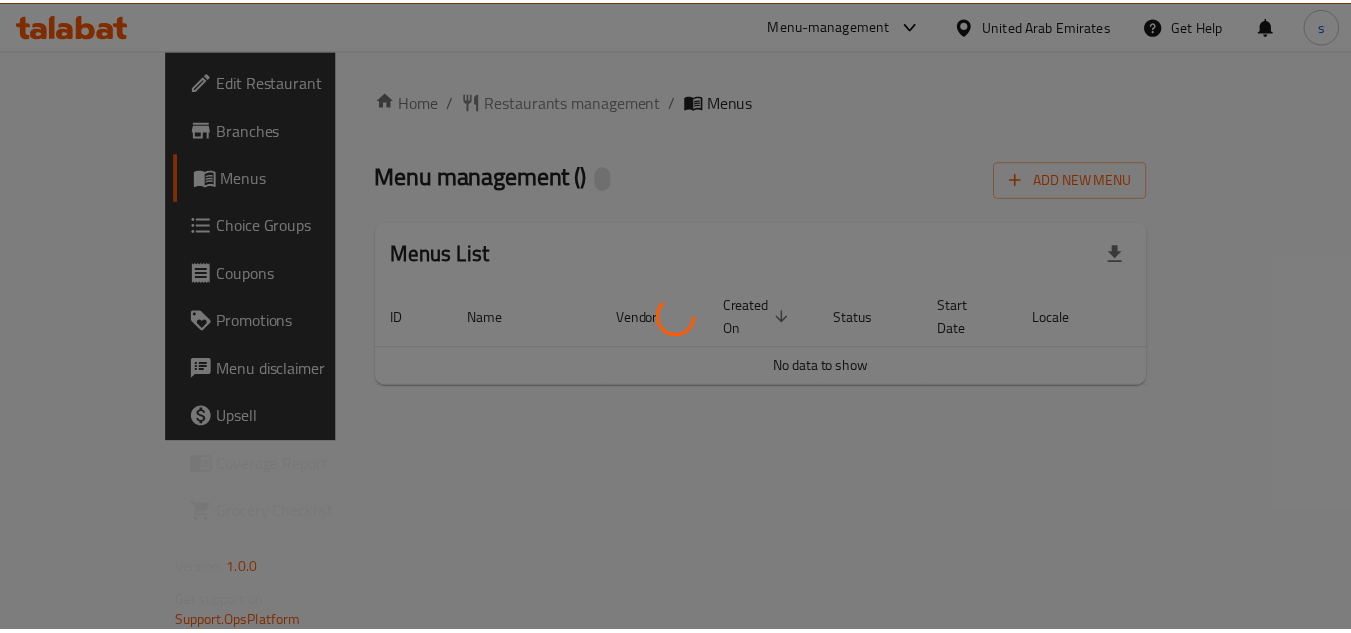 scroll, scrollTop: 0, scrollLeft: 0, axis: both 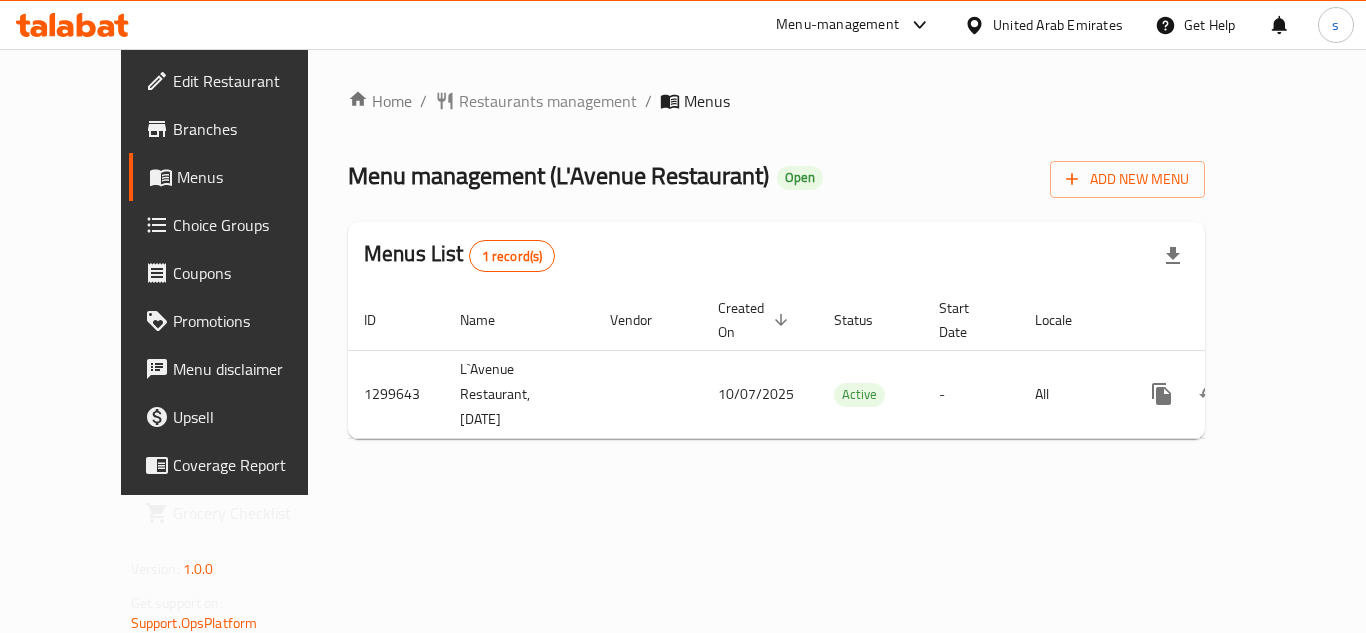 click on "United Arab Emirates" at bounding box center (1058, 25) 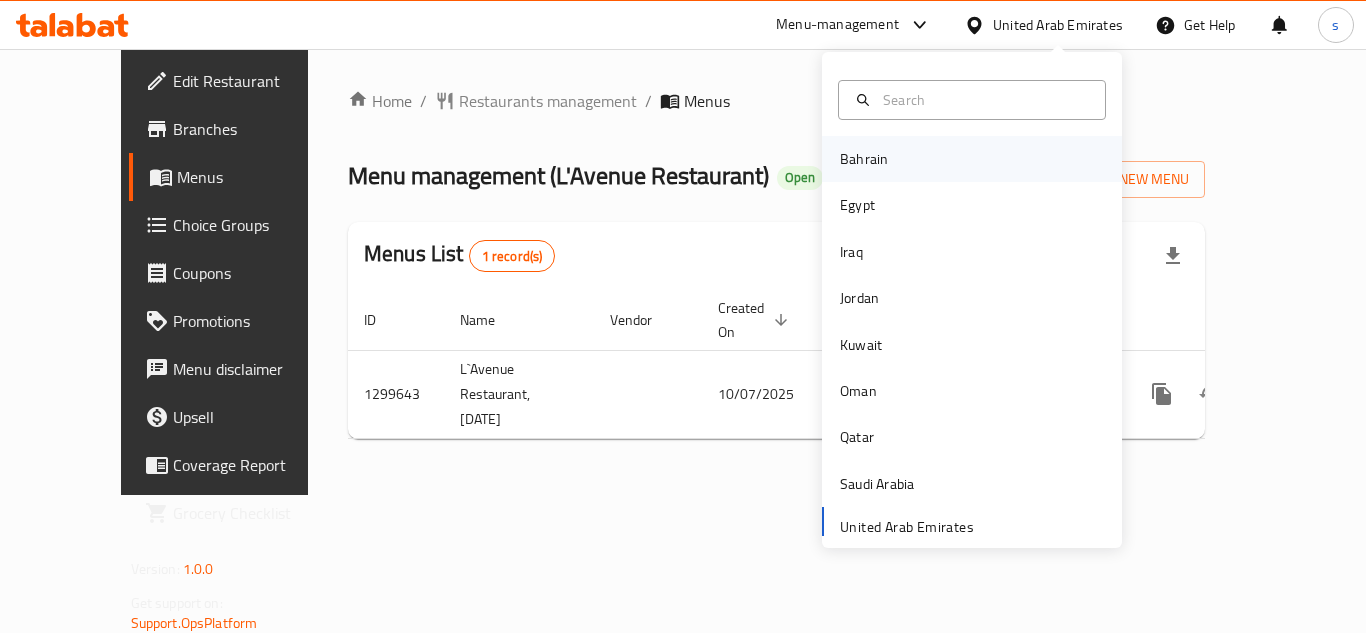 click on "Bahrain" at bounding box center (864, 159) 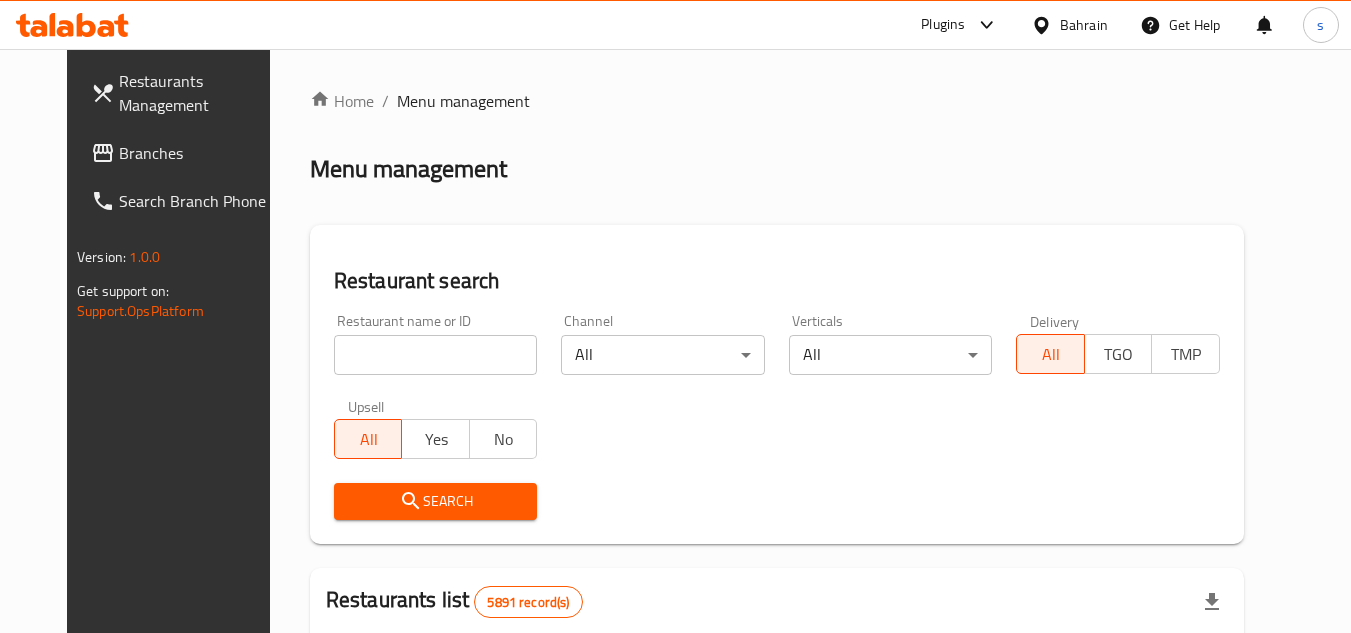 click on "Bahrain" at bounding box center [1084, 25] 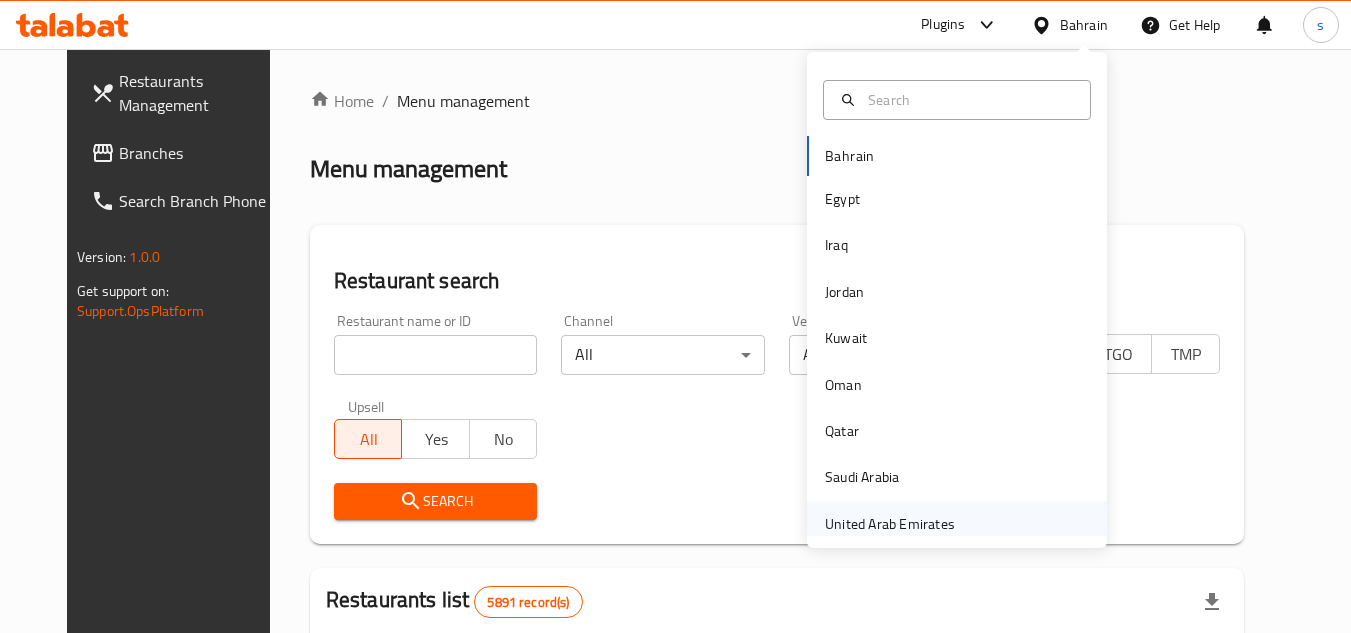 click on "United Arab Emirates" at bounding box center (890, 524) 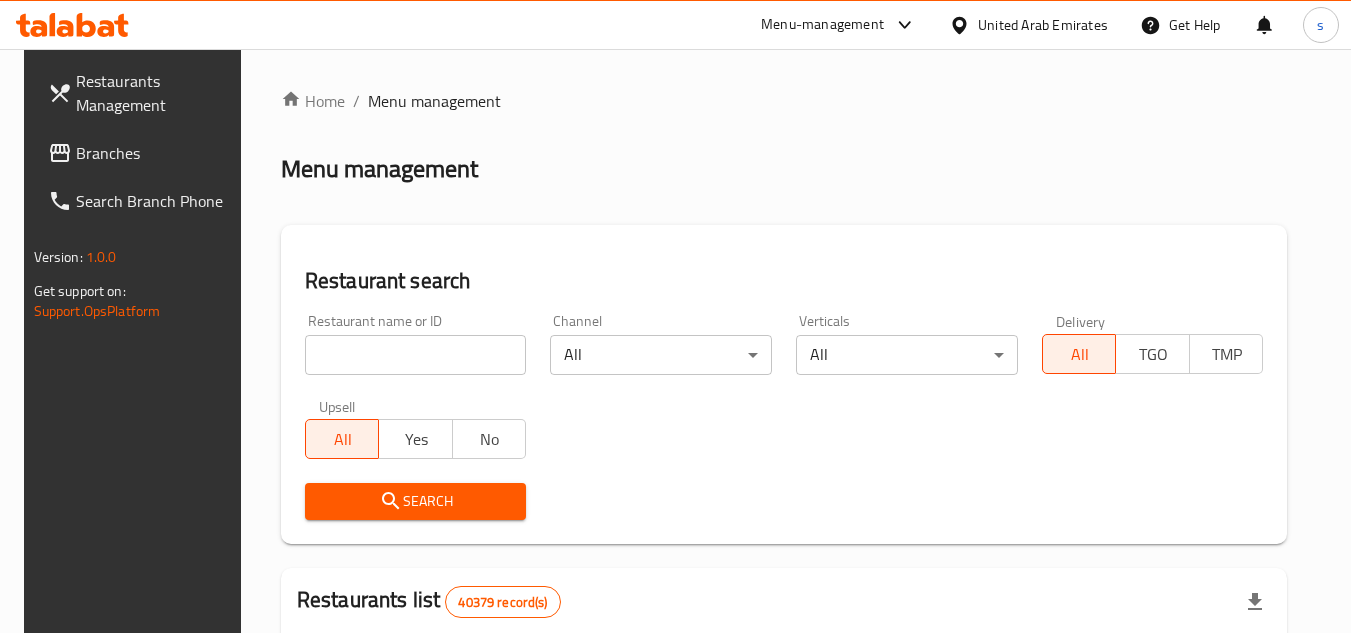 click on "Branches" at bounding box center (155, 153) 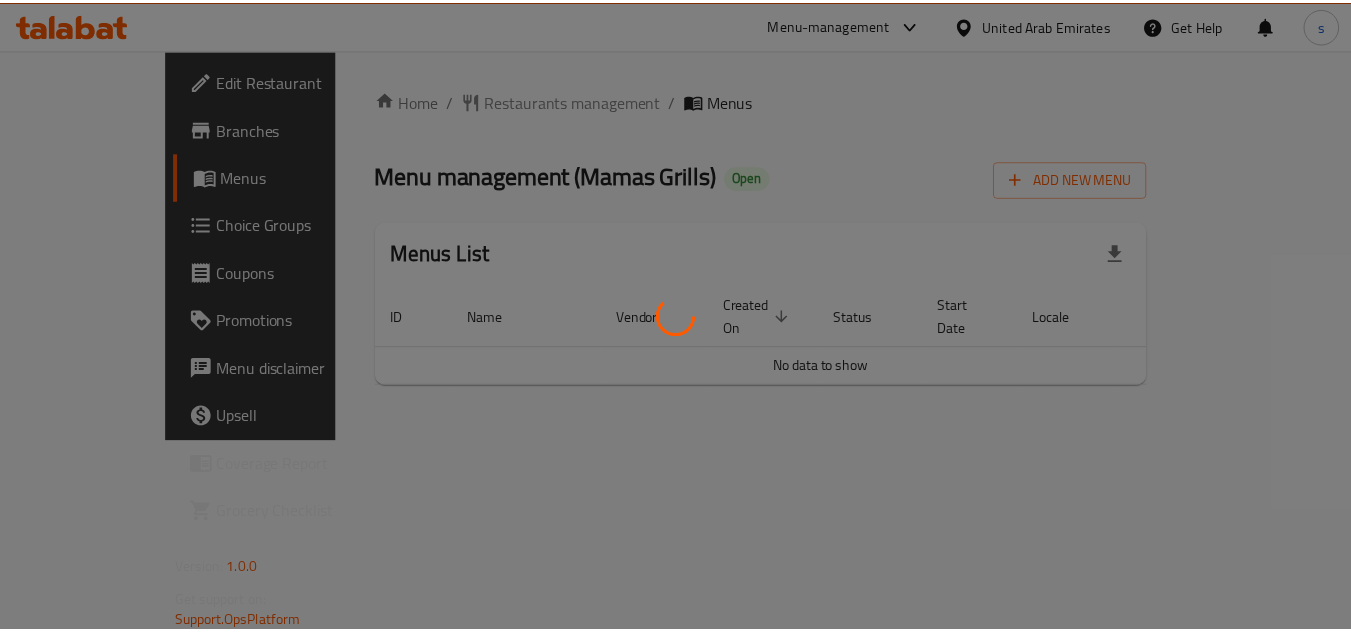 scroll, scrollTop: 0, scrollLeft: 0, axis: both 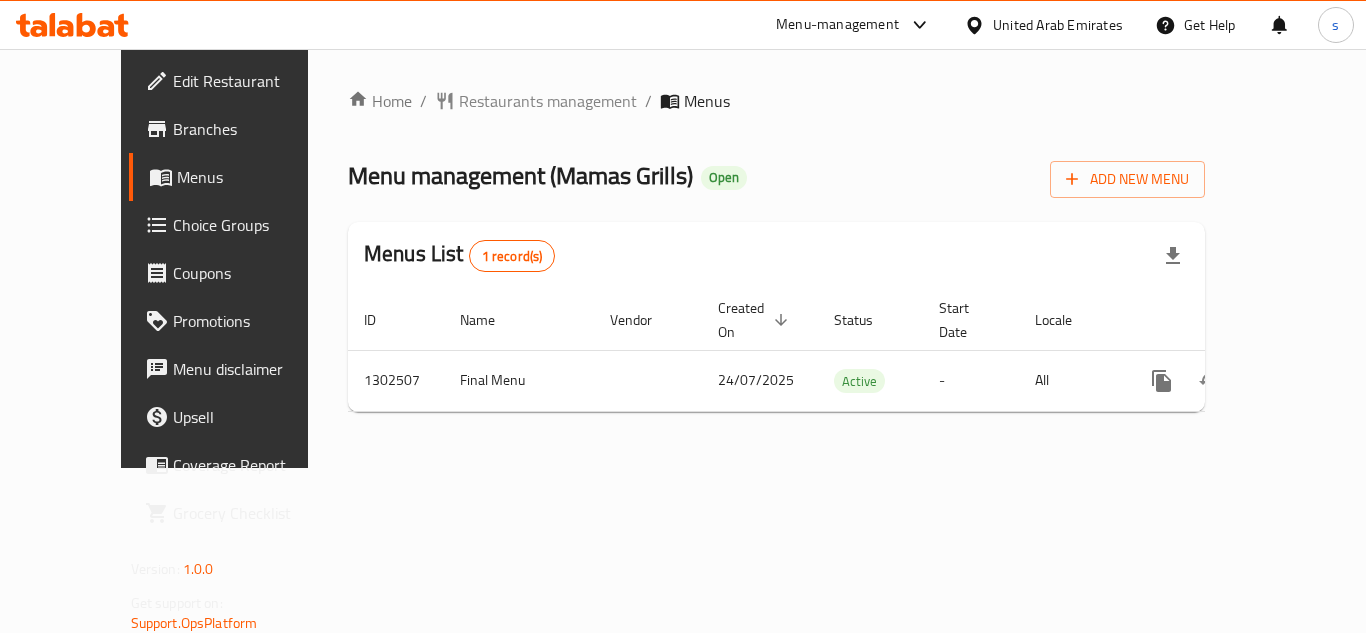 click on "United Arab Emirates" at bounding box center [1058, 25] 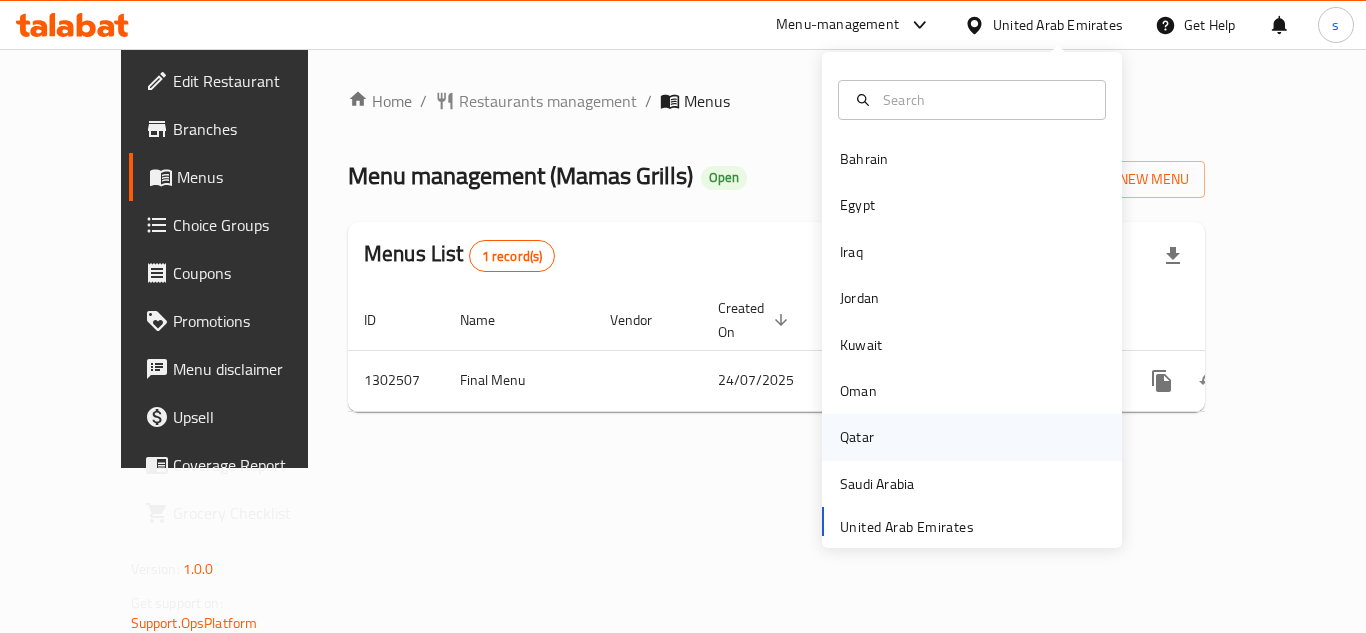 click on "Qatar" at bounding box center [857, 437] 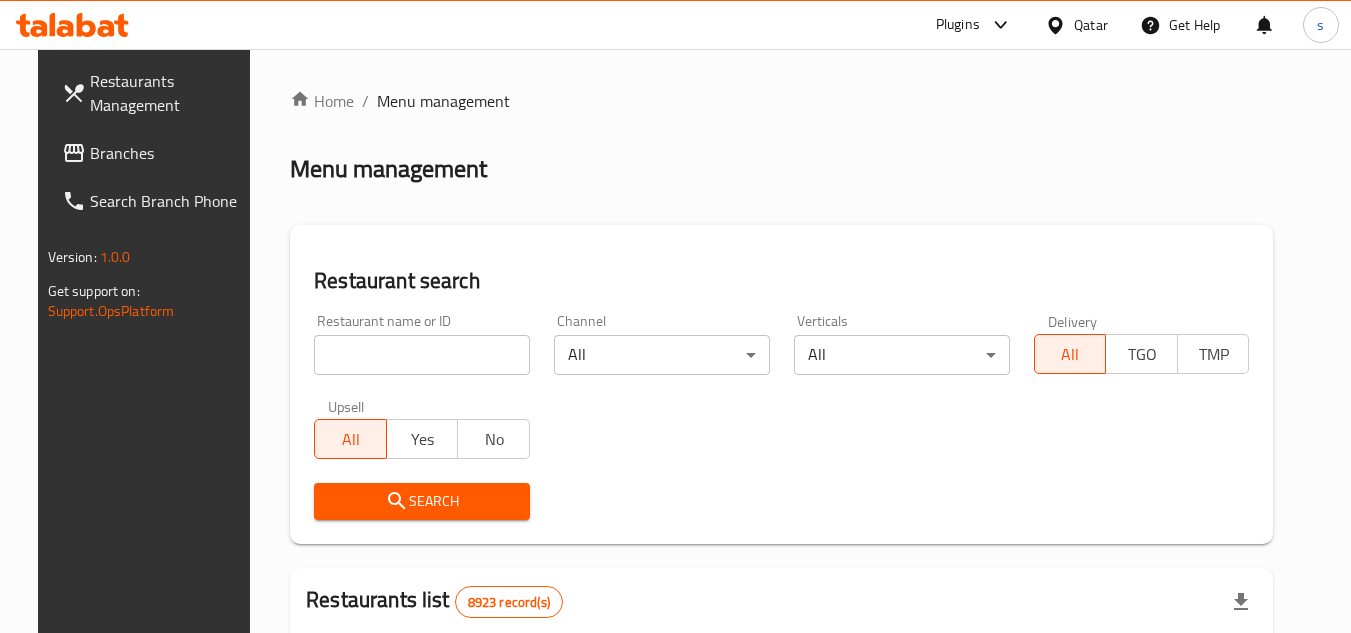 click on "Branches" at bounding box center (169, 153) 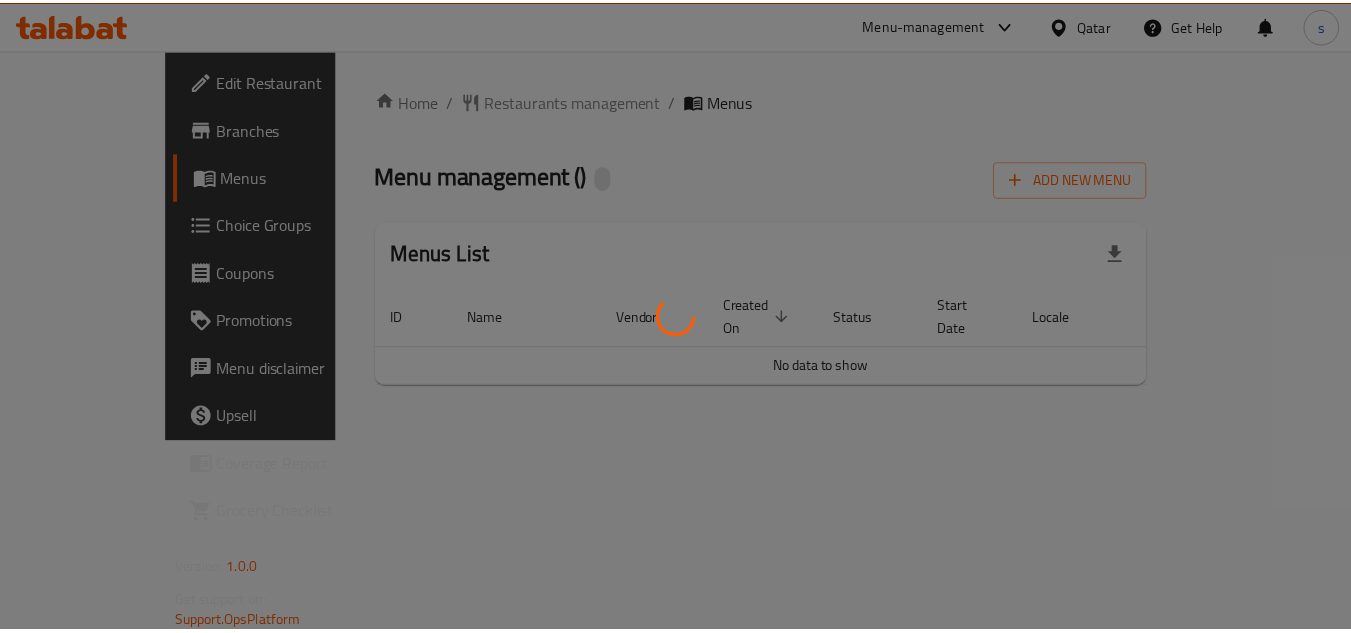scroll, scrollTop: 0, scrollLeft: 0, axis: both 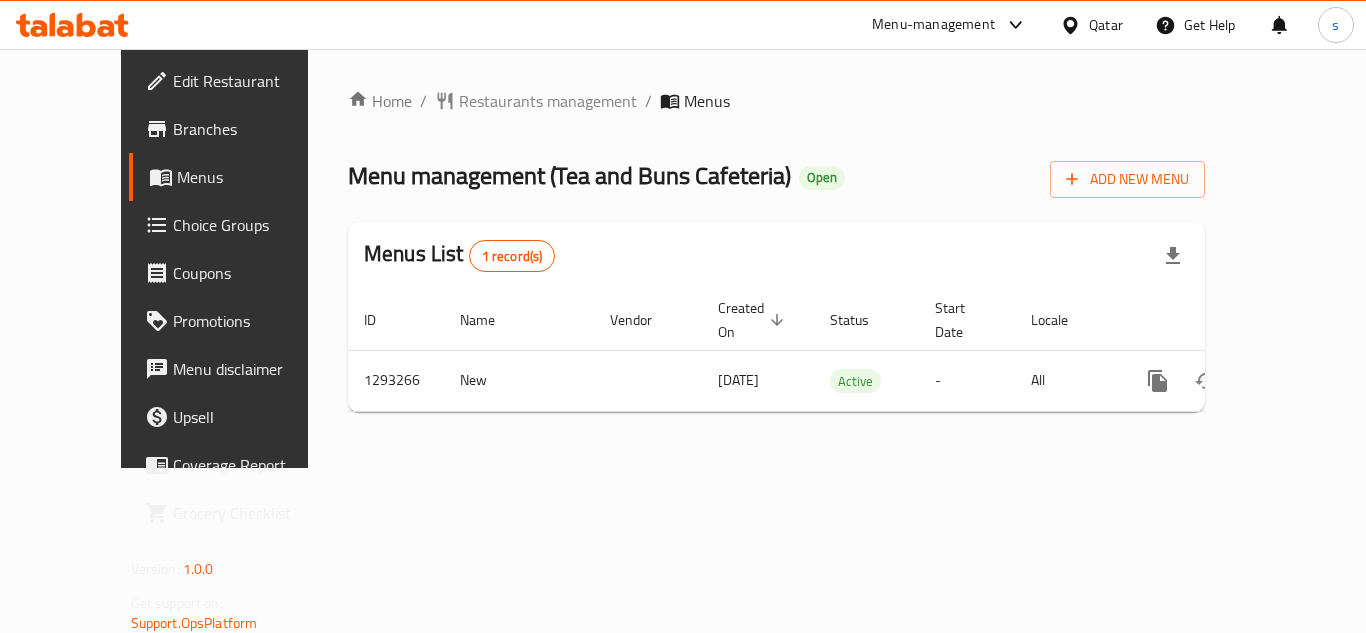 click on "Qatar" at bounding box center [1106, 25] 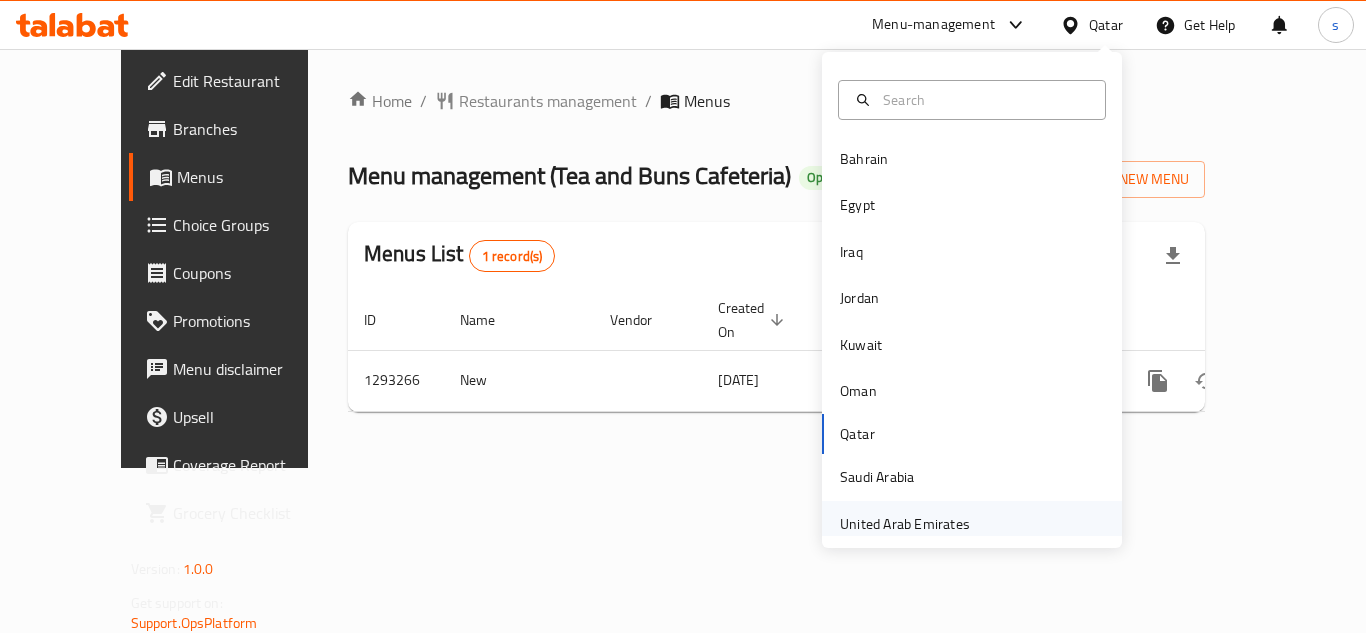 click on "United Arab Emirates" at bounding box center (905, 524) 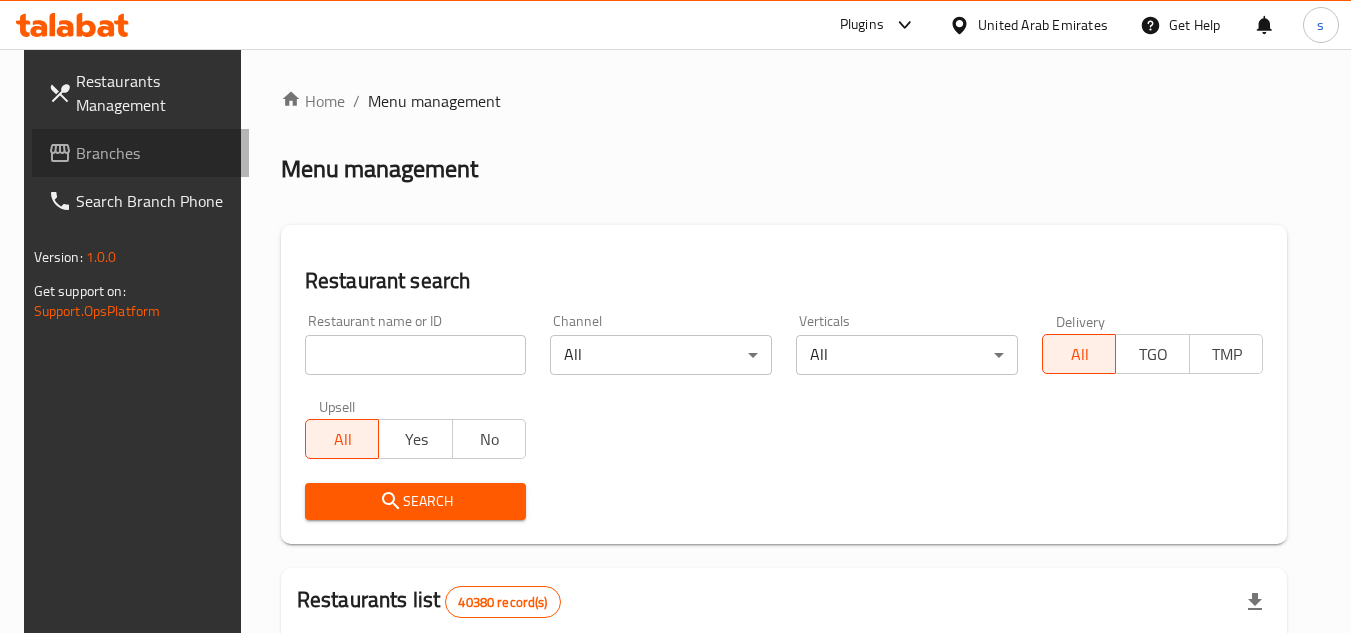 click on "Branches" at bounding box center [155, 153] 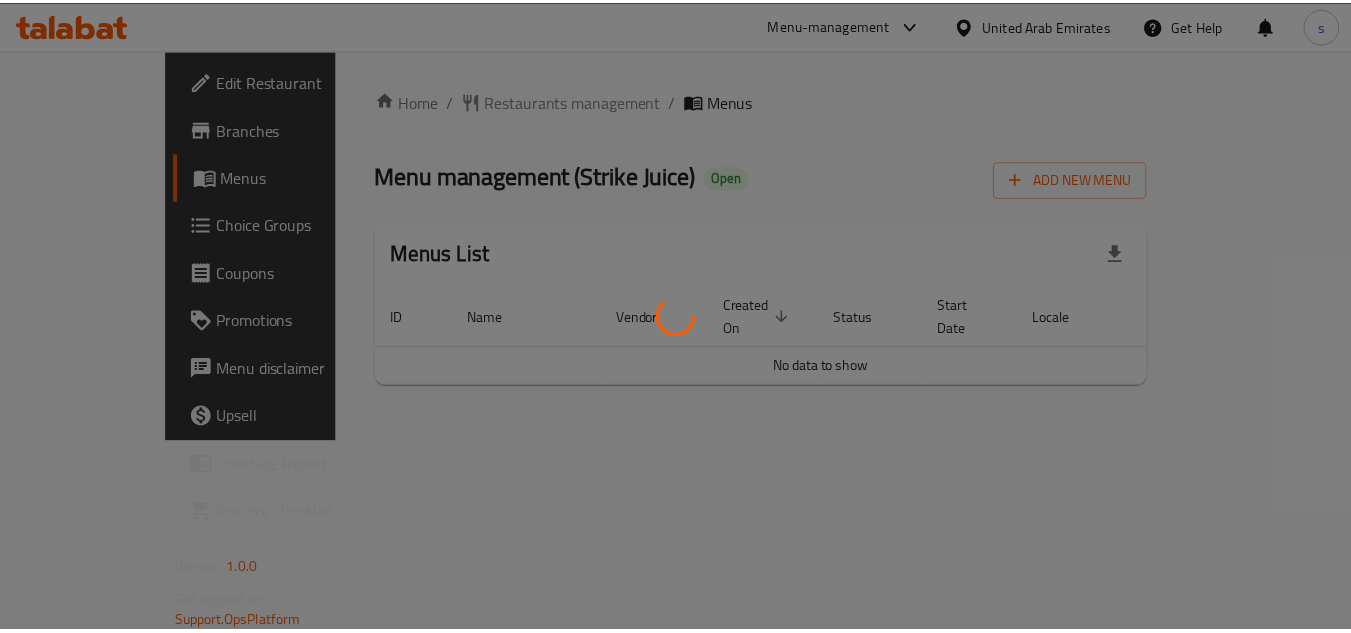 scroll, scrollTop: 0, scrollLeft: 0, axis: both 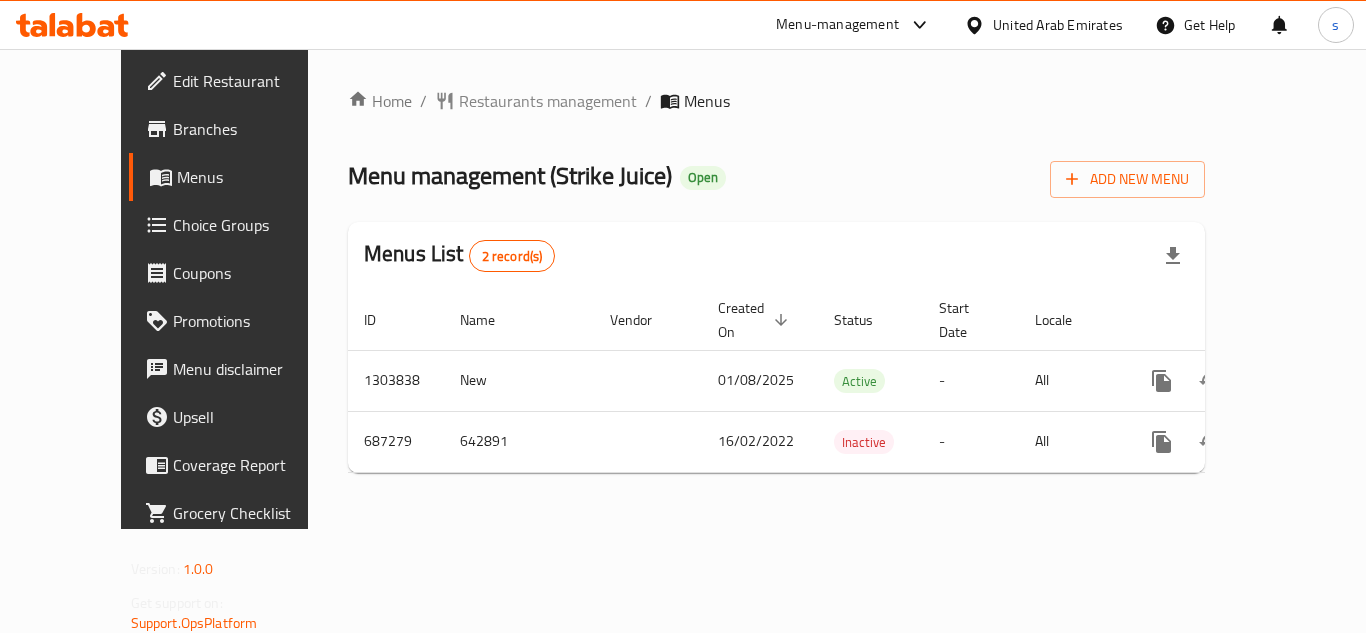 click on "United Arab Emirates" at bounding box center [1058, 25] 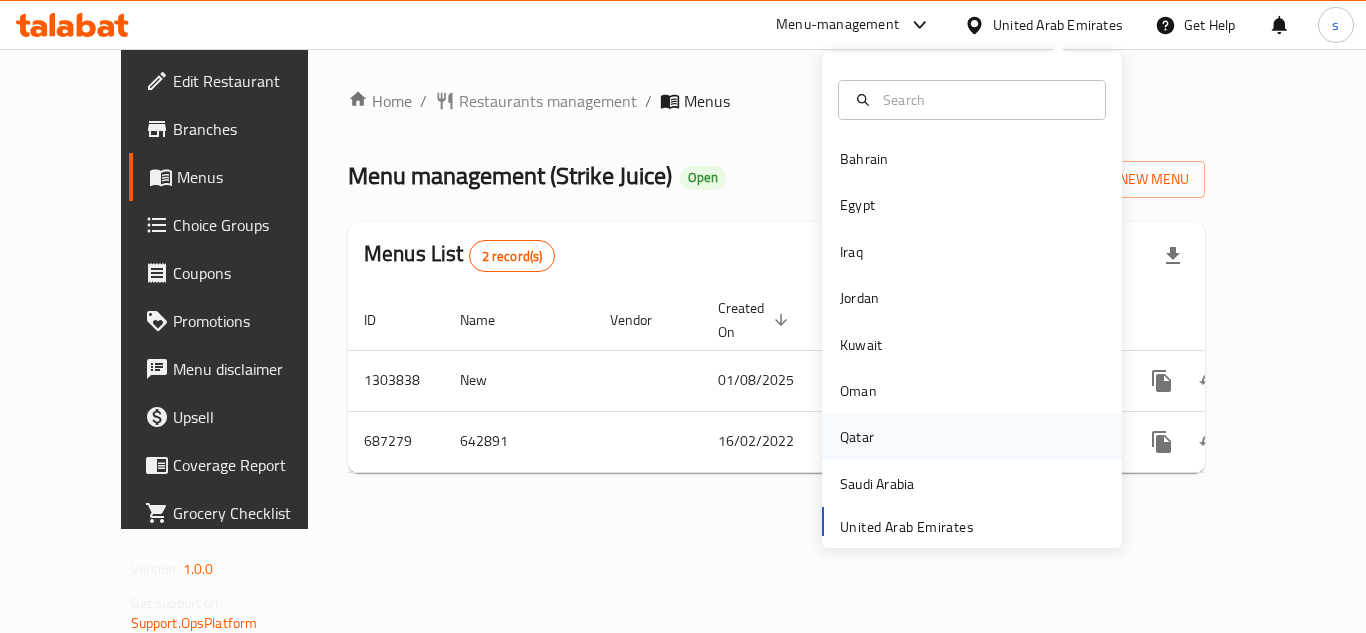 click on "Qatar" at bounding box center [857, 437] 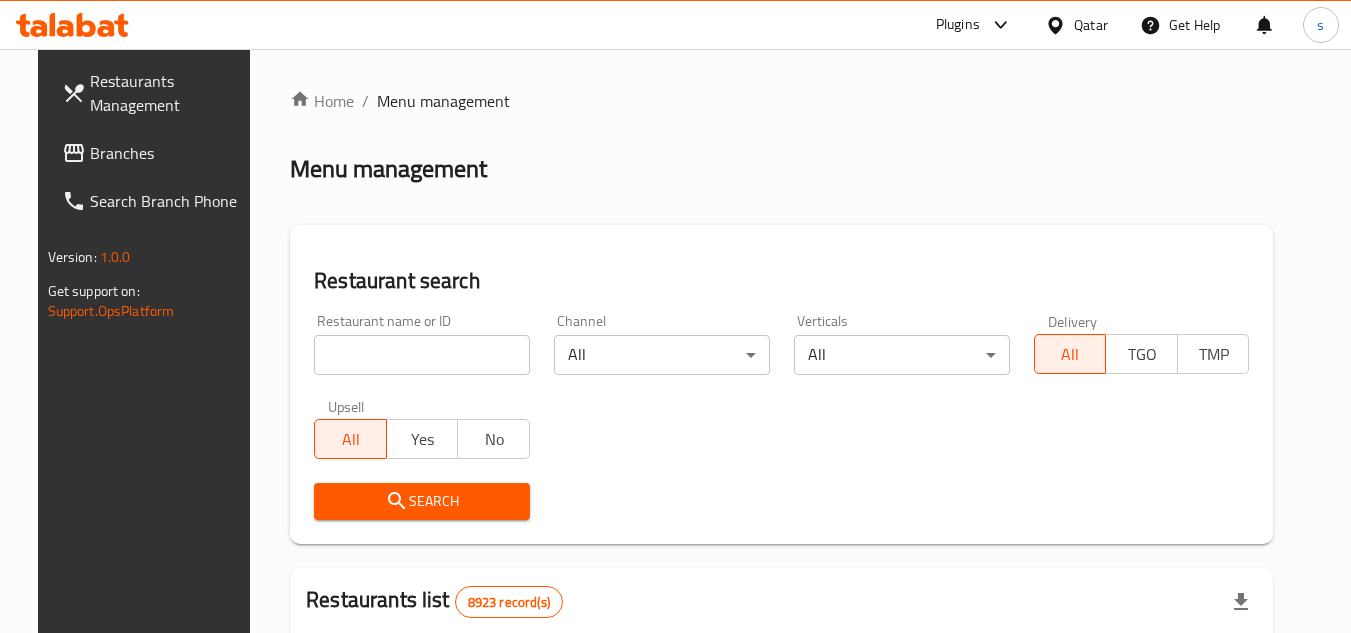 click on "Branches" at bounding box center (169, 153) 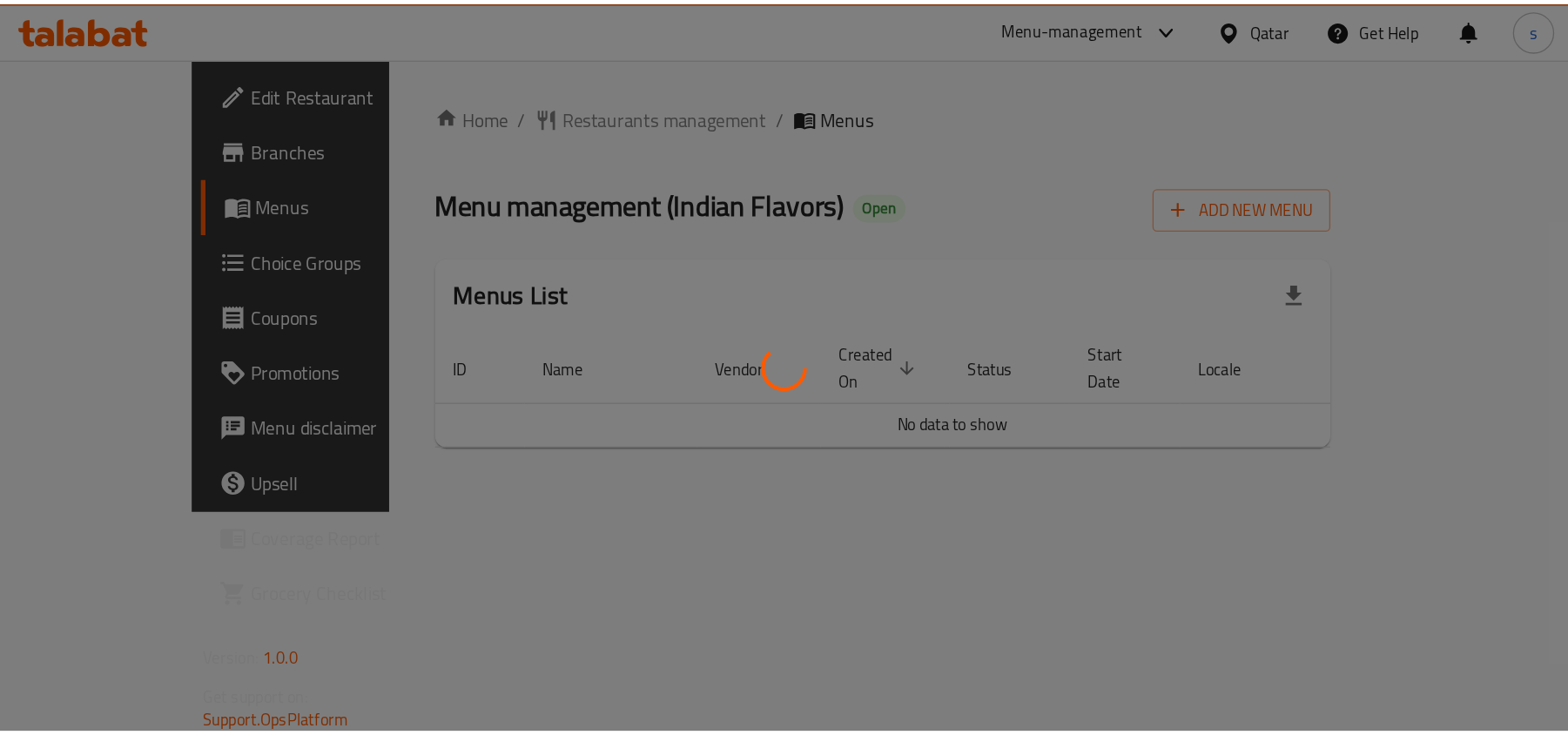 scroll, scrollTop: 0, scrollLeft: 0, axis: both 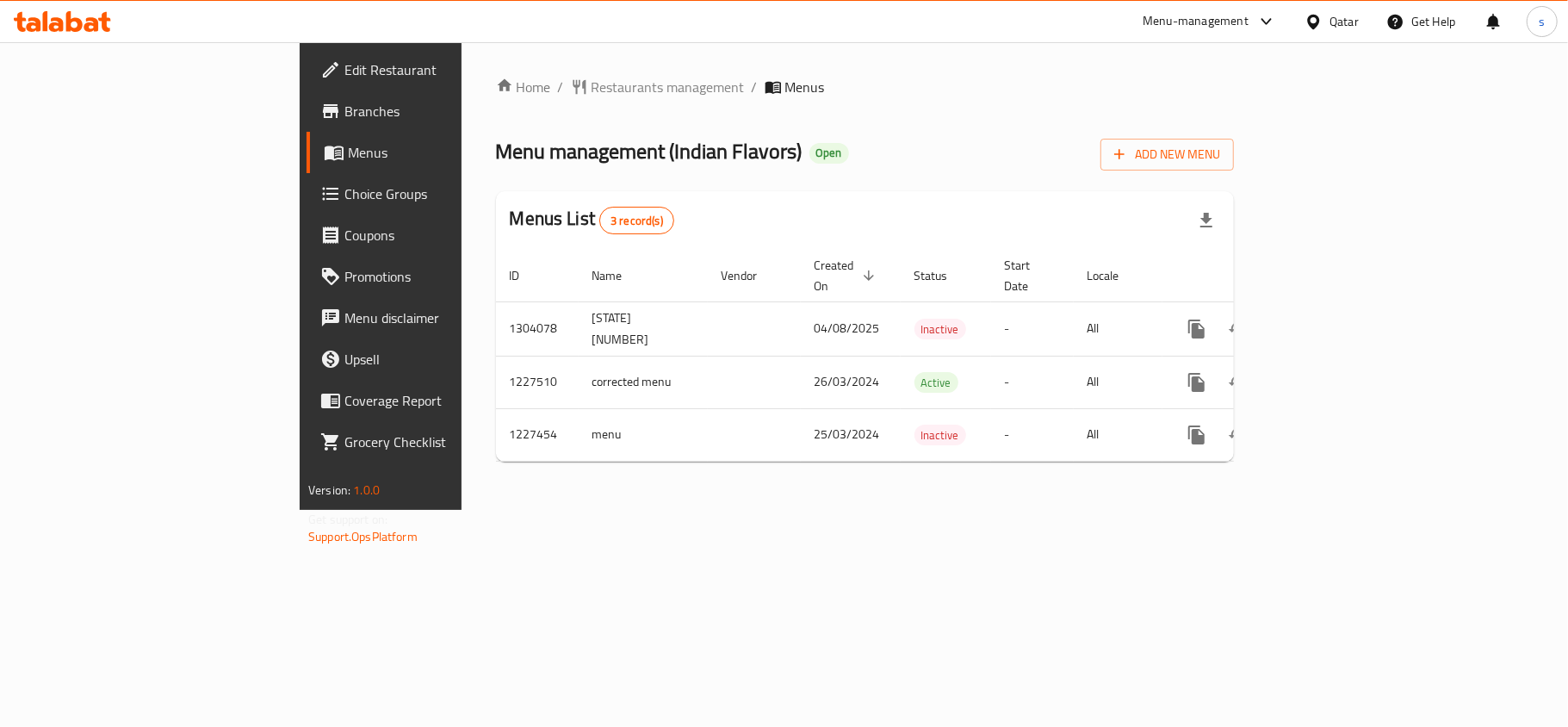 click on "Qatar" at bounding box center [1344, 22] 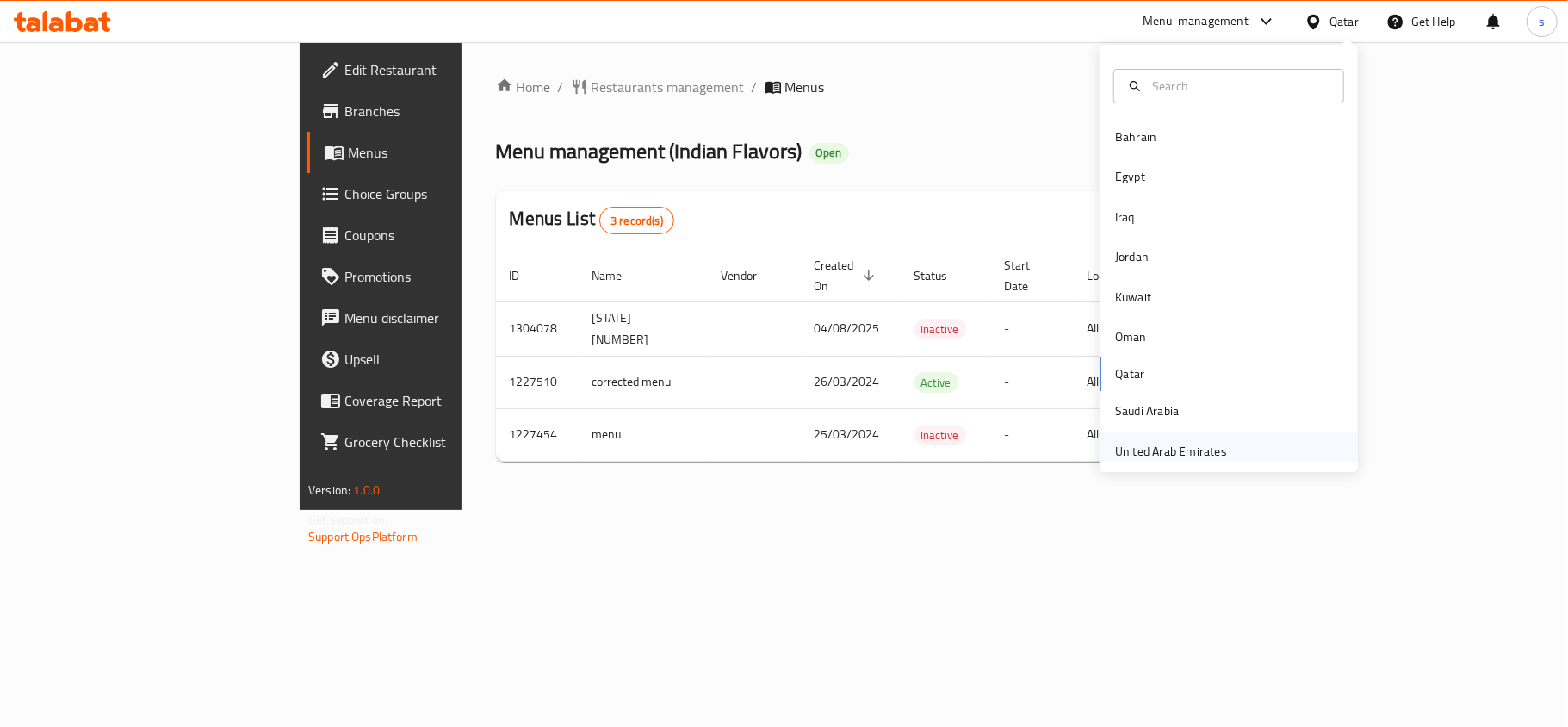 click on "United Arab Emirates" at bounding box center (1171, 451) 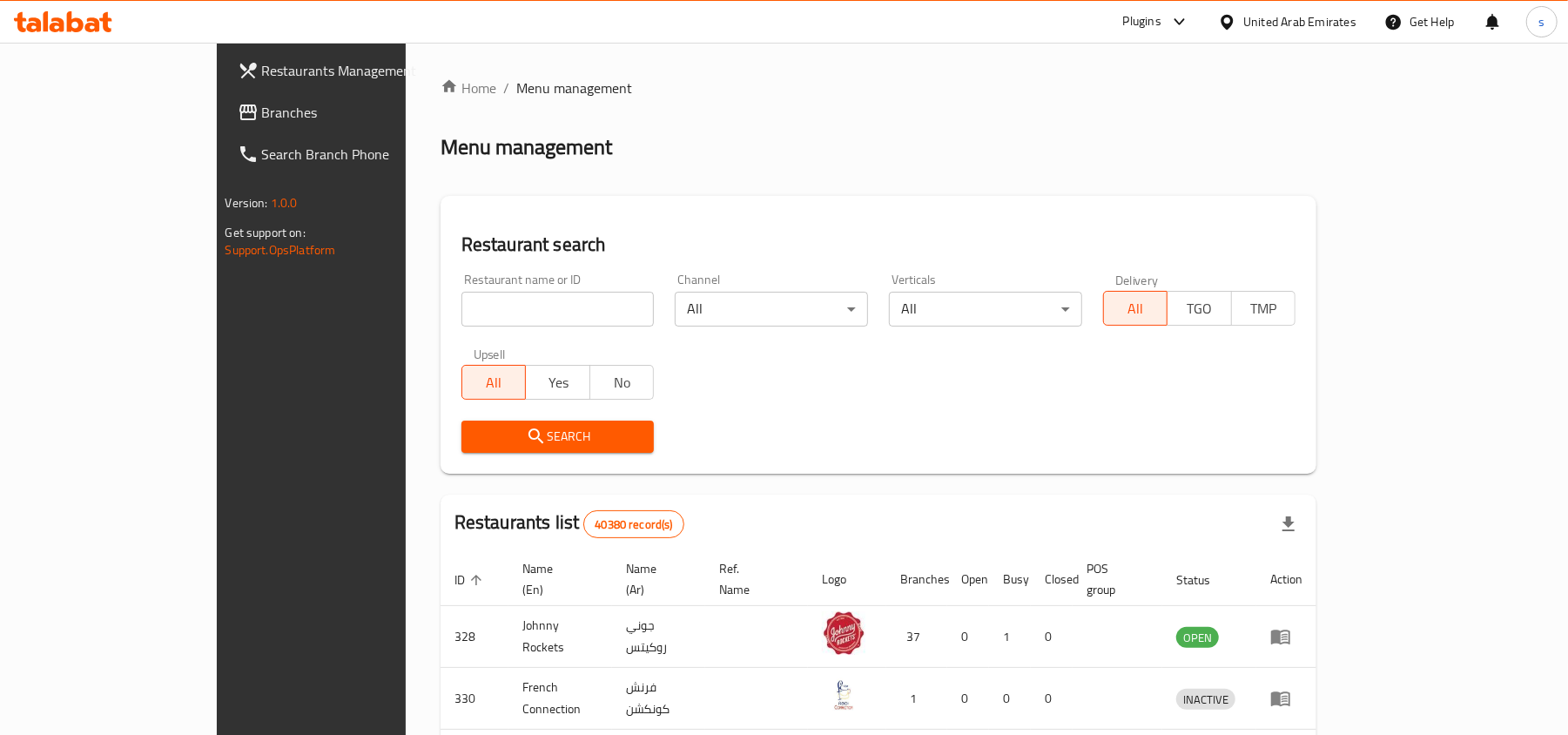 click on "Branches" at bounding box center [363, 112] 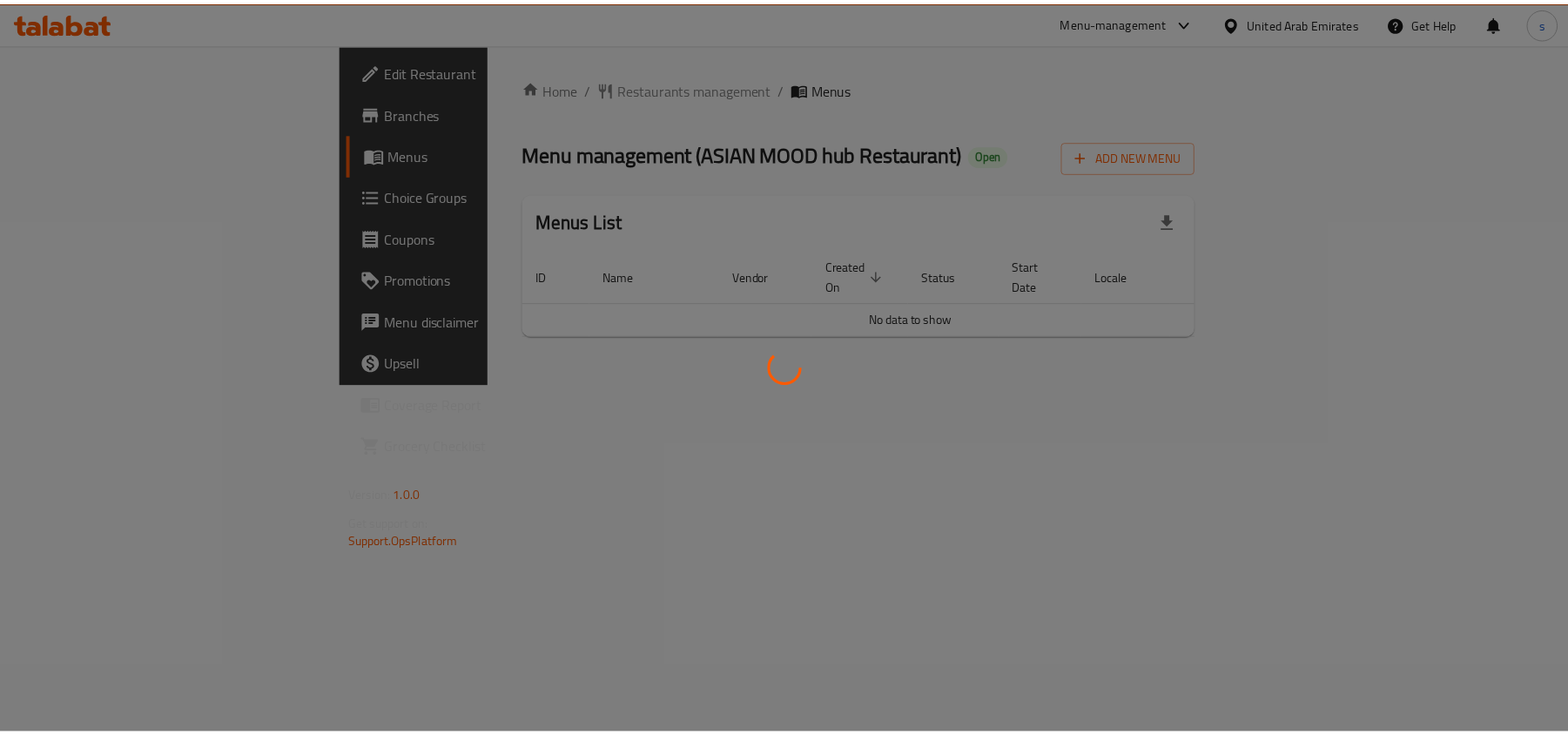 scroll, scrollTop: 0, scrollLeft: 0, axis: both 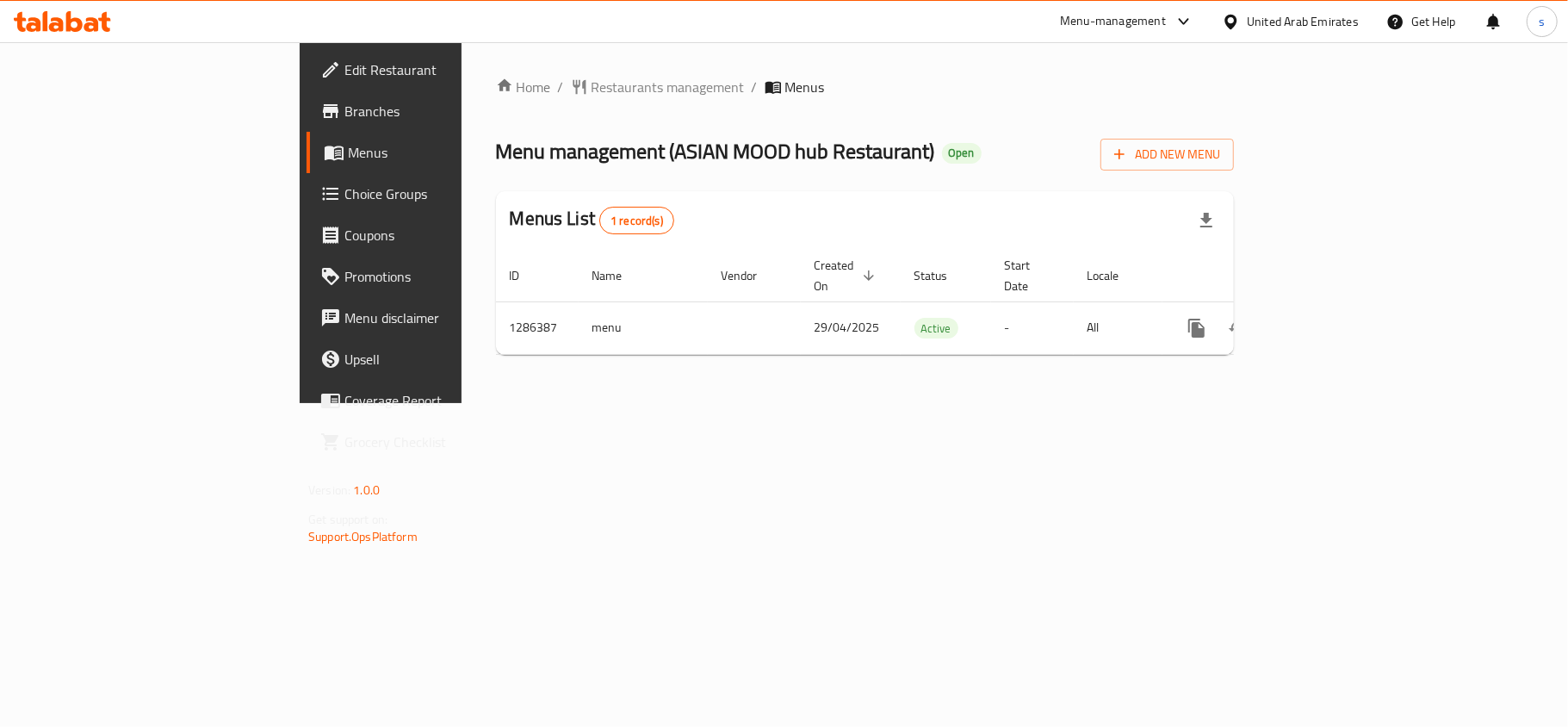 click on "United Arab Emirates" at bounding box center [1303, 22] 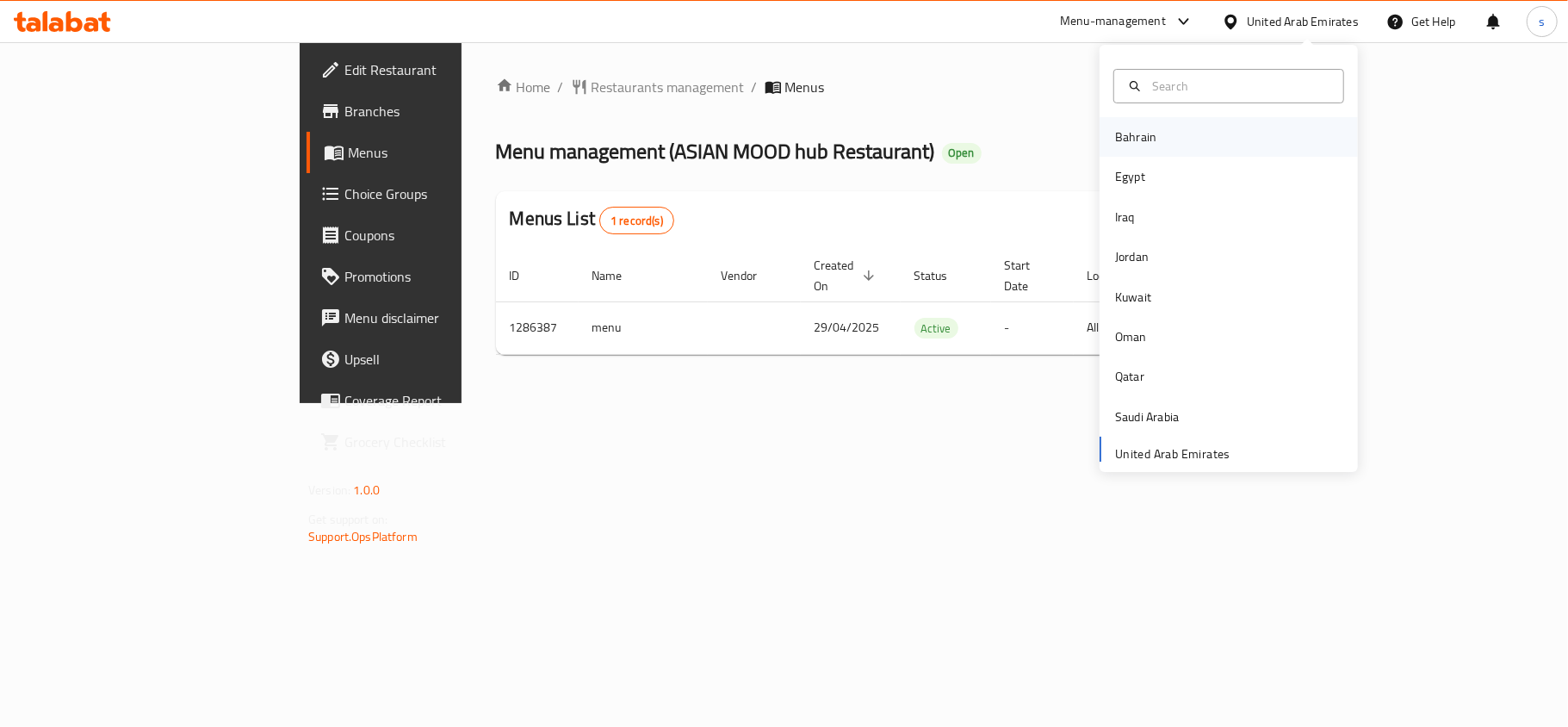 click on "Bahrain" at bounding box center (1136, 137) 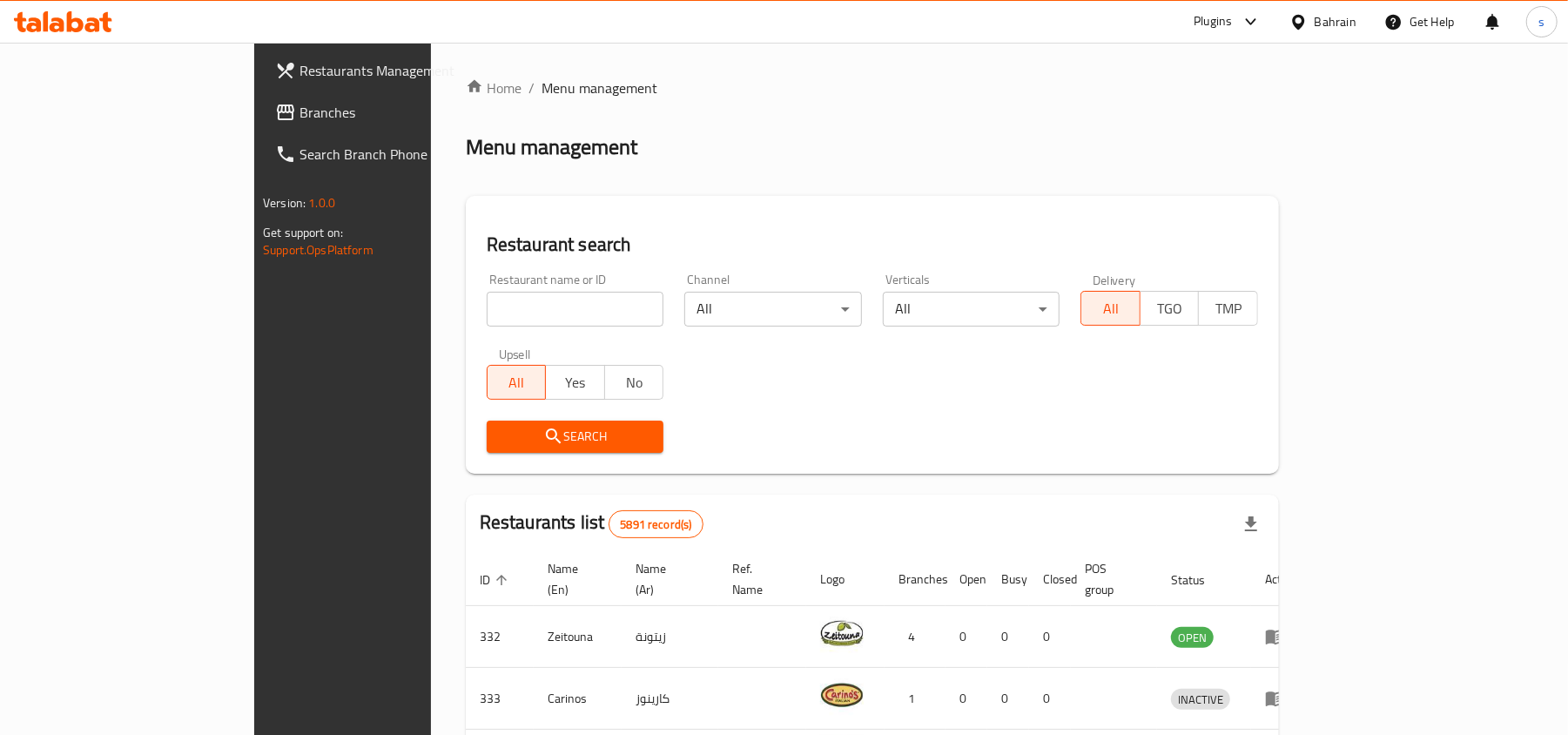 click on "Bahrain" at bounding box center (1336, 22) 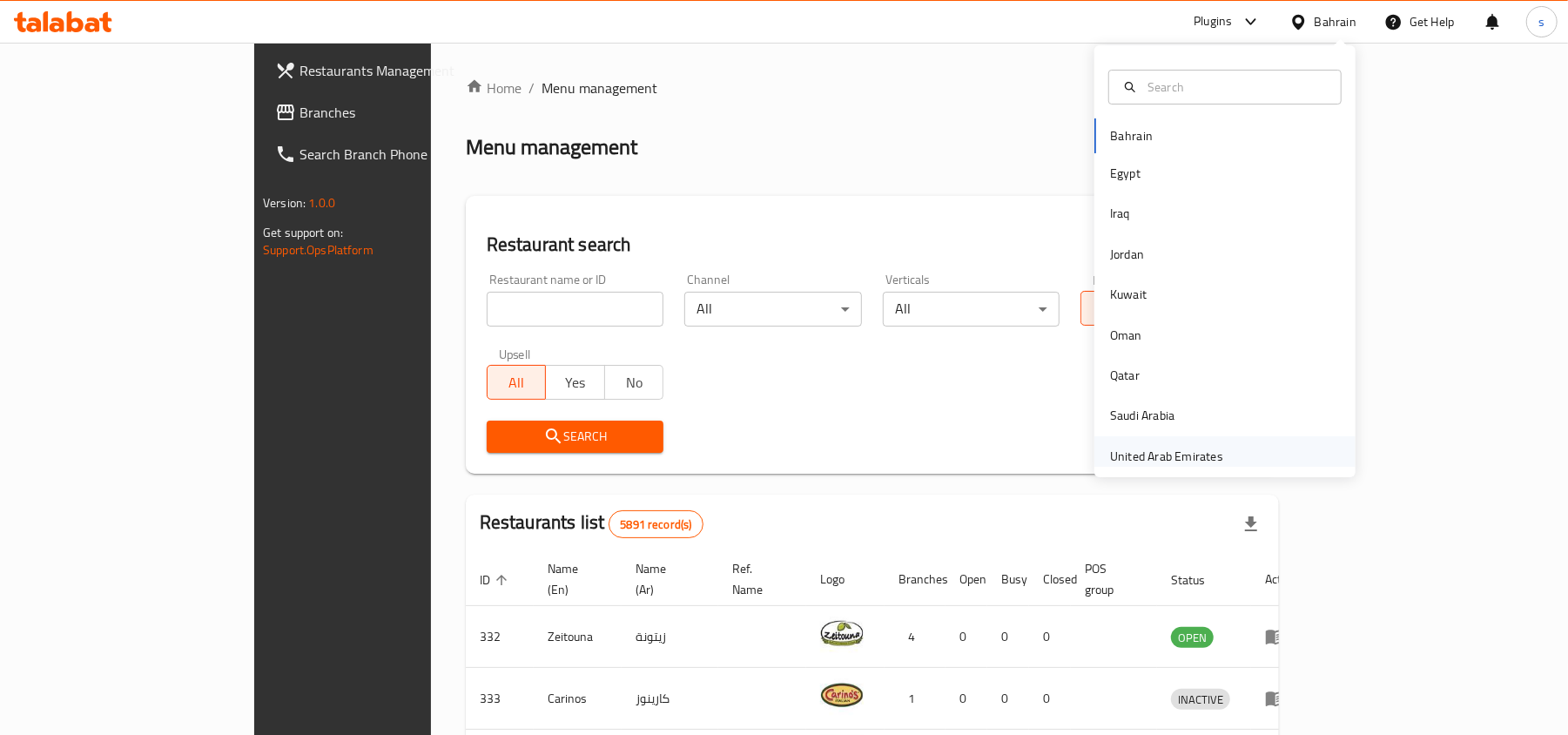 click on "United Arab Emirates" at bounding box center [1167, 456] 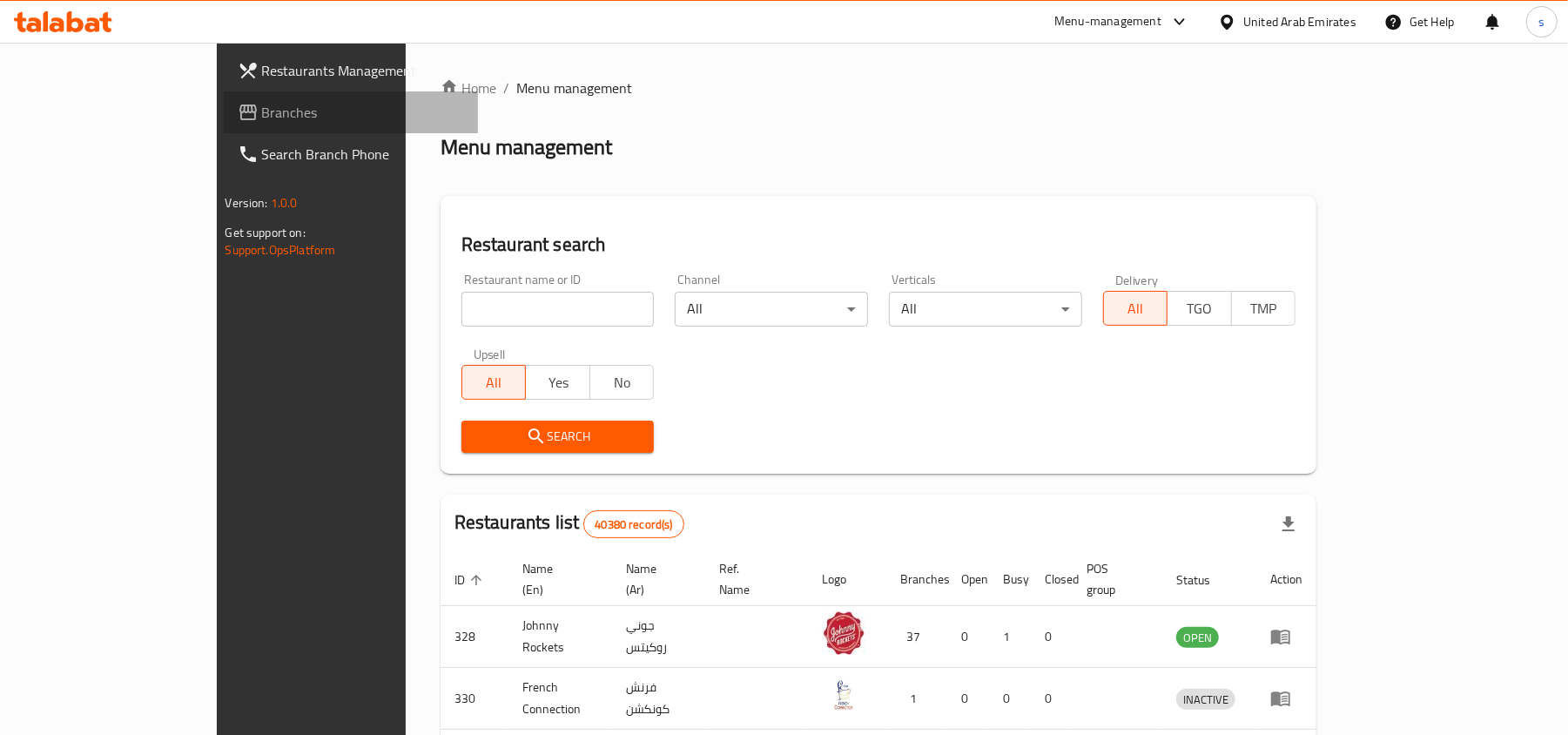 click 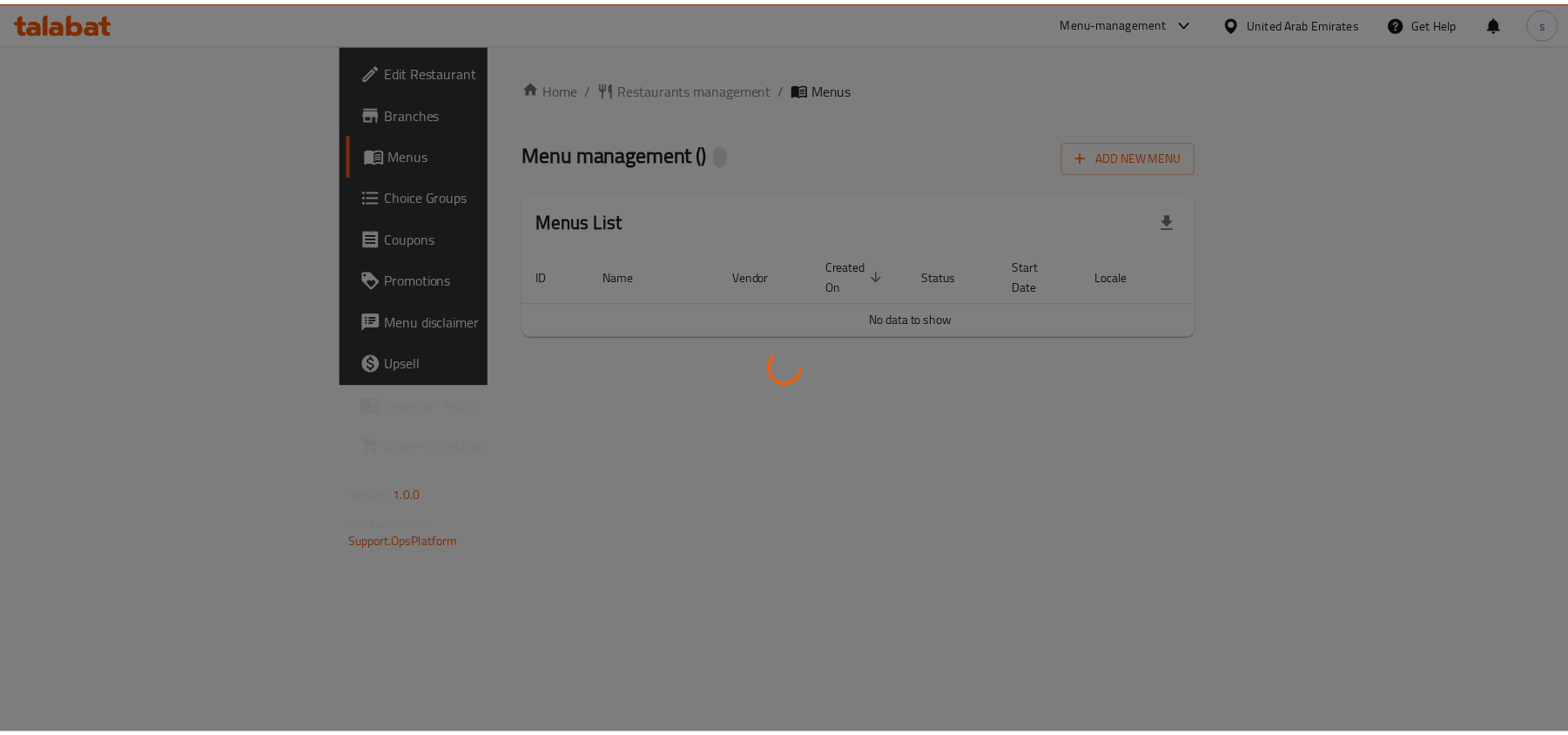 scroll, scrollTop: 0, scrollLeft: 0, axis: both 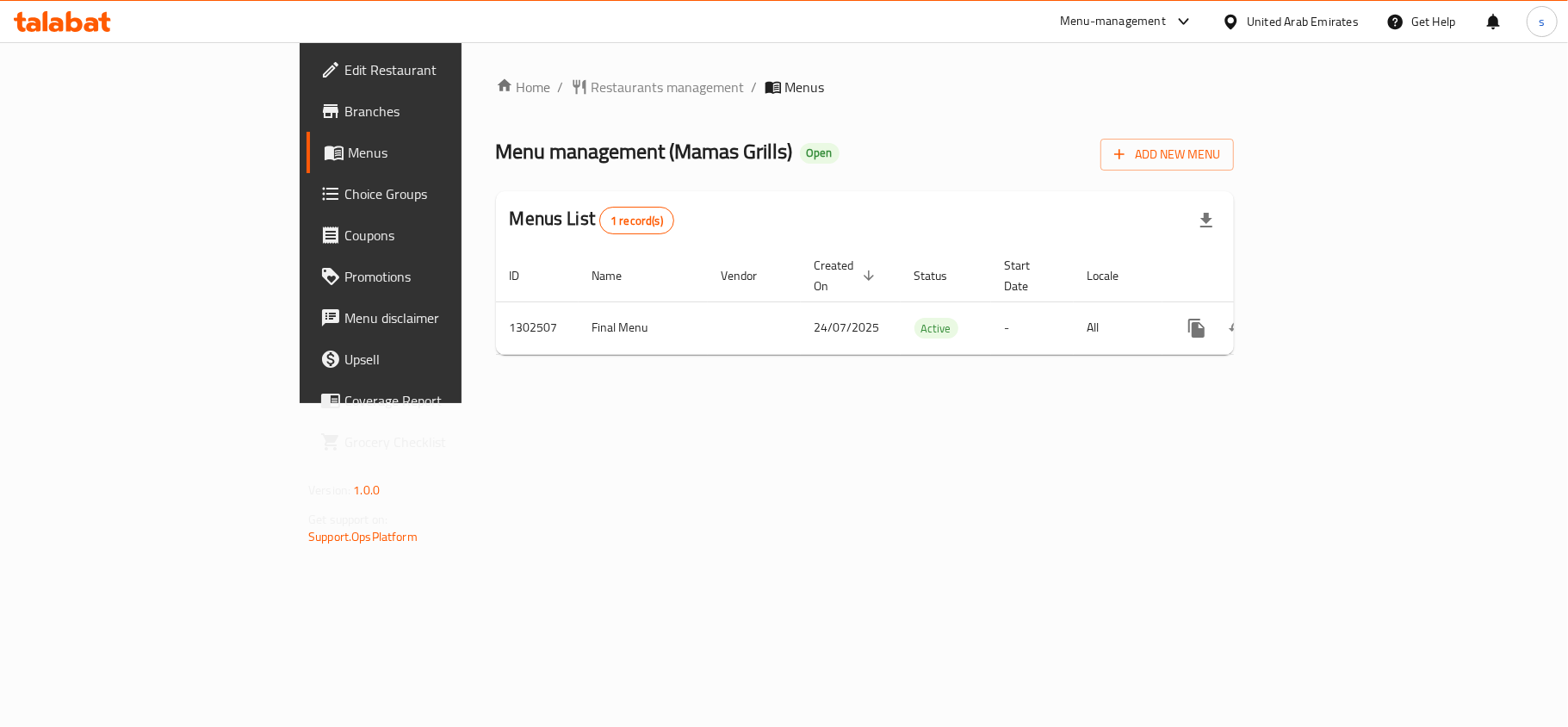 click on "United Arab Emirates" at bounding box center [1303, 22] 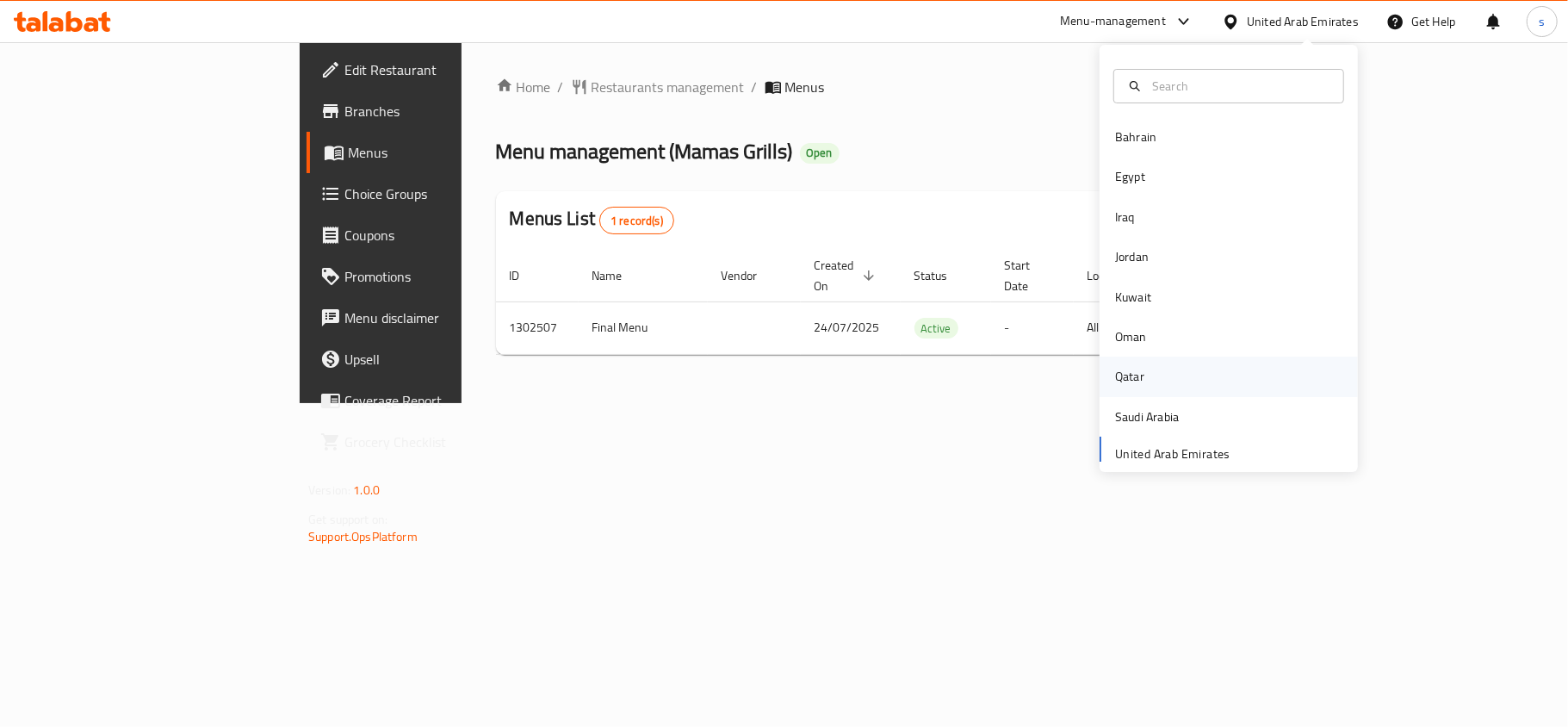 click on "Qatar" at bounding box center [1130, 376] 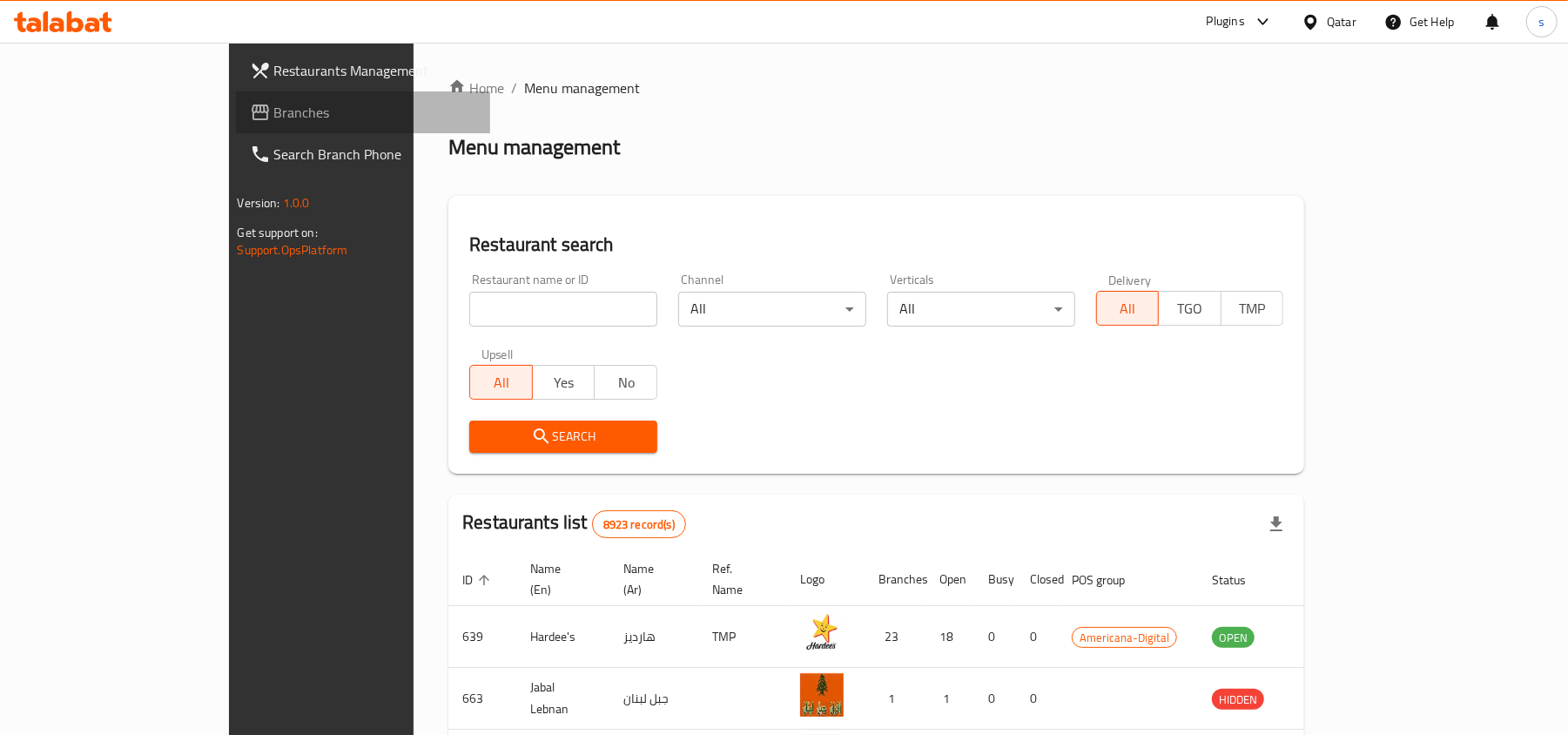 click on "Branches" at bounding box center [375, 112] 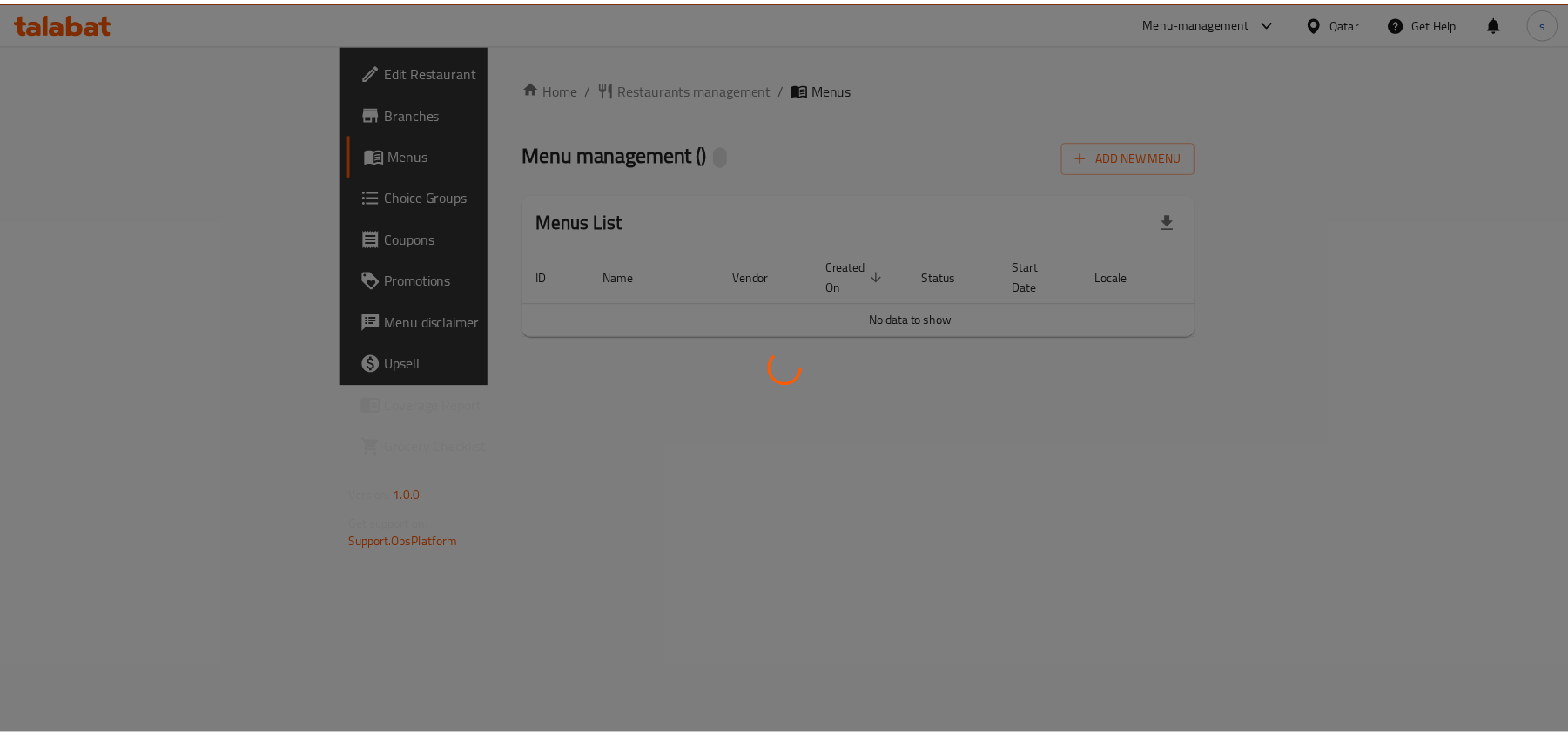 scroll, scrollTop: 0, scrollLeft: 0, axis: both 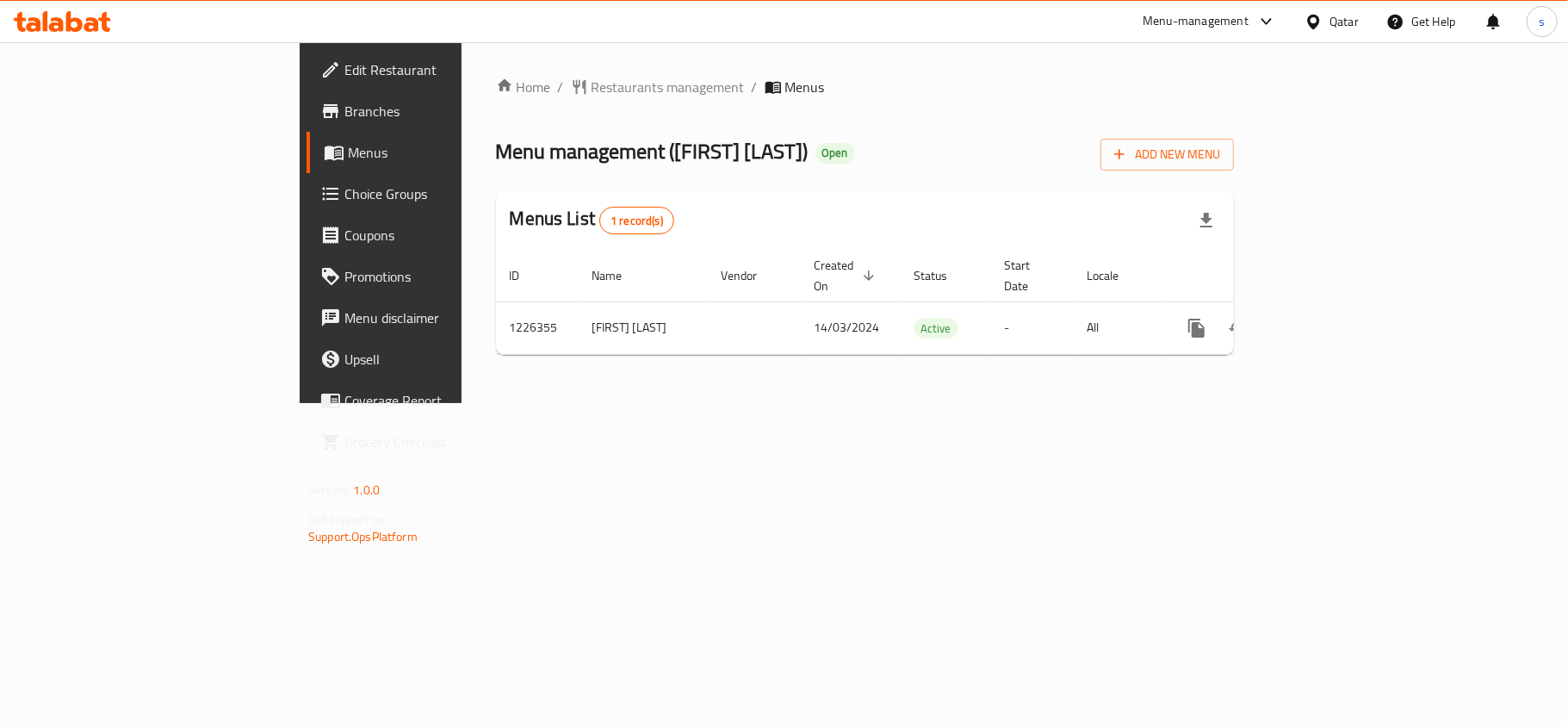 click on "Qatar" at bounding box center (1344, 22) 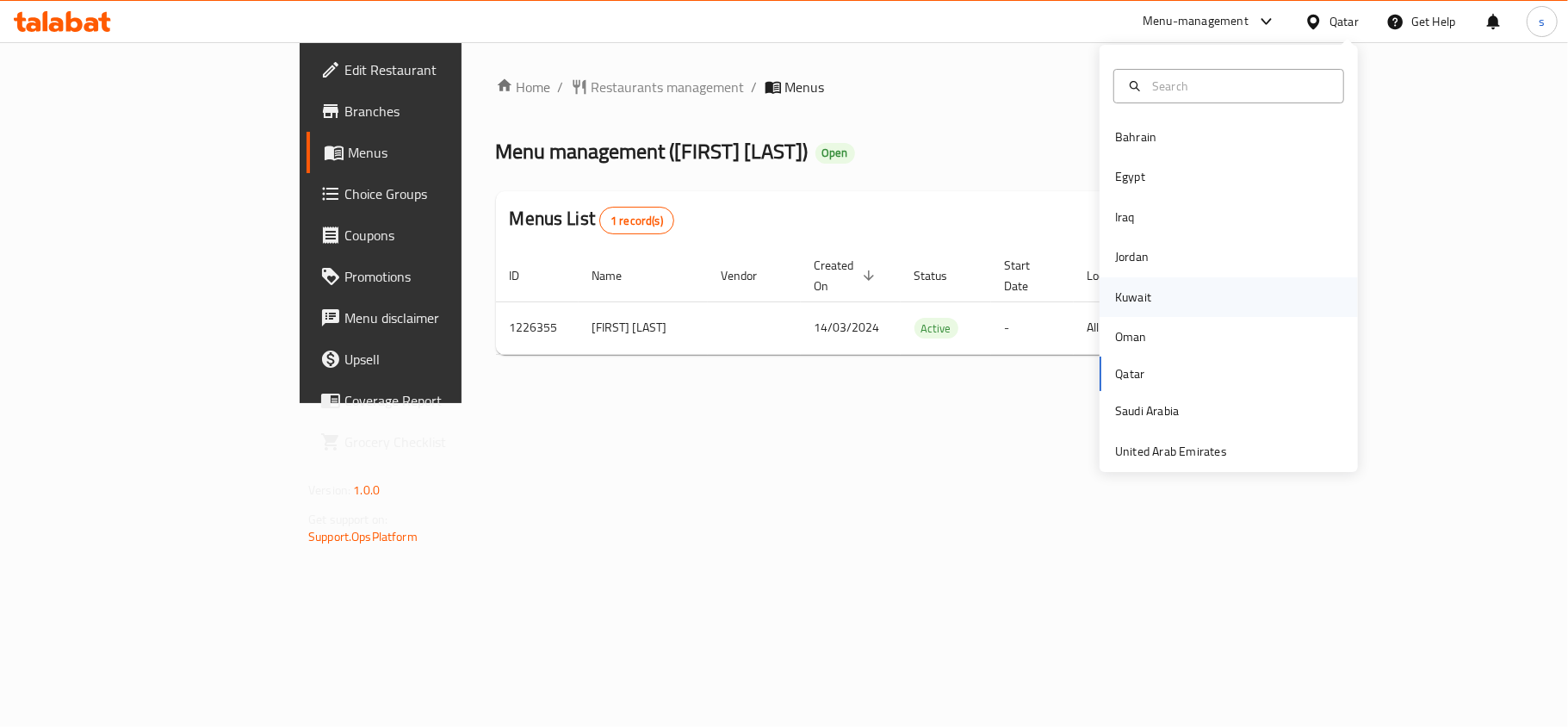 click on "Kuwait" at bounding box center (1133, 297) 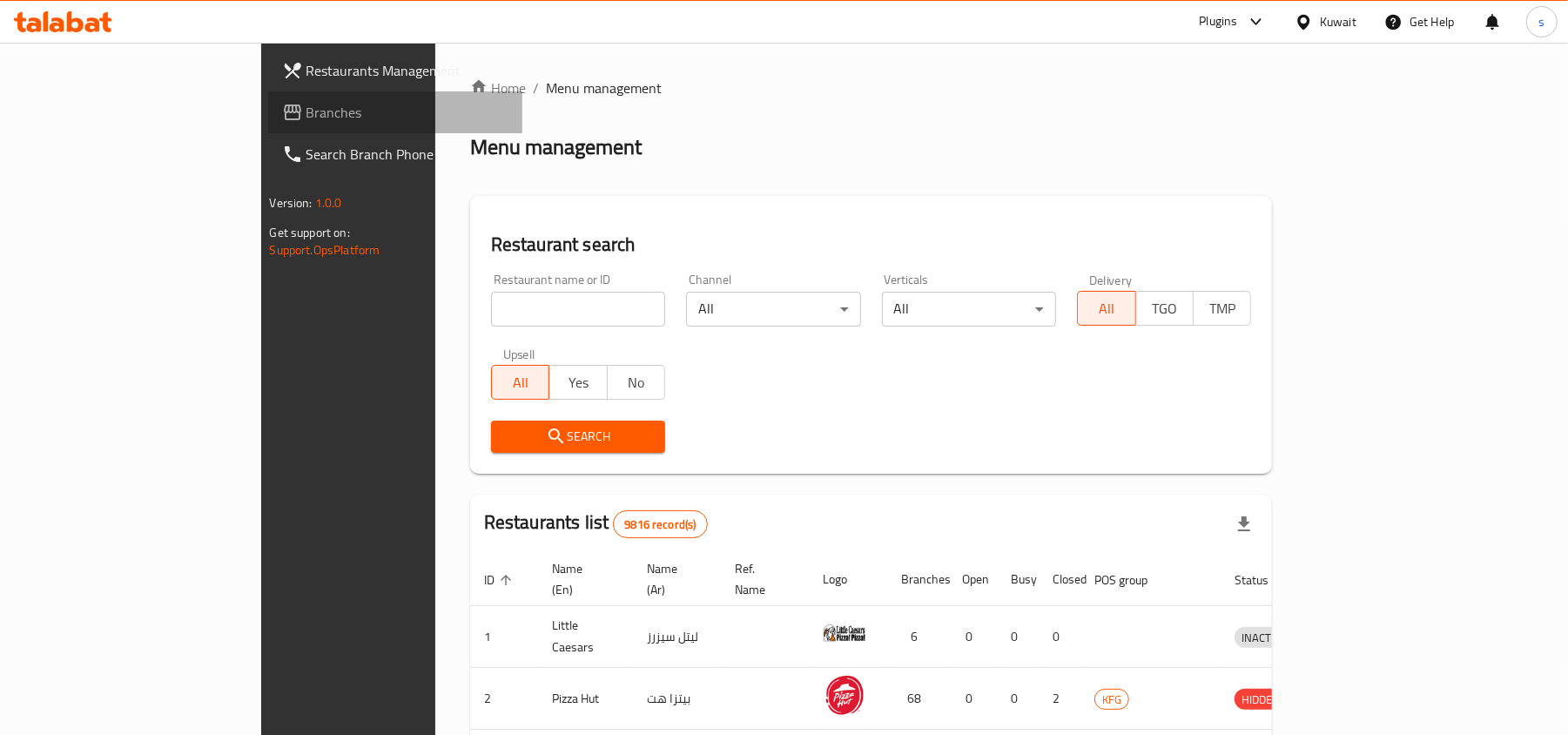 click on "Branches" at bounding box center [407, 112] 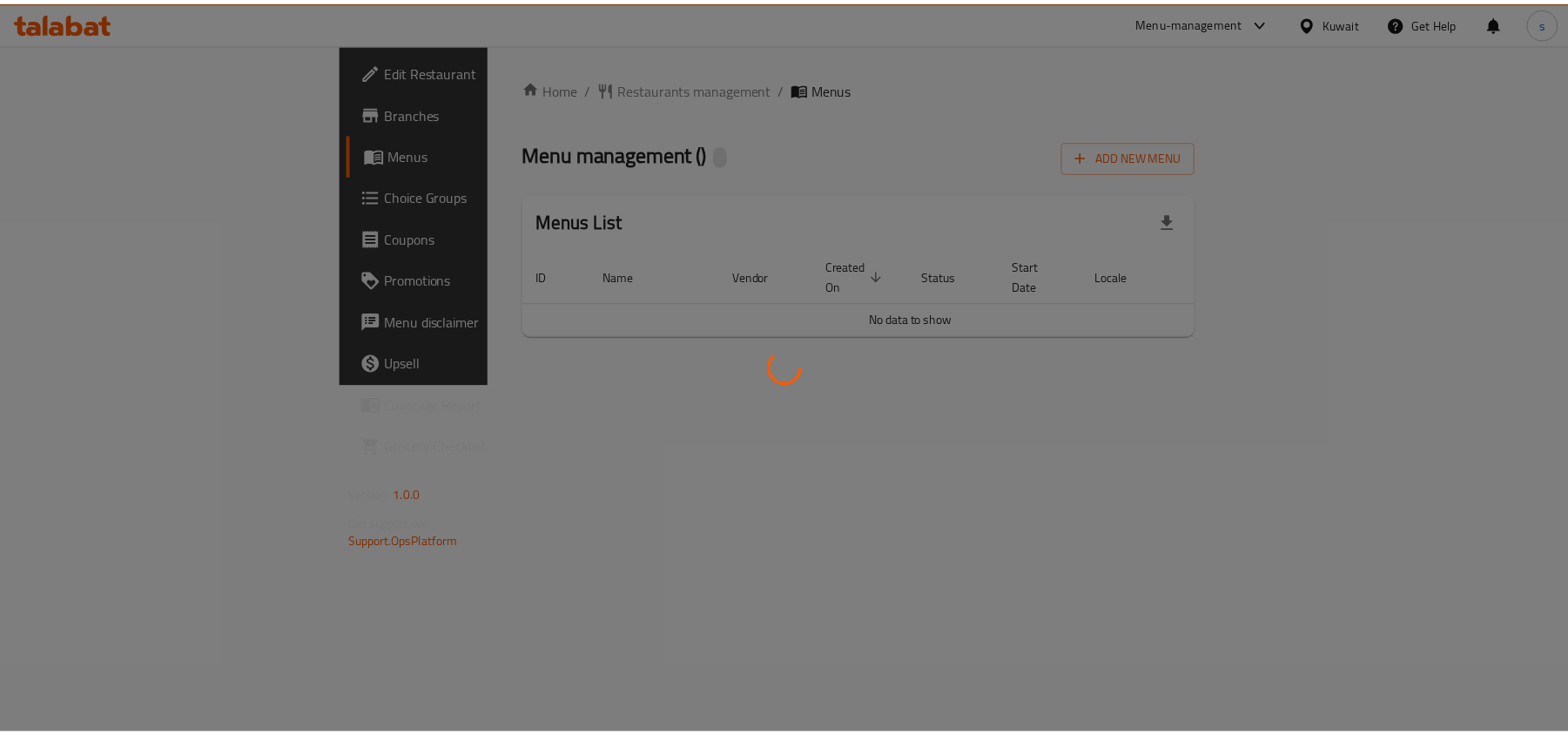 scroll, scrollTop: 0, scrollLeft: 0, axis: both 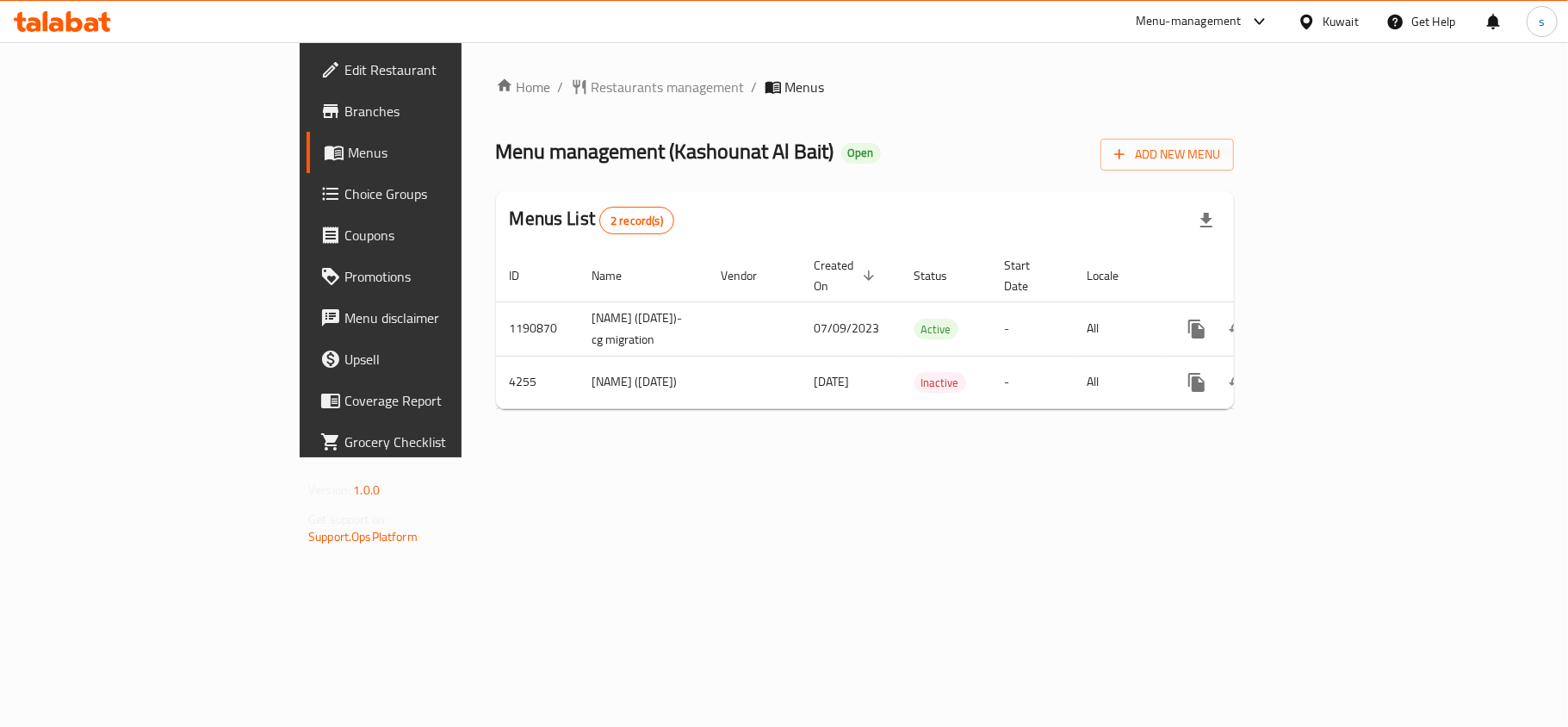 click on "Kuwait" at bounding box center [1341, 22] 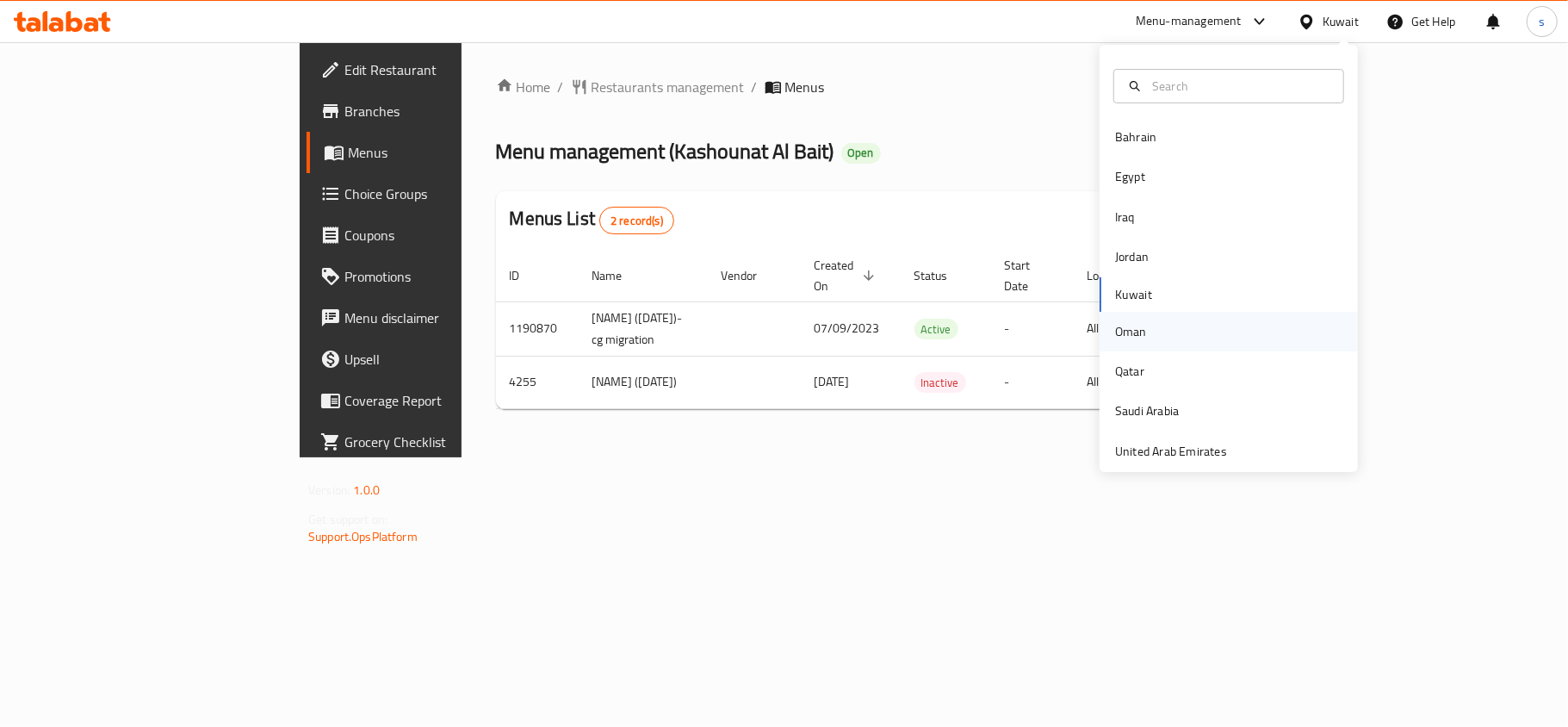 click on "Oman" at bounding box center [1131, 332] 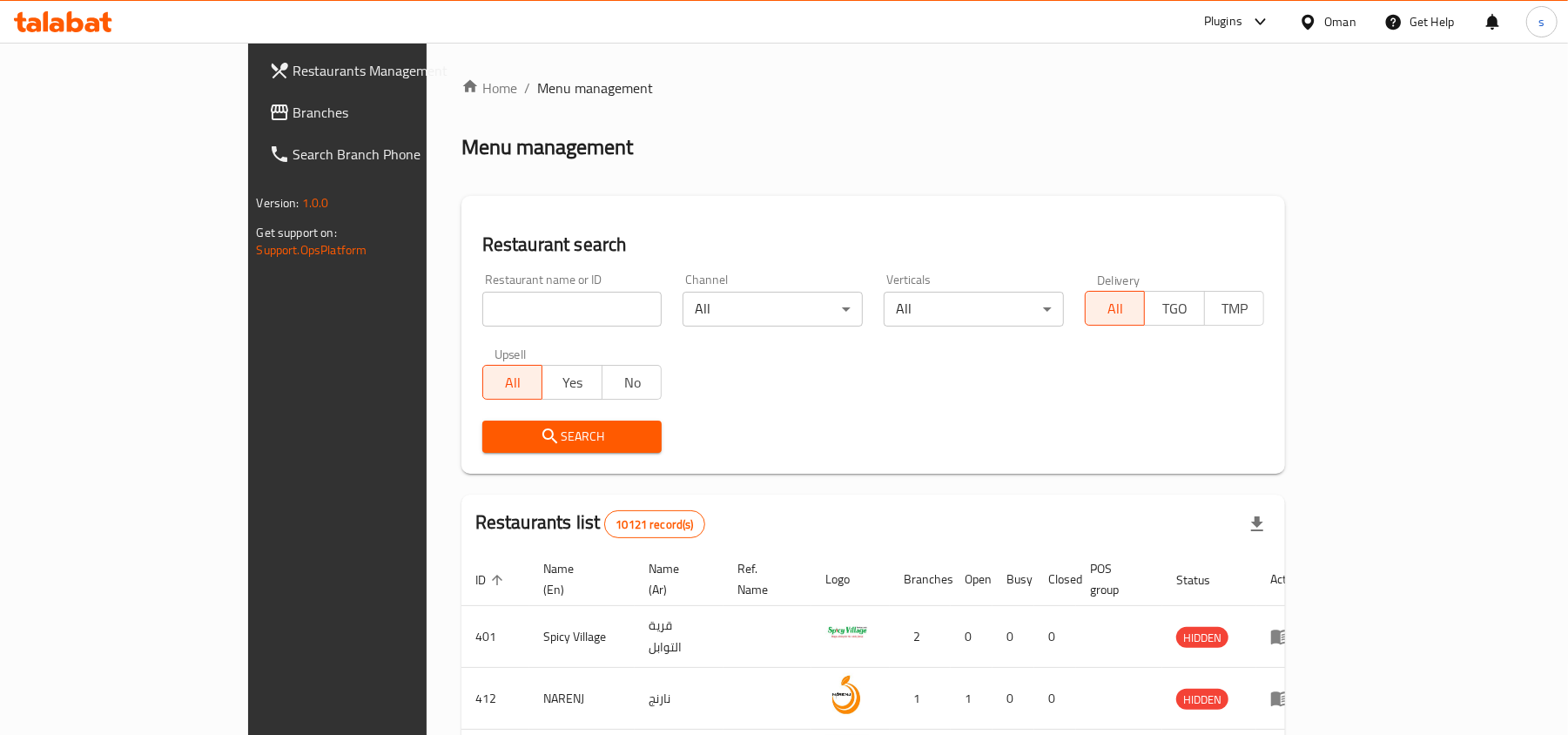 click on "Branches" at bounding box center [394, 112] 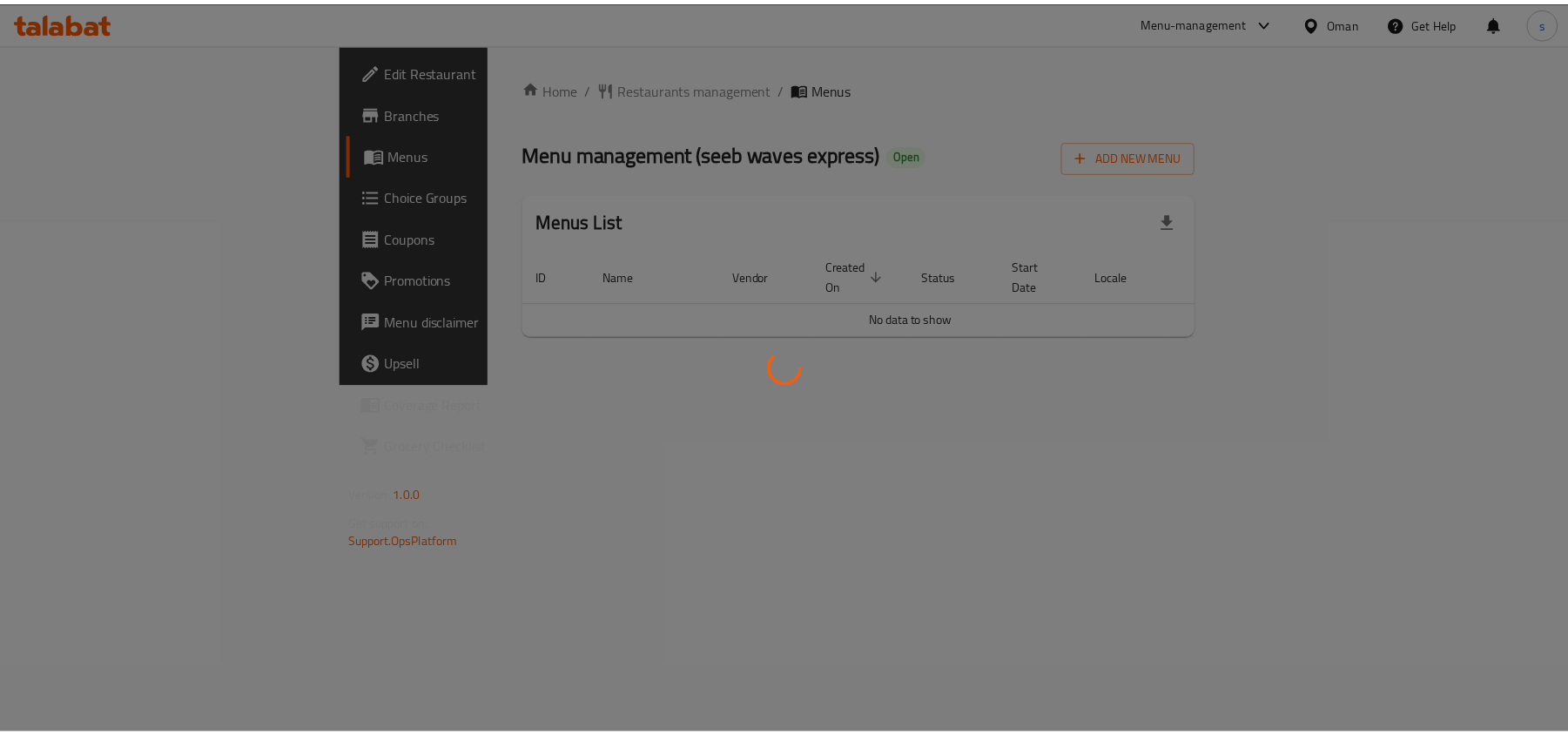 scroll, scrollTop: 0, scrollLeft: 0, axis: both 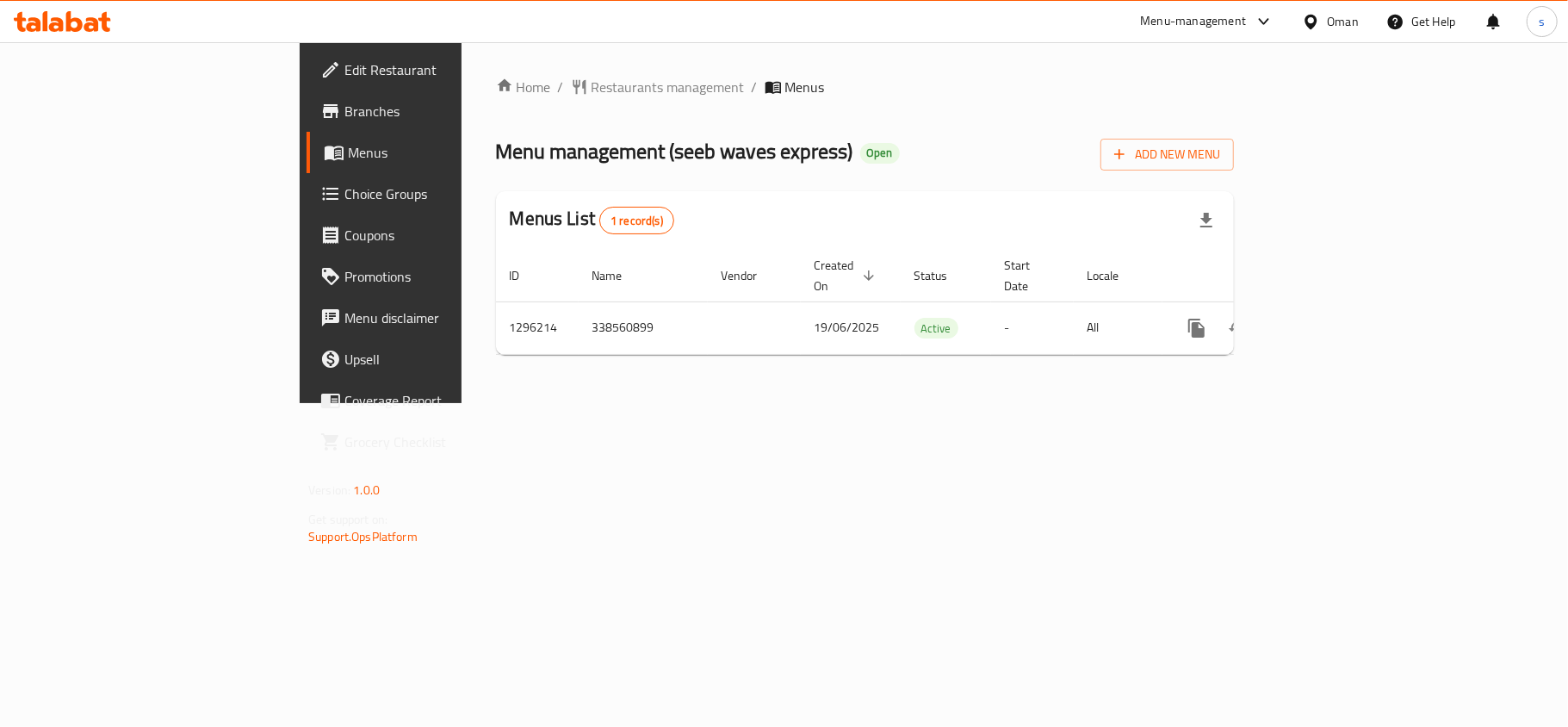 click on "Oman" at bounding box center [1342, 22] 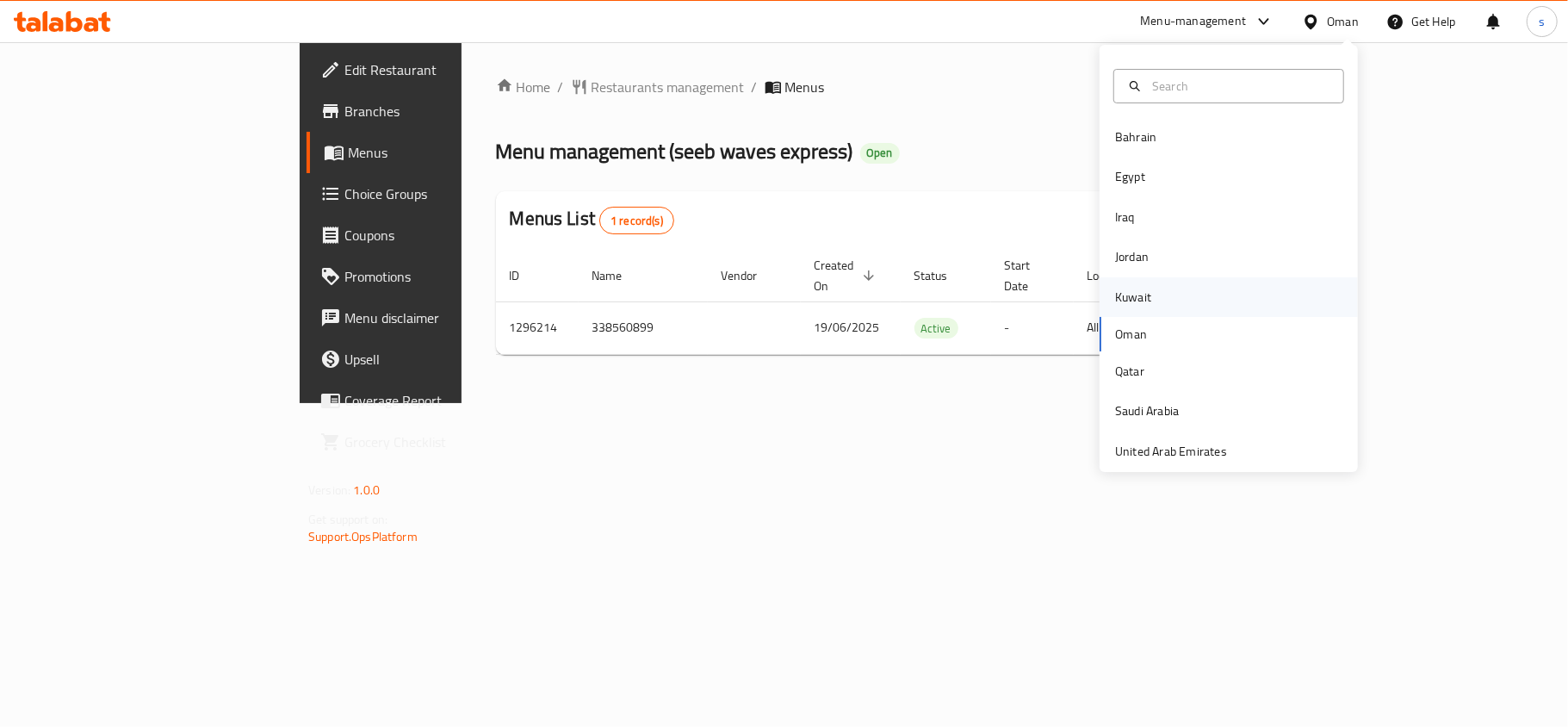 click on "Kuwait" at bounding box center (1133, 297) 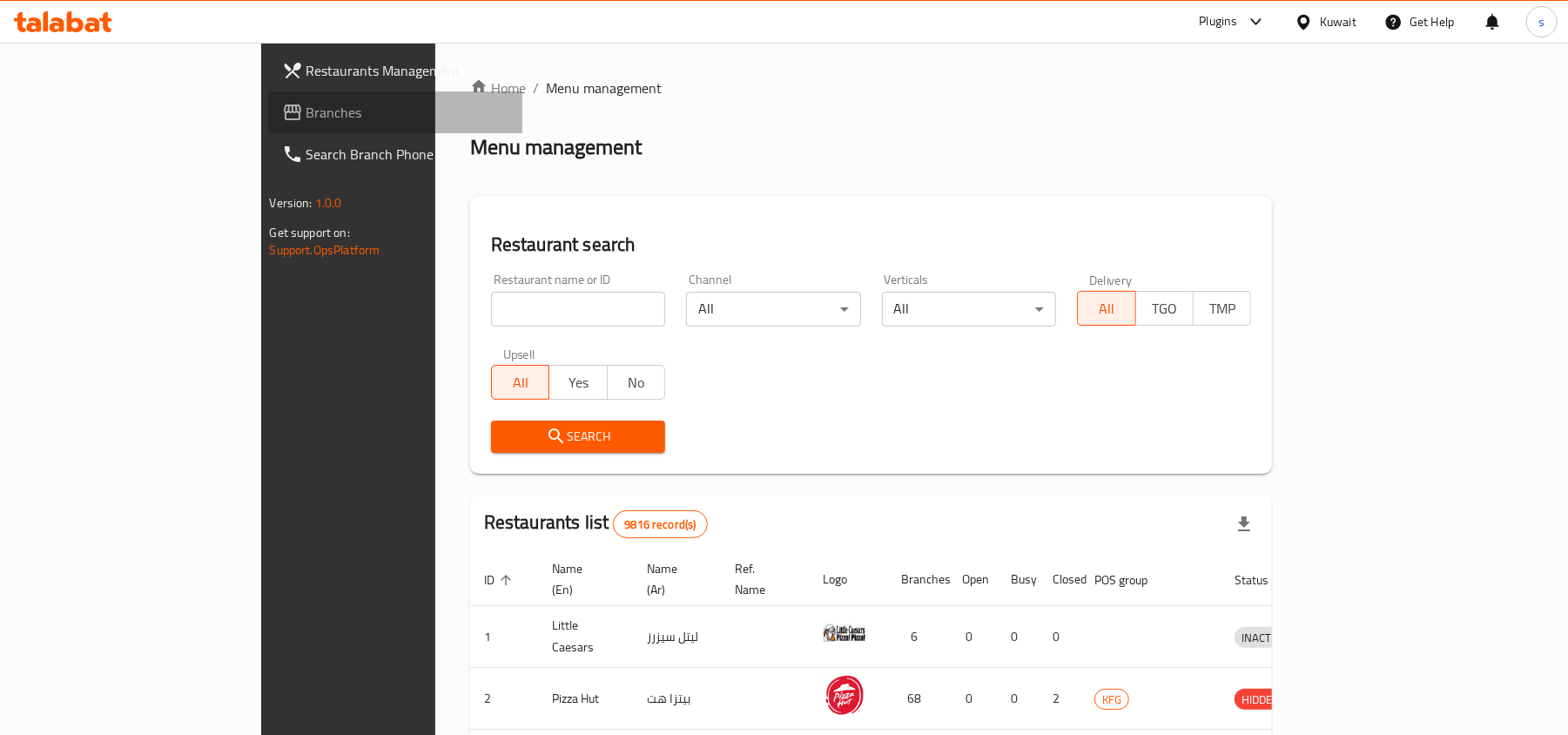 click on "Branches" at bounding box center [407, 112] 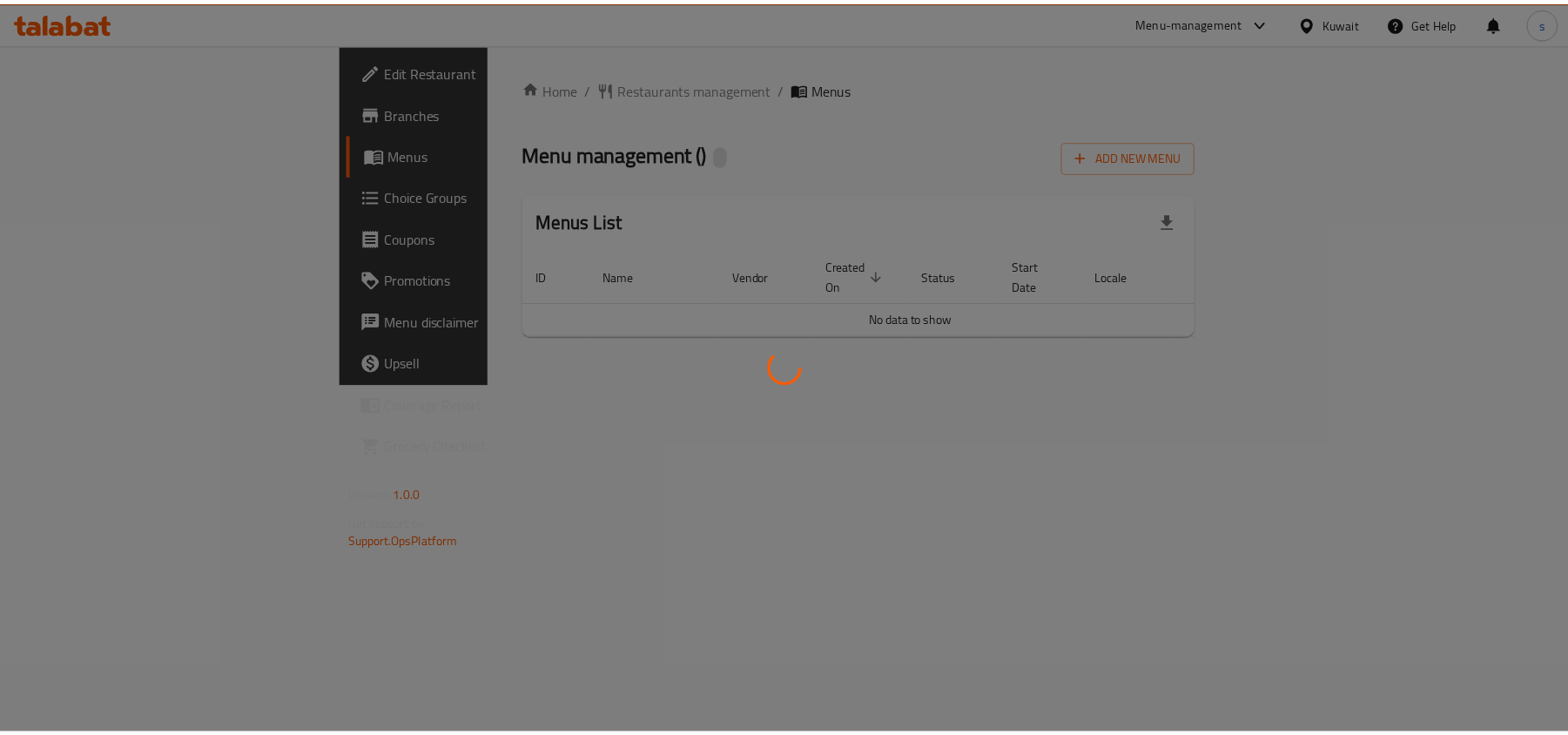 scroll, scrollTop: 0, scrollLeft: 0, axis: both 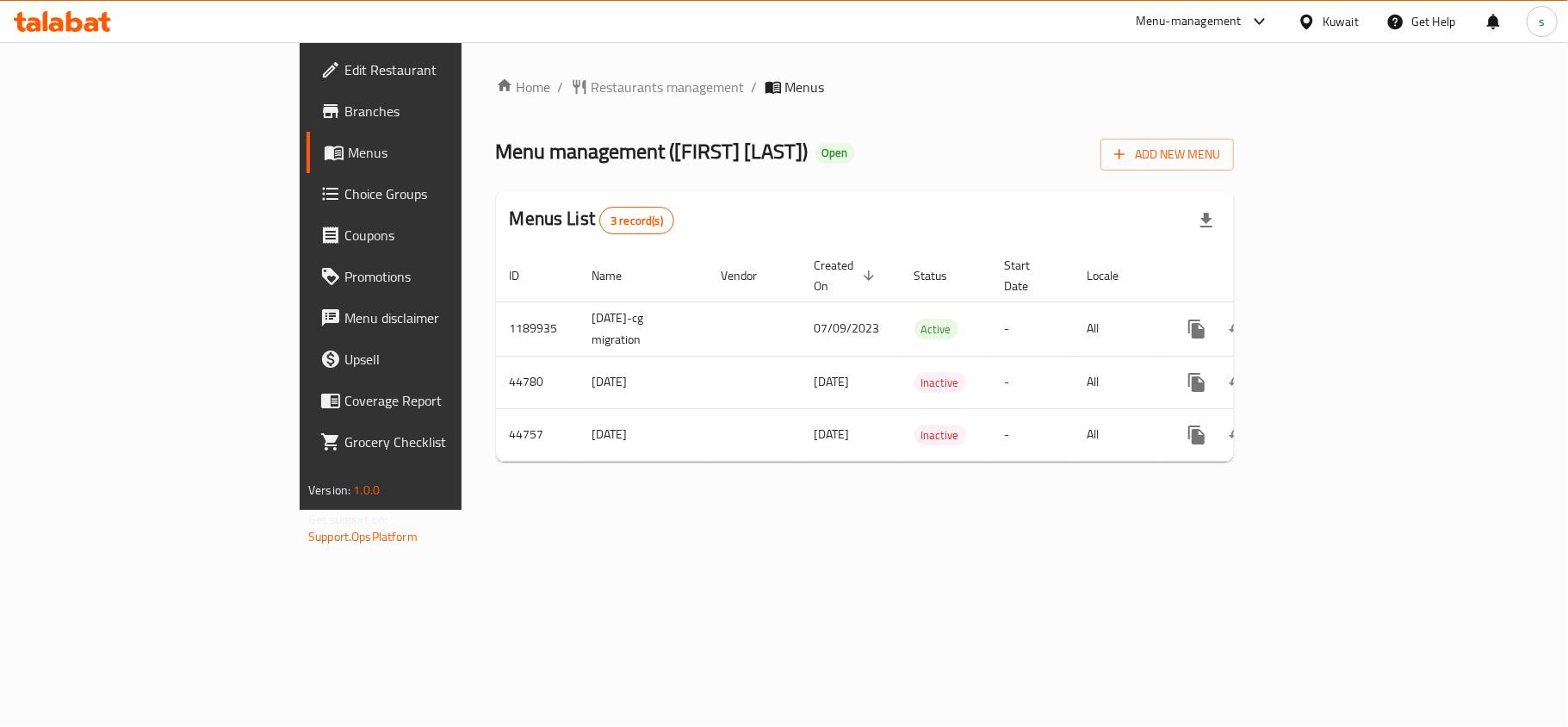 click at bounding box center (1310, 22) 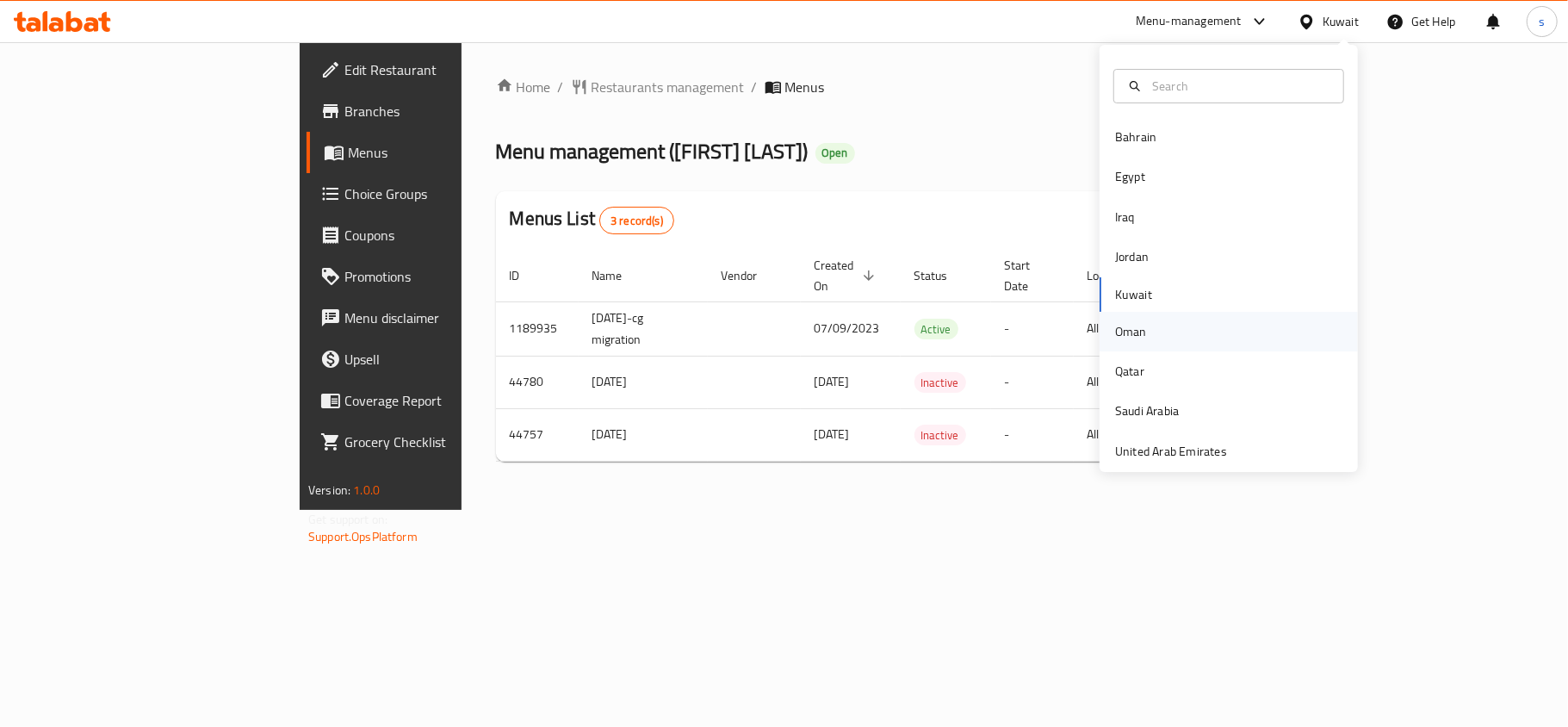click on "Oman" at bounding box center (1131, 332) 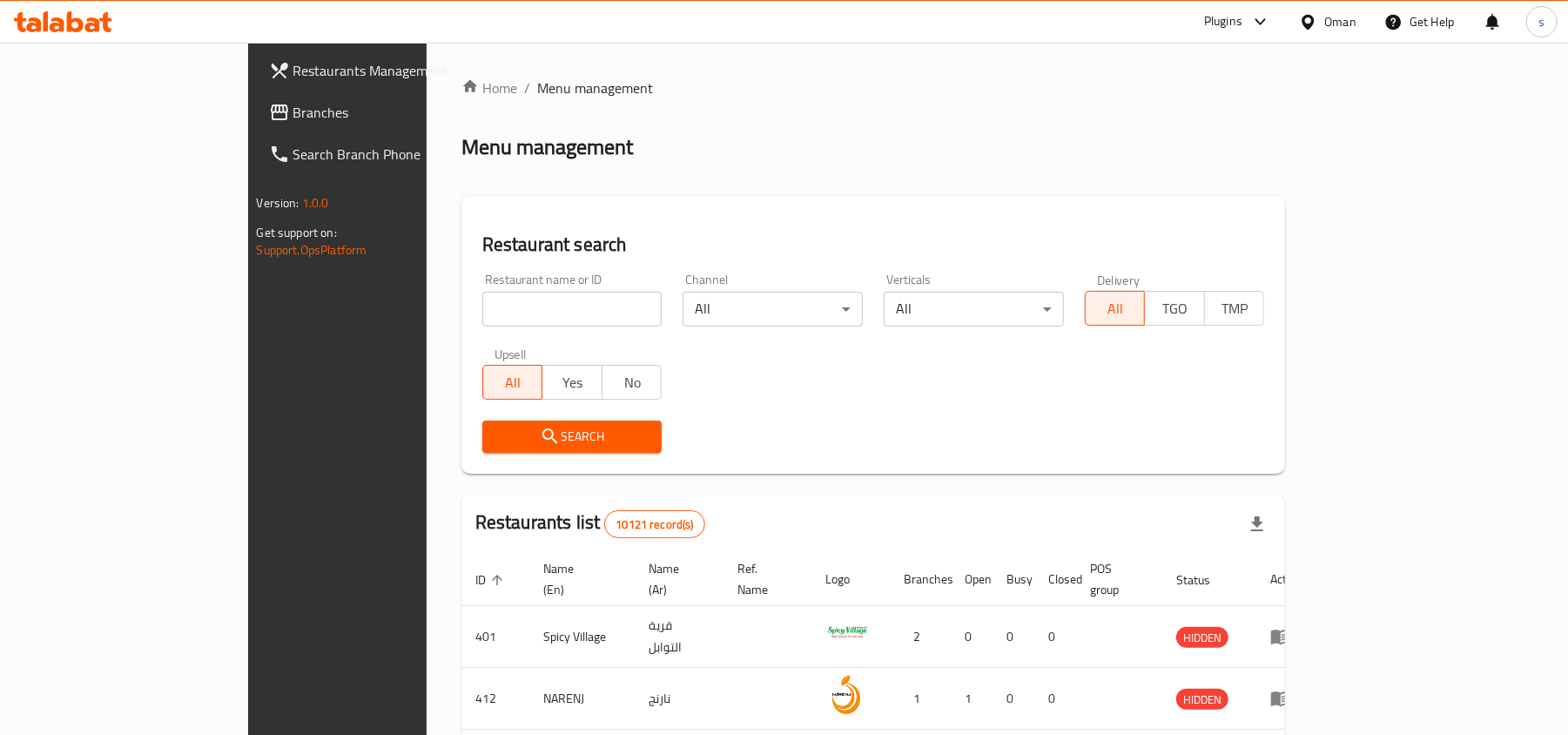 drag, startPoint x: 81, startPoint y: 108, endPoint x: 172, endPoint y: 183, distance: 117.9237 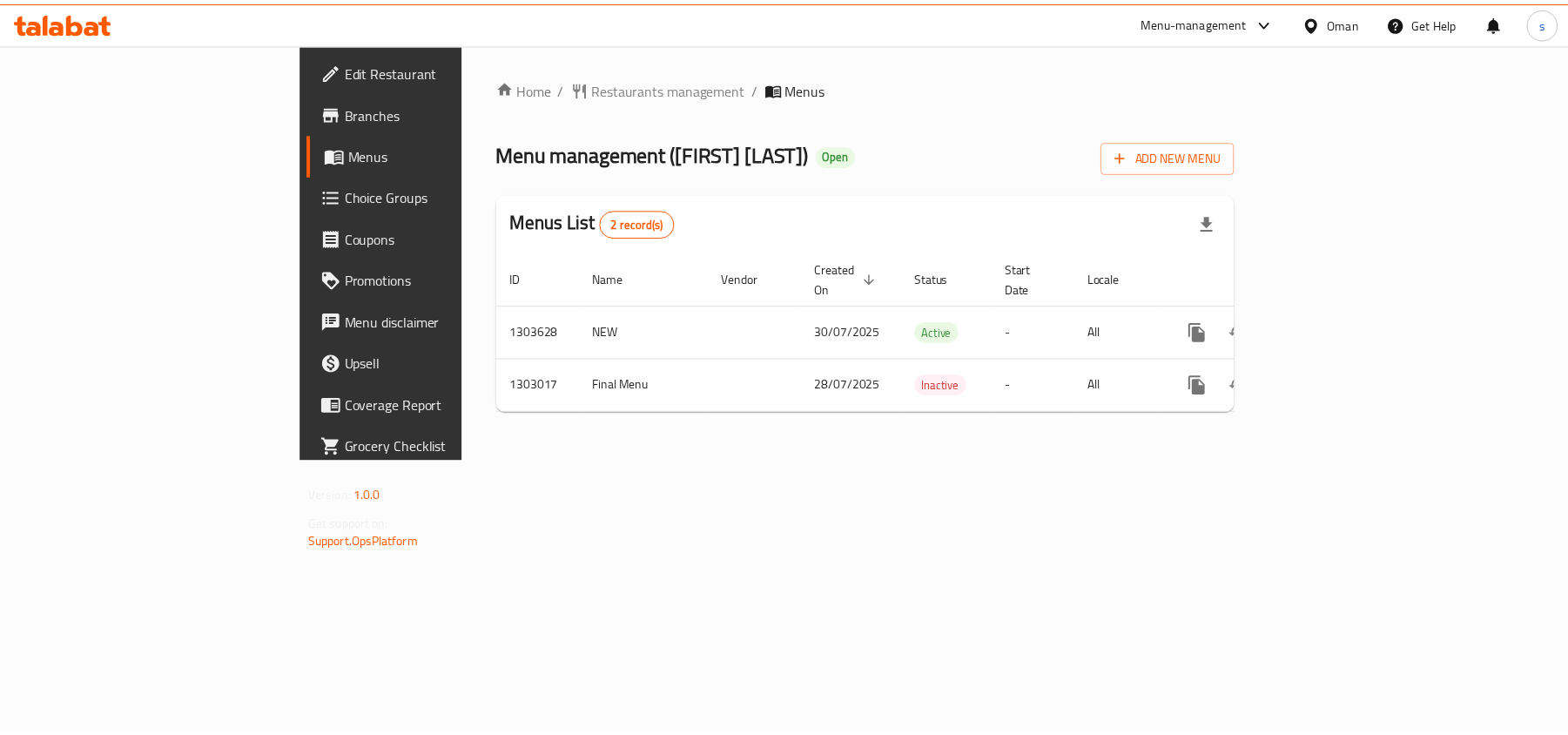 scroll, scrollTop: 0, scrollLeft: 0, axis: both 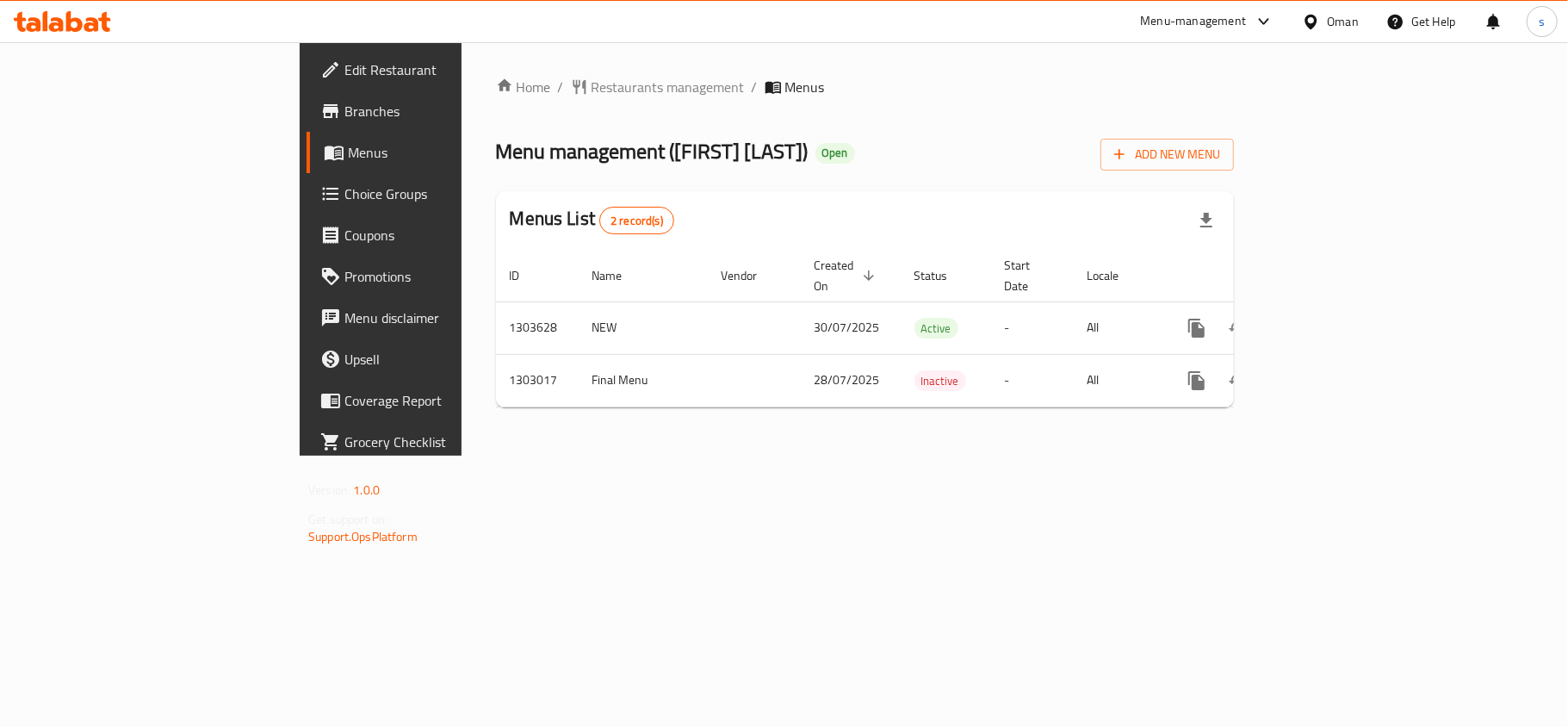 click on "Oman" at bounding box center [1342, 22] 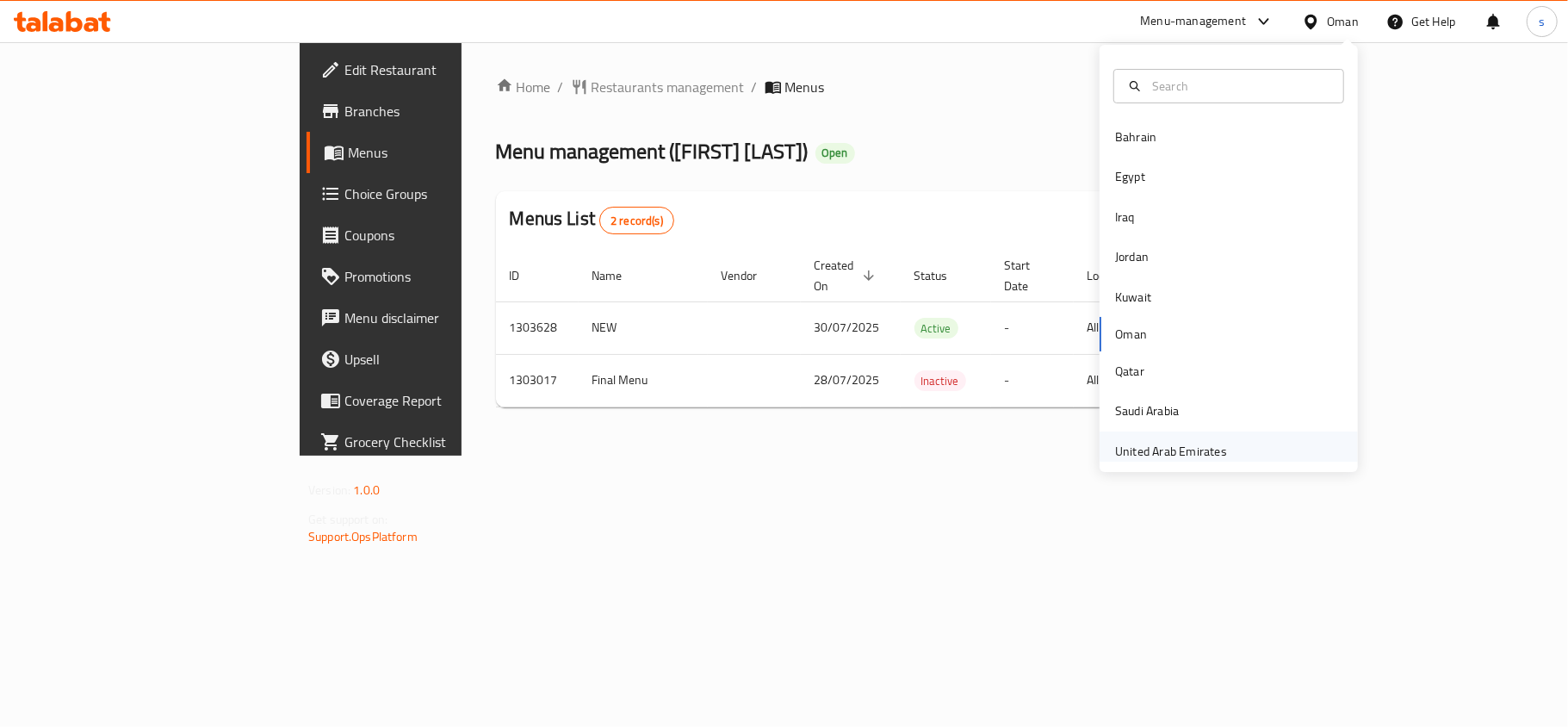 click on "United Arab Emirates" at bounding box center [1171, 451] 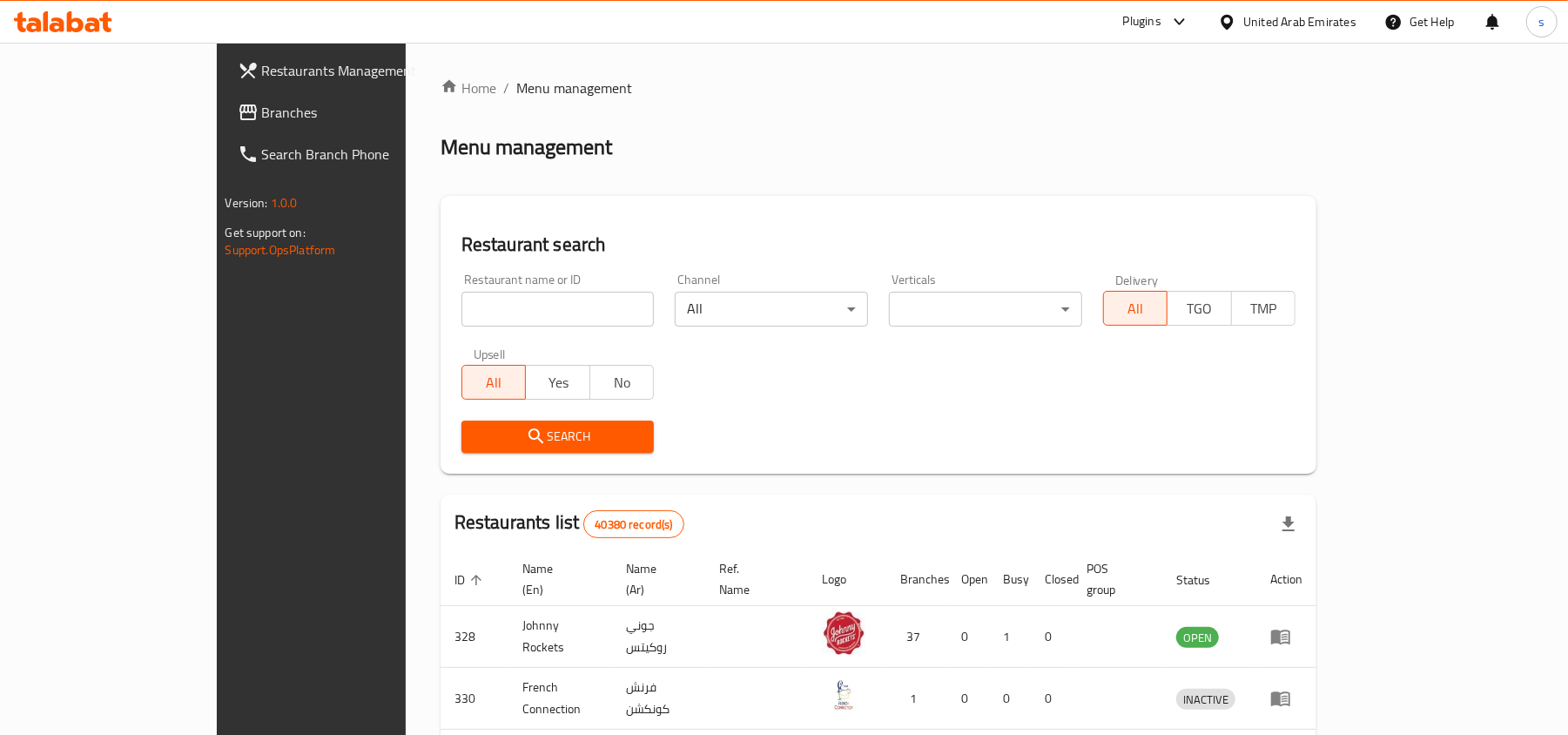 click on "Branches" at bounding box center (363, 112) 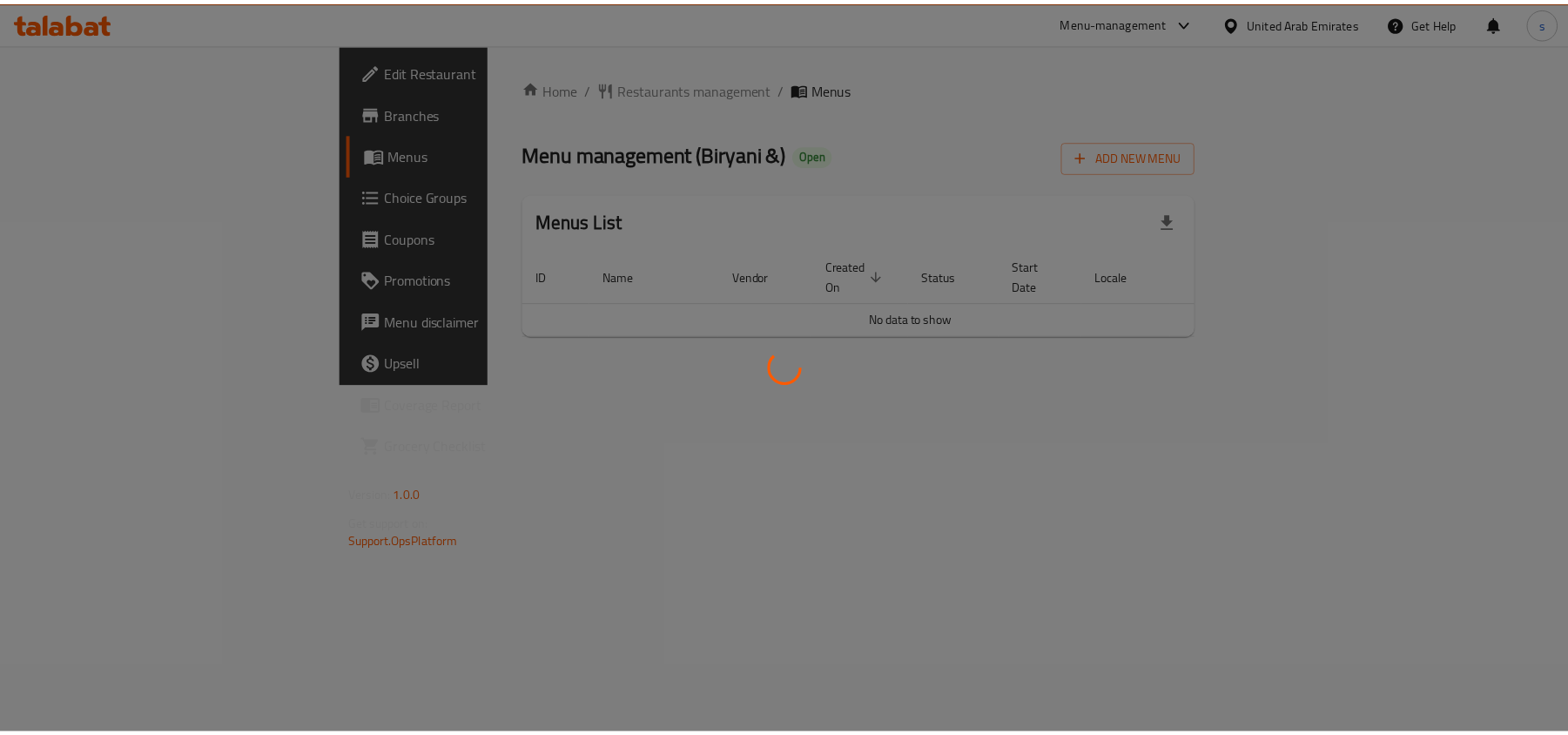 scroll, scrollTop: 0, scrollLeft: 0, axis: both 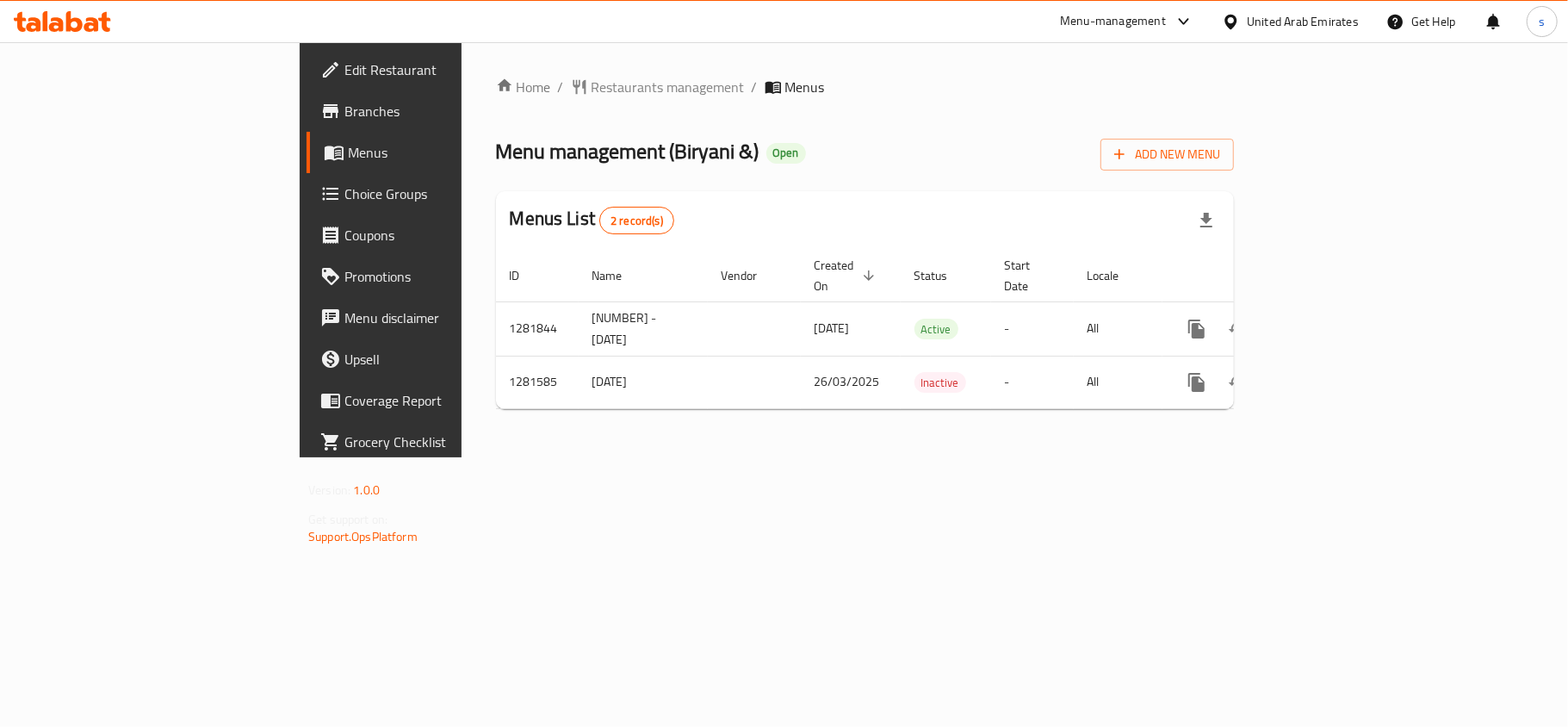 click on "United Arab Emirates" at bounding box center (1303, 22) 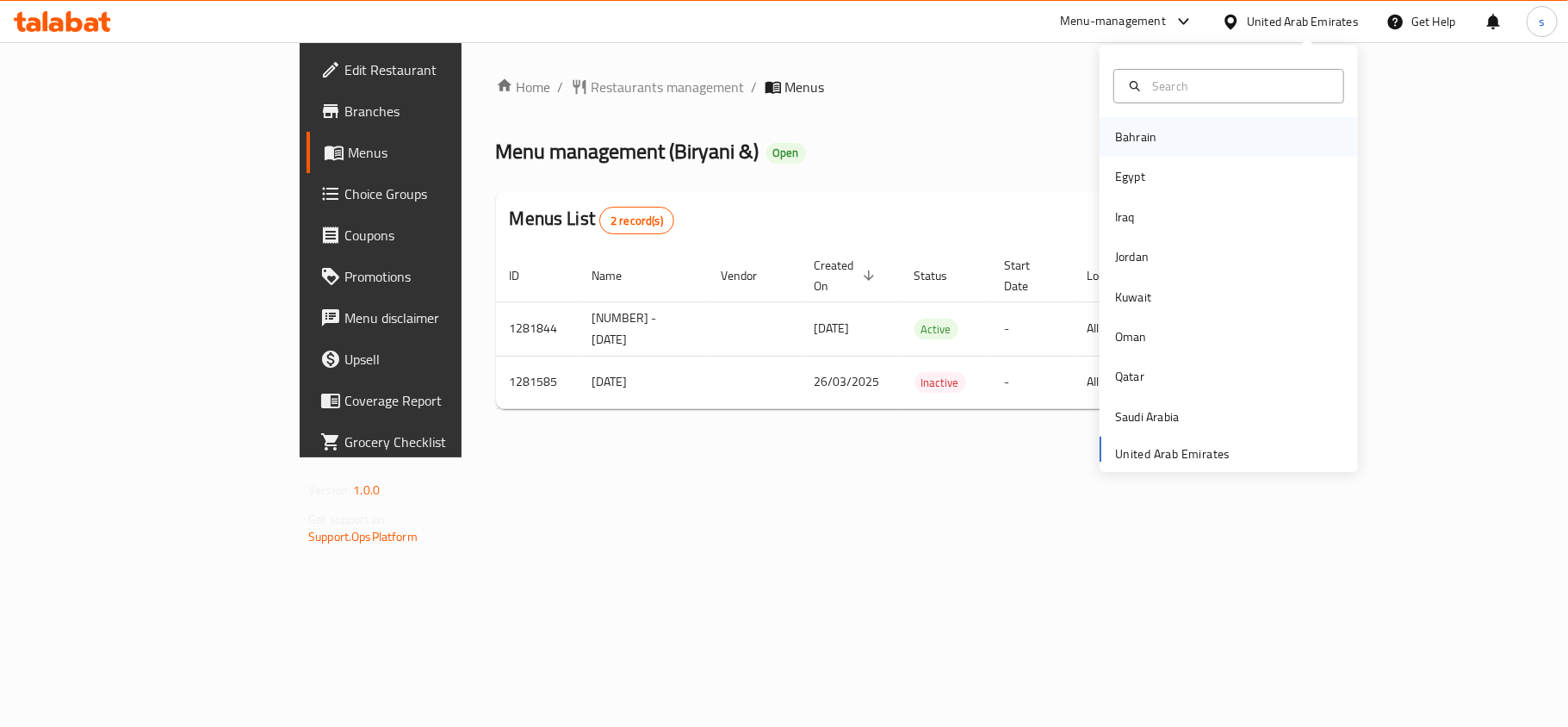 click on "Bahrain" at bounding box center (1136, 137) 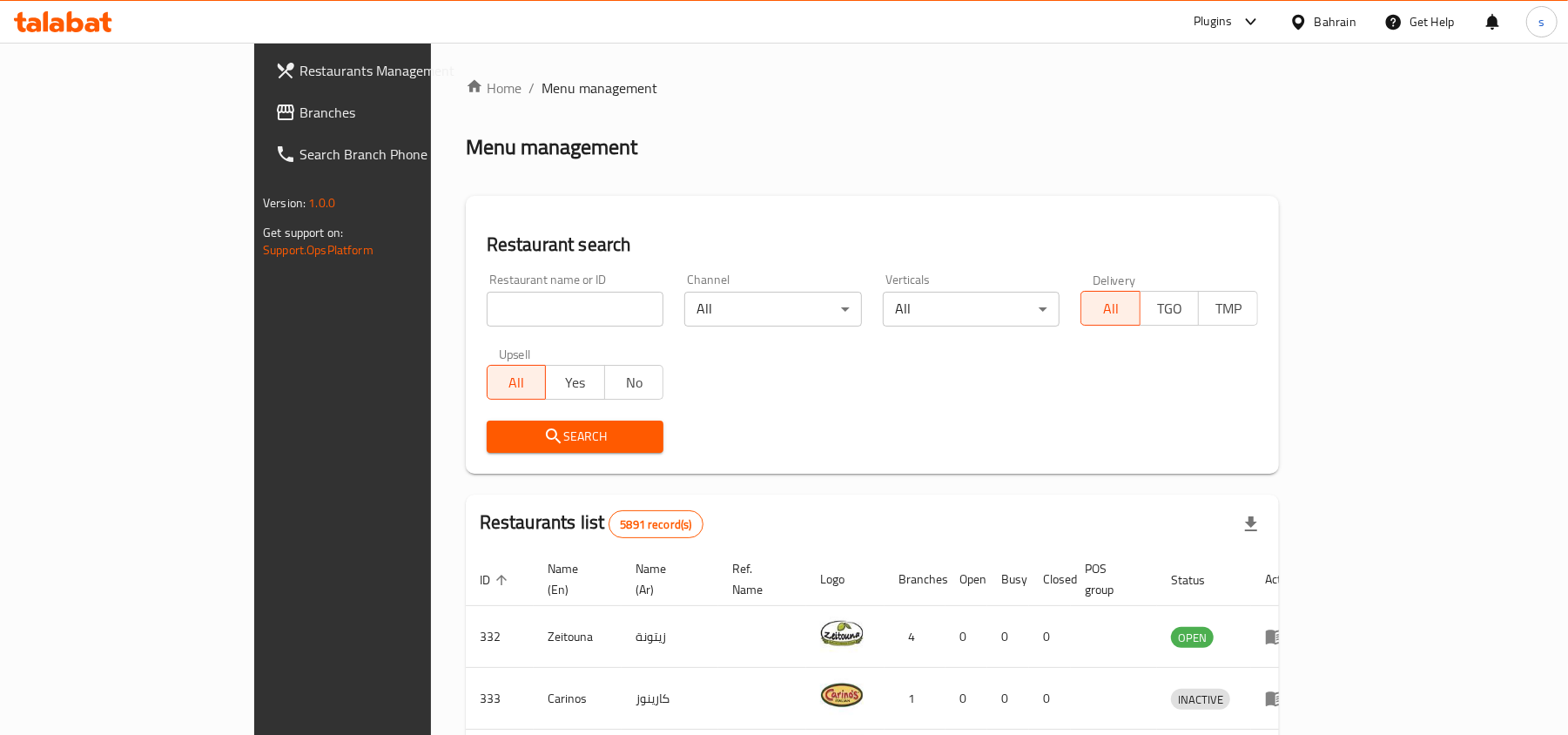 click on "Bahrain" at bounding box center [1336, 22] 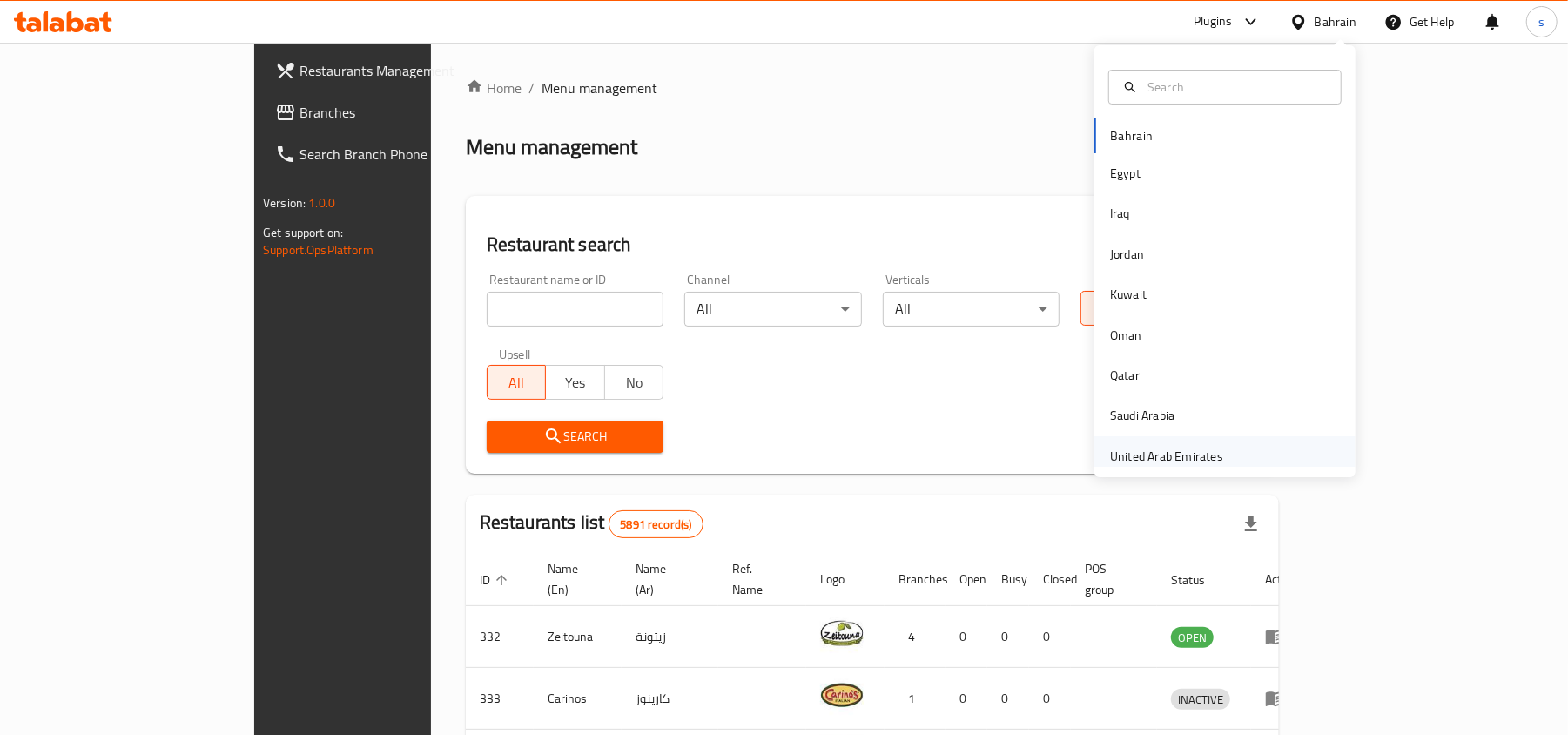 click on "United Arab Emirates" at bounding box center (1167, 456) 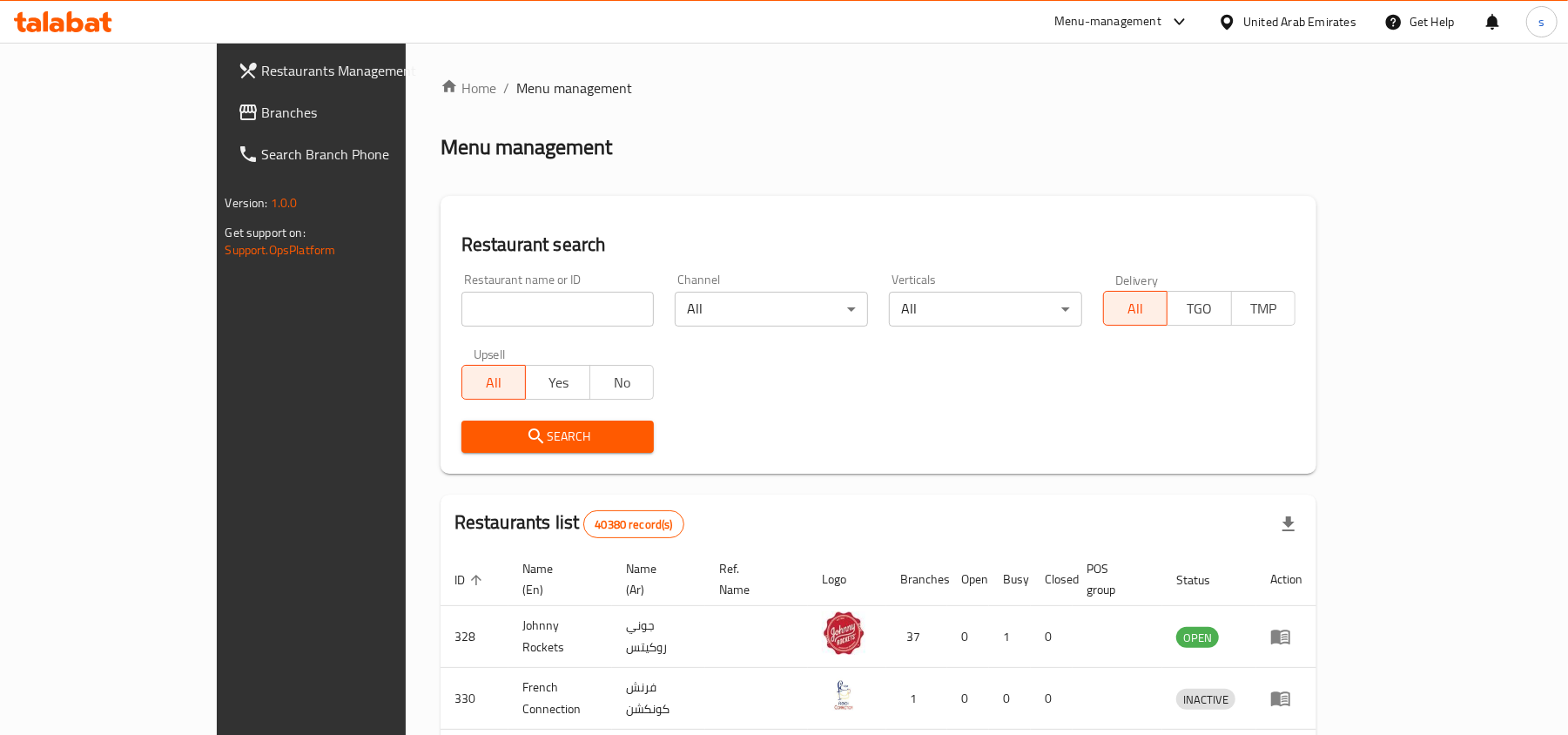 click on "Branches" at bounding box center (363, 112) 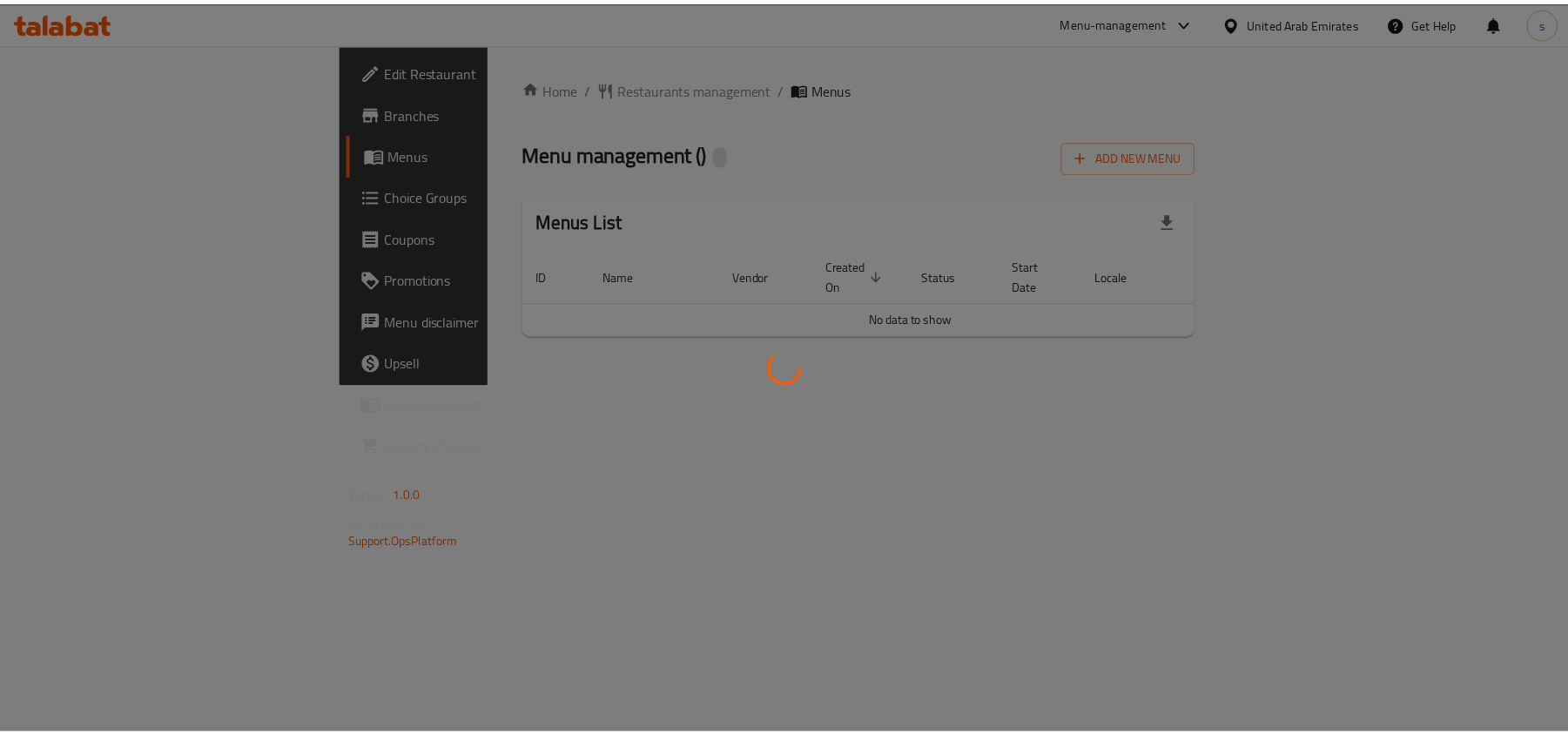 scroll, scrollTop: 0, scrollLeft: 0, axis: both 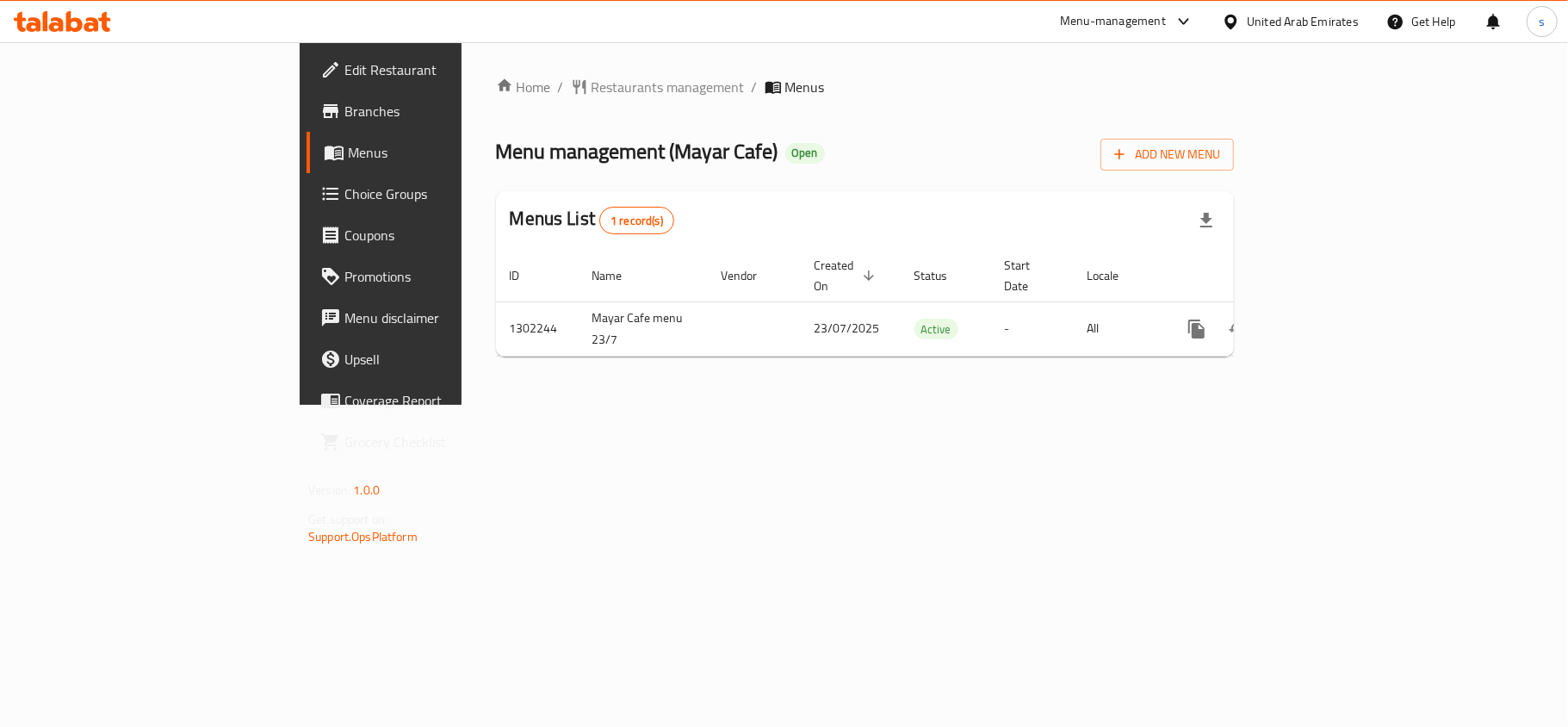 click on "United Arab Emirates" at bounding box center (1303, 22) 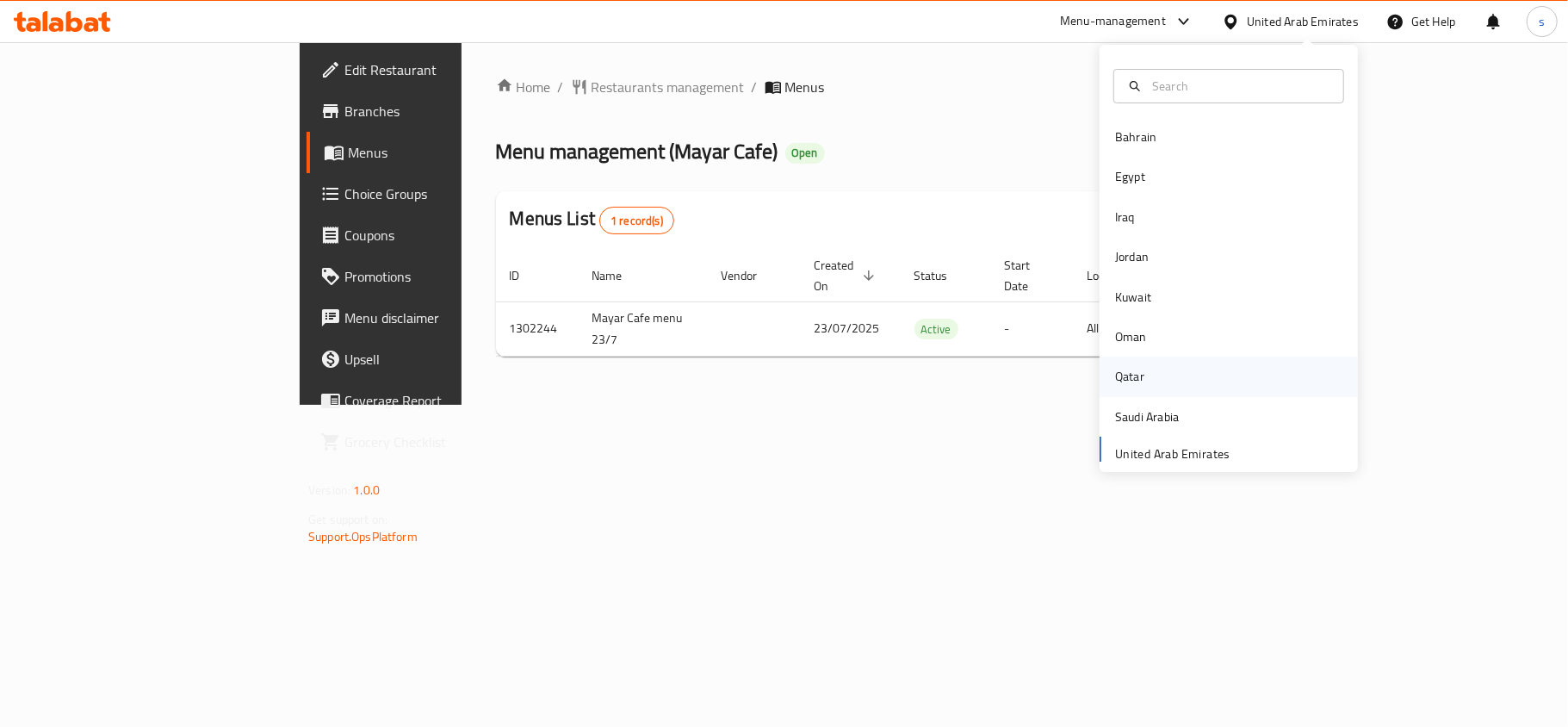 click on "Qatar" at bounding box center [1130, 376] 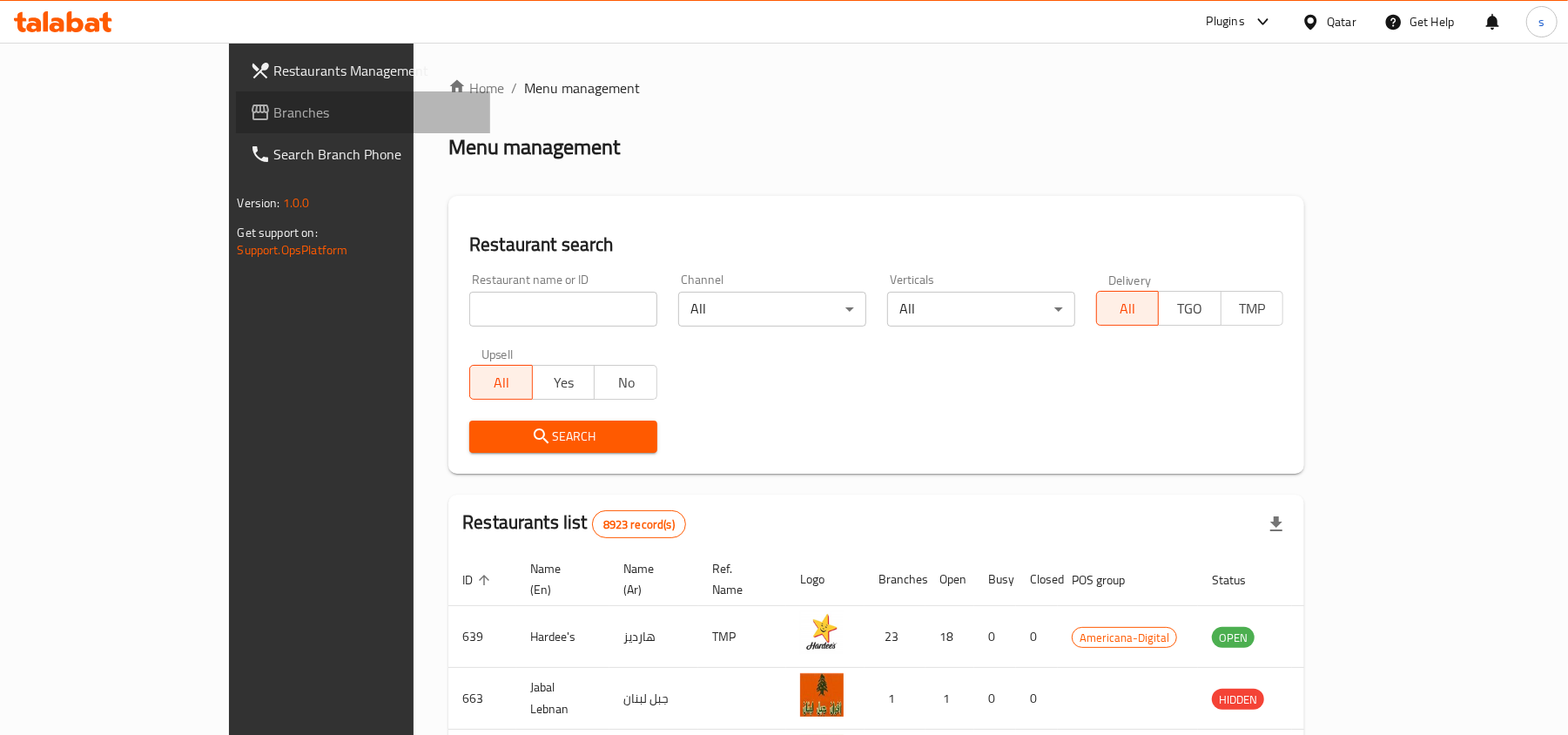 click on "Branches" at bounding box center (375, 112) 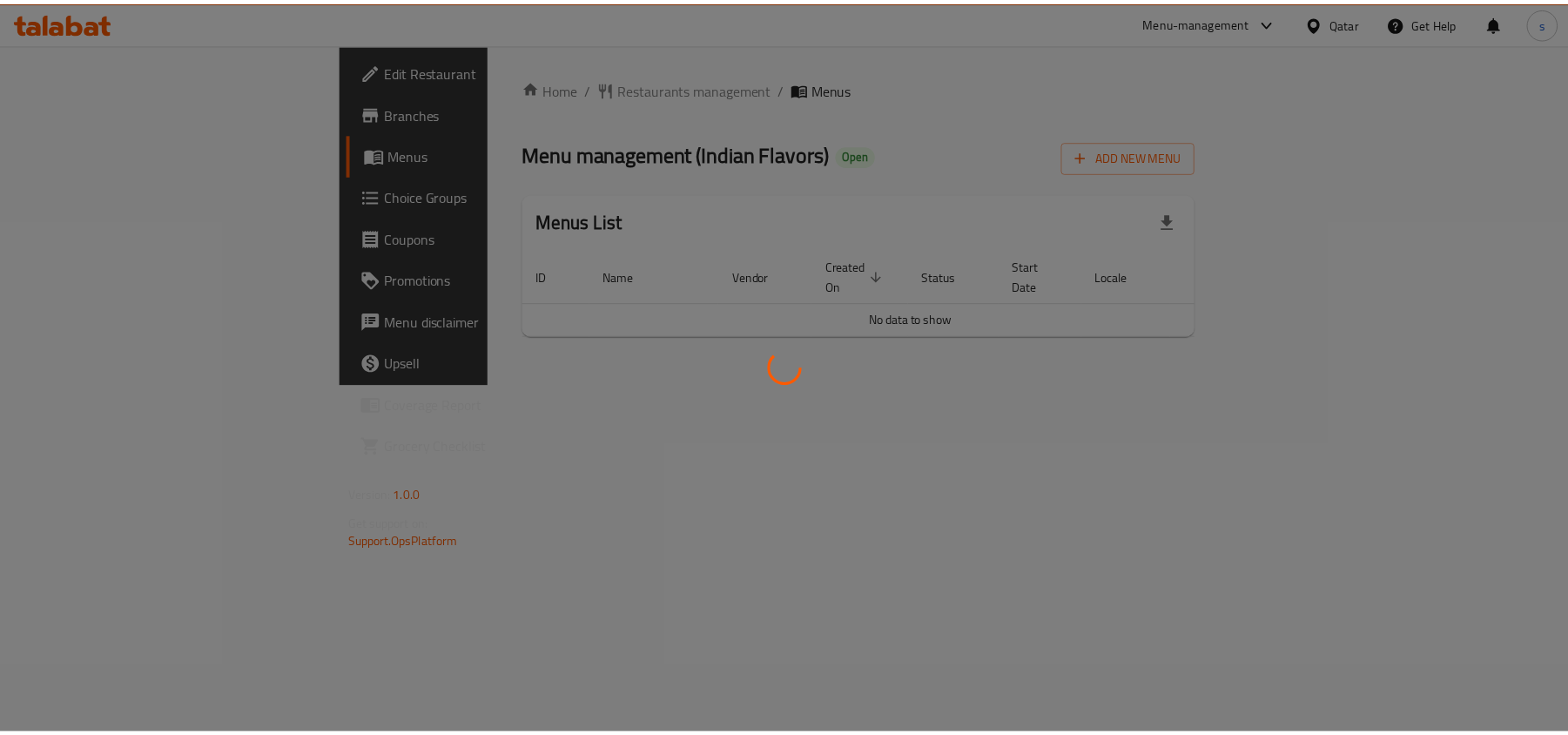 scroll, scrollTop: 0, scrollLeft: 0, axis: both 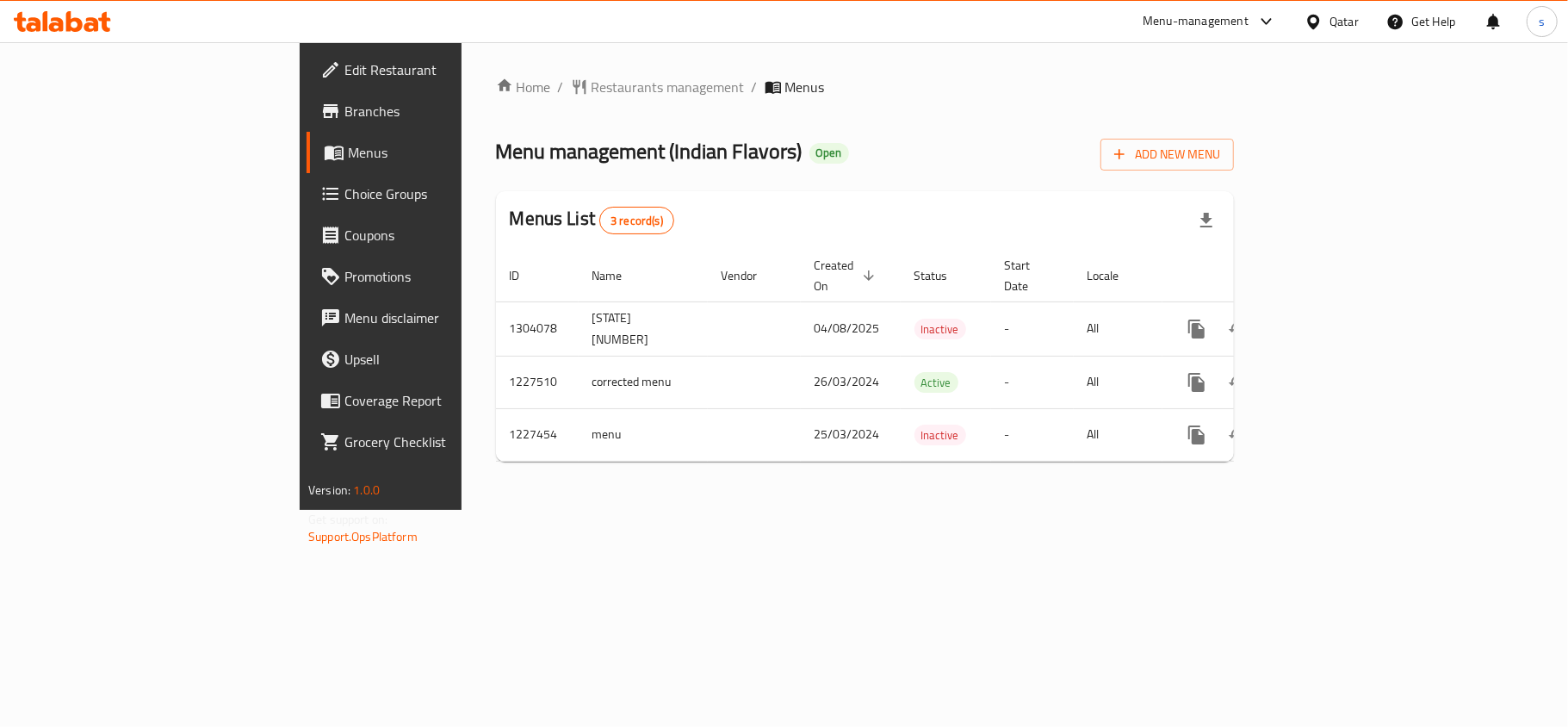 click on "Qatar" at bounding box center (1344, 22) 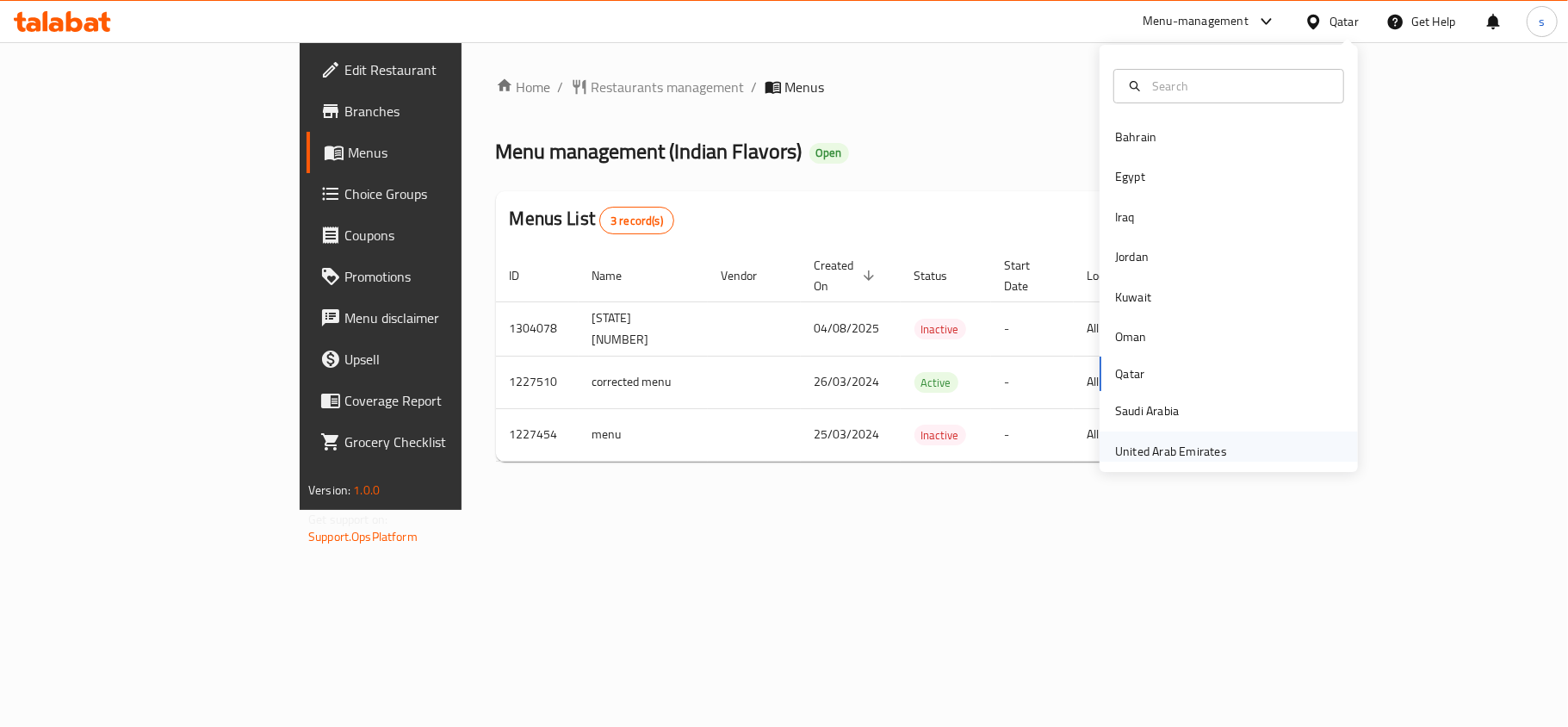 click on "United Arab Emirates" at bounding box center [1171, 451] 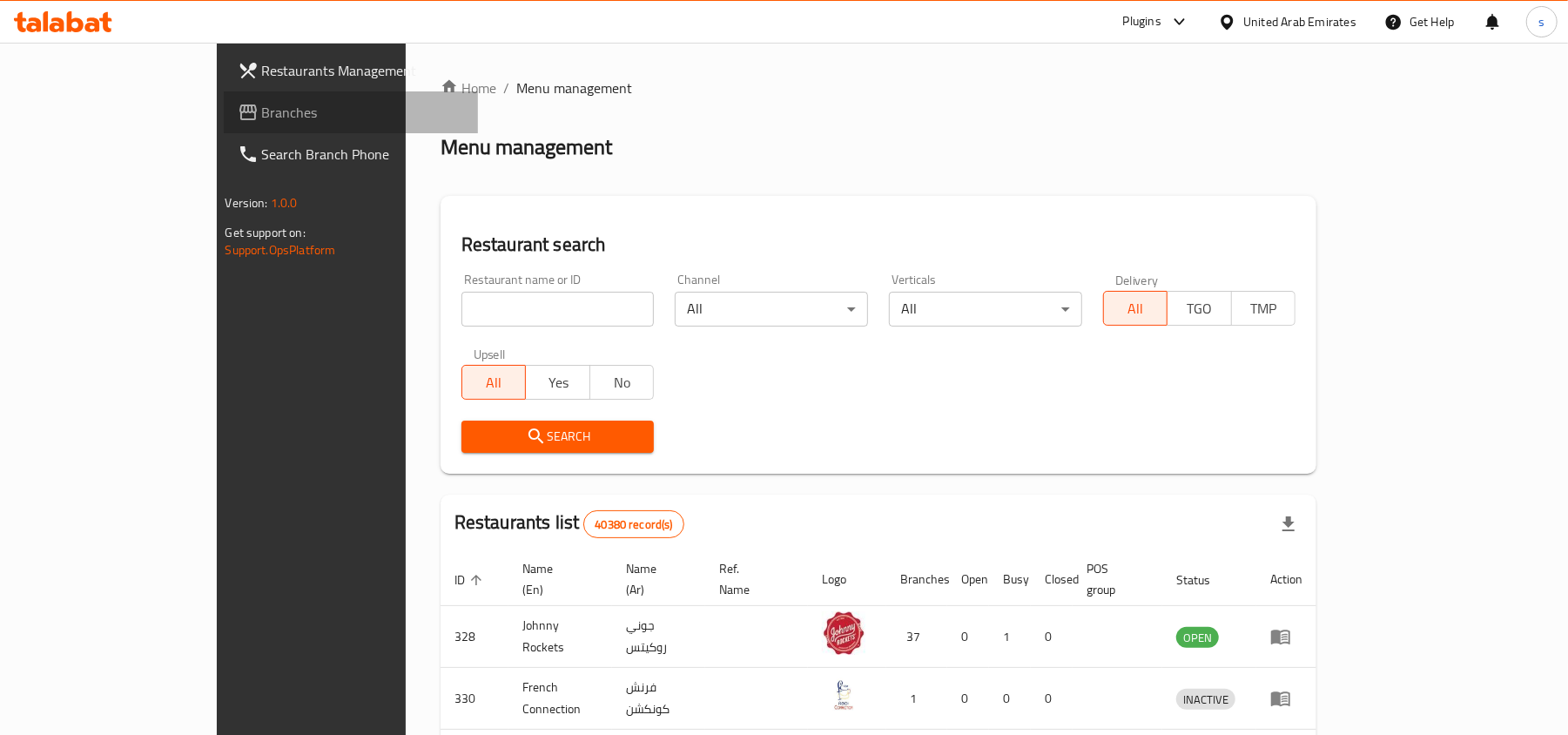 click on "Branches" at bounding box center [363, 112] 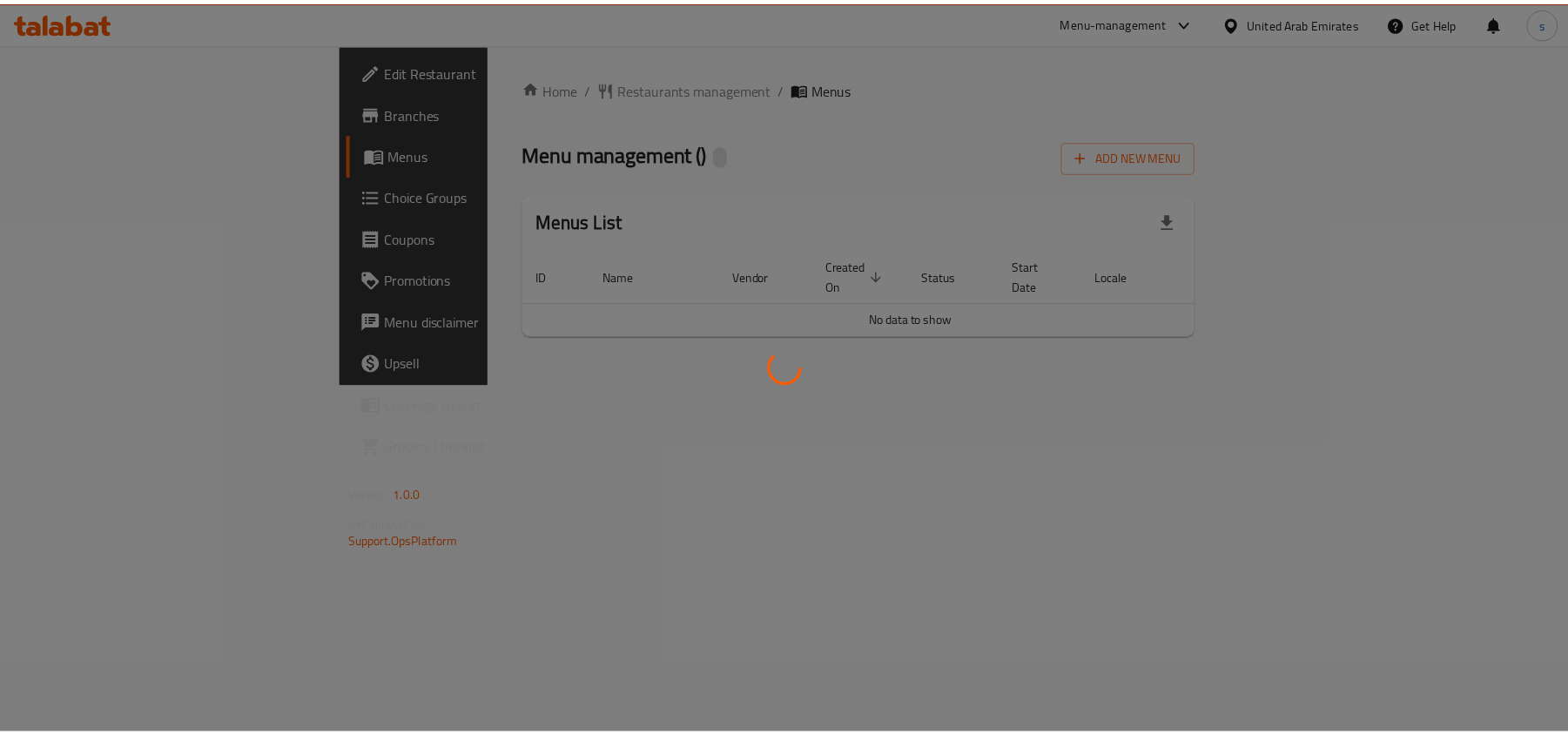 scroll, scrollTop: 0, scrollLeft: 0, axis: both 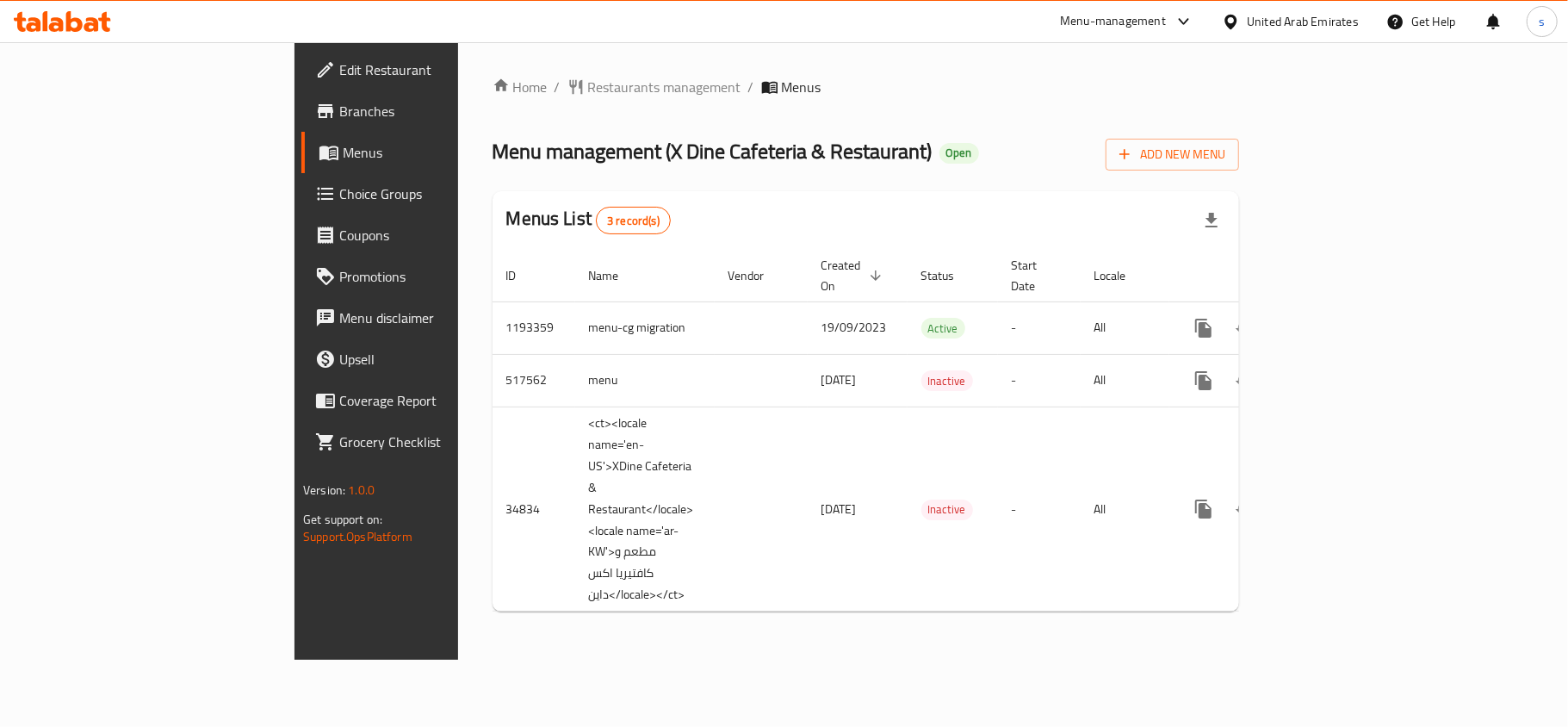 click on "United Arab Emirates" at bounding box center (1303, 22) 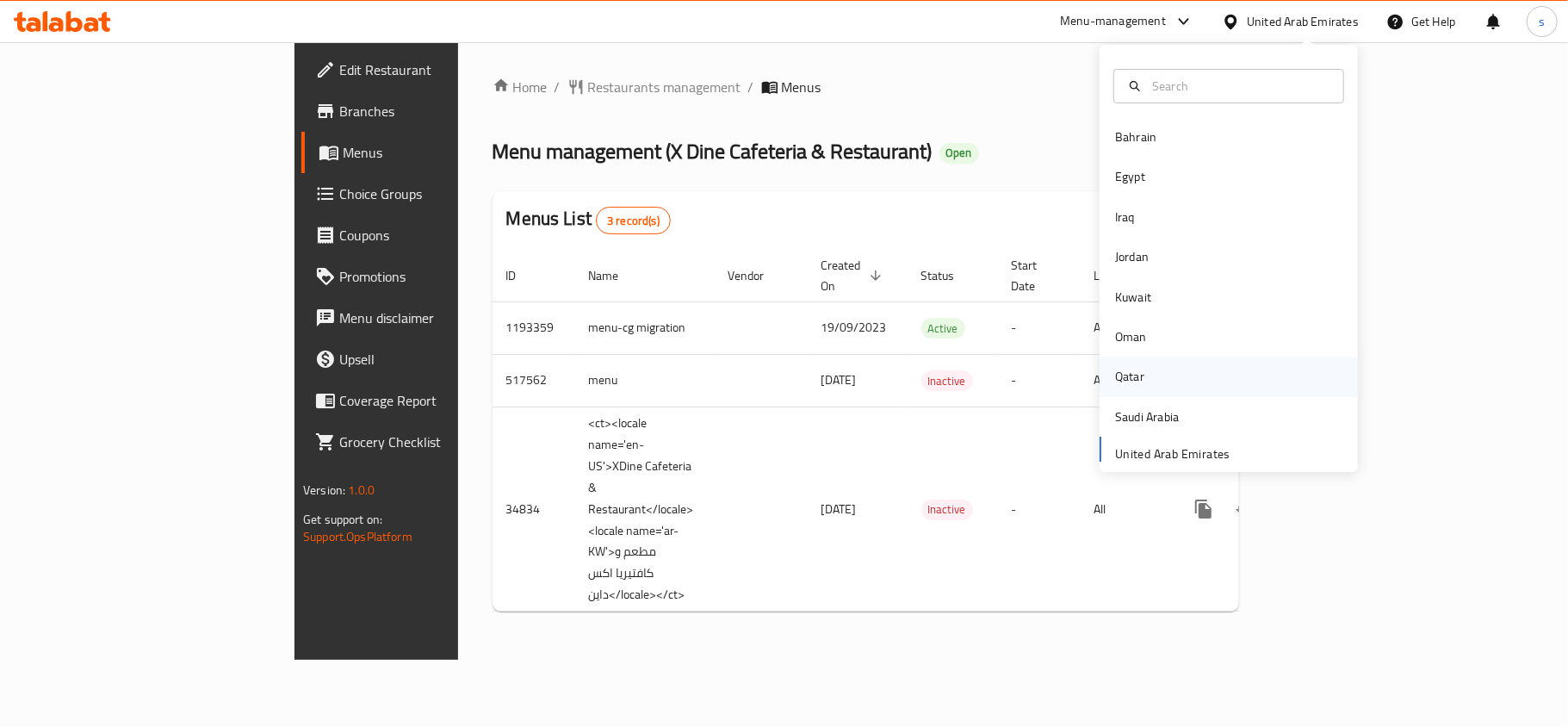 click on "Qatar" at bounding box center [1130, 376] 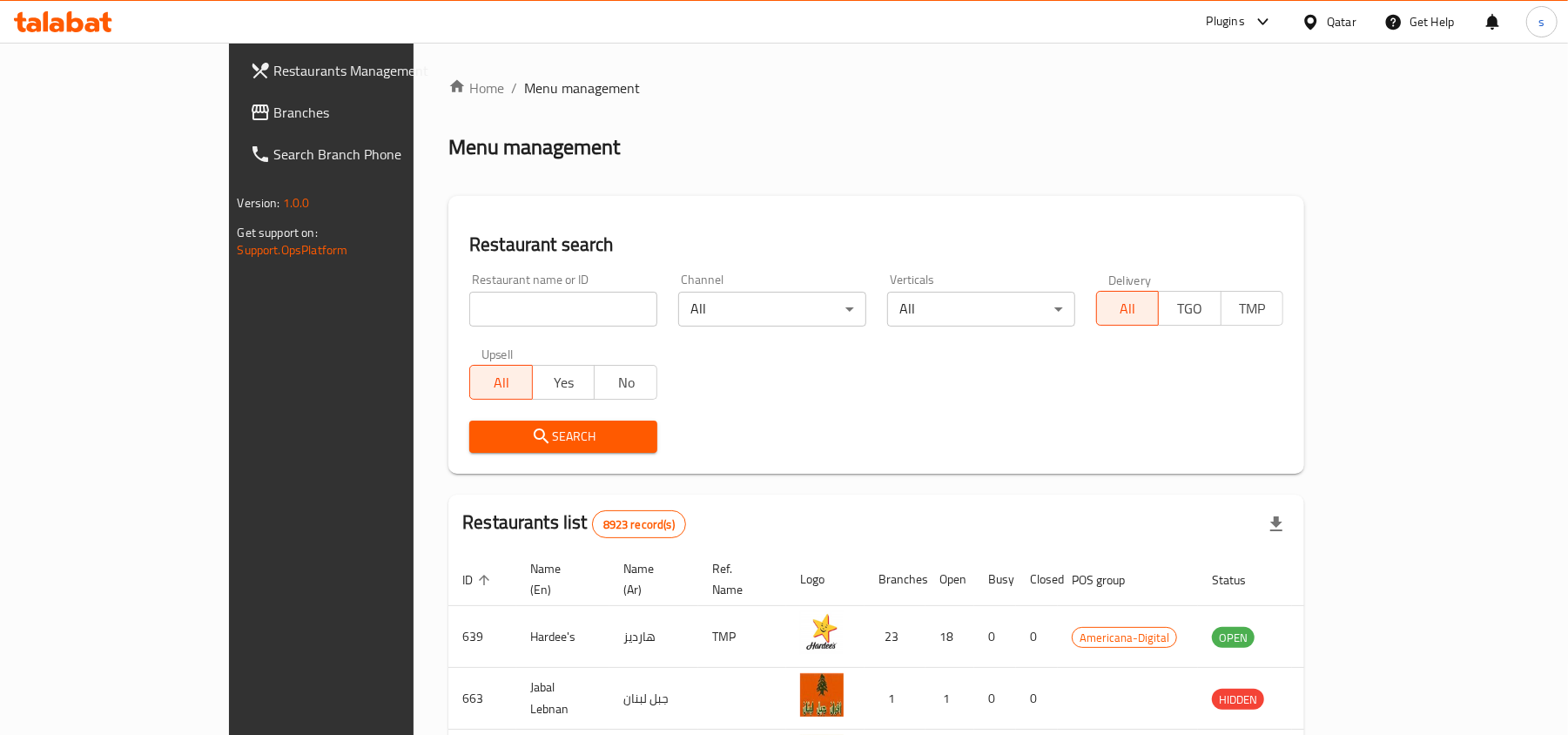 click on "Branches" at bounding box center (375, 112) 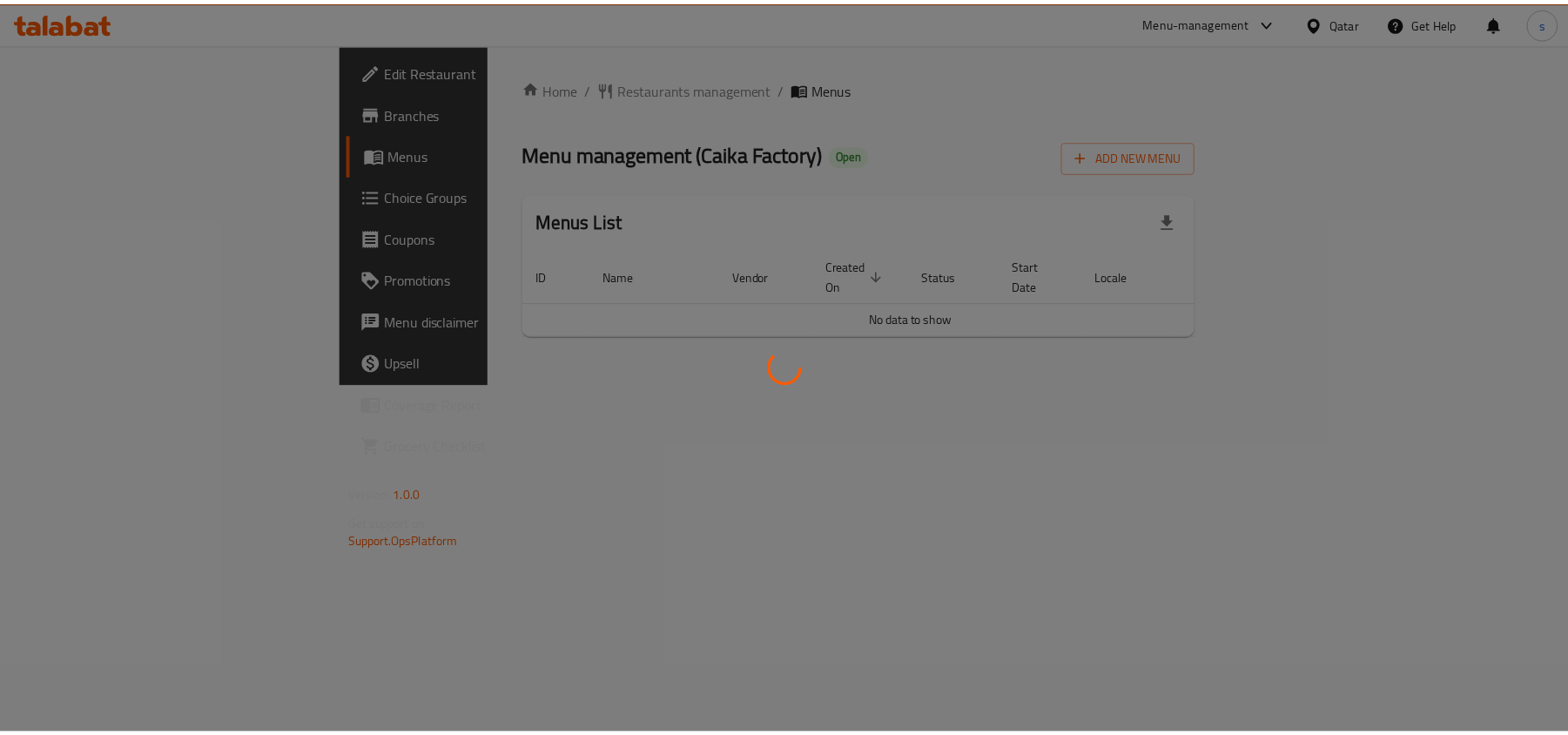scroll, scrollTop: 0, scrollLeft: 0, axis: both 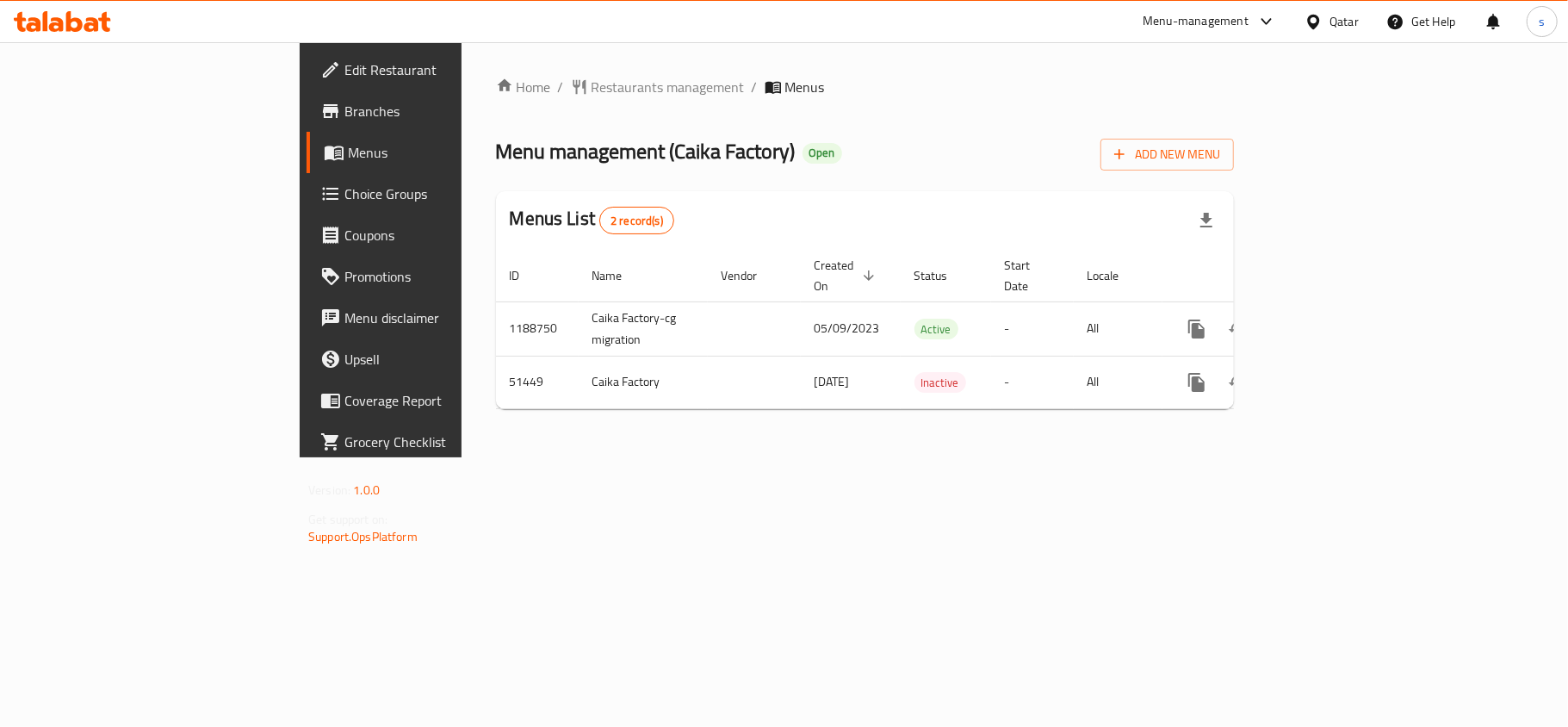 click on "Qatar" at bounding box center [1344, 22] 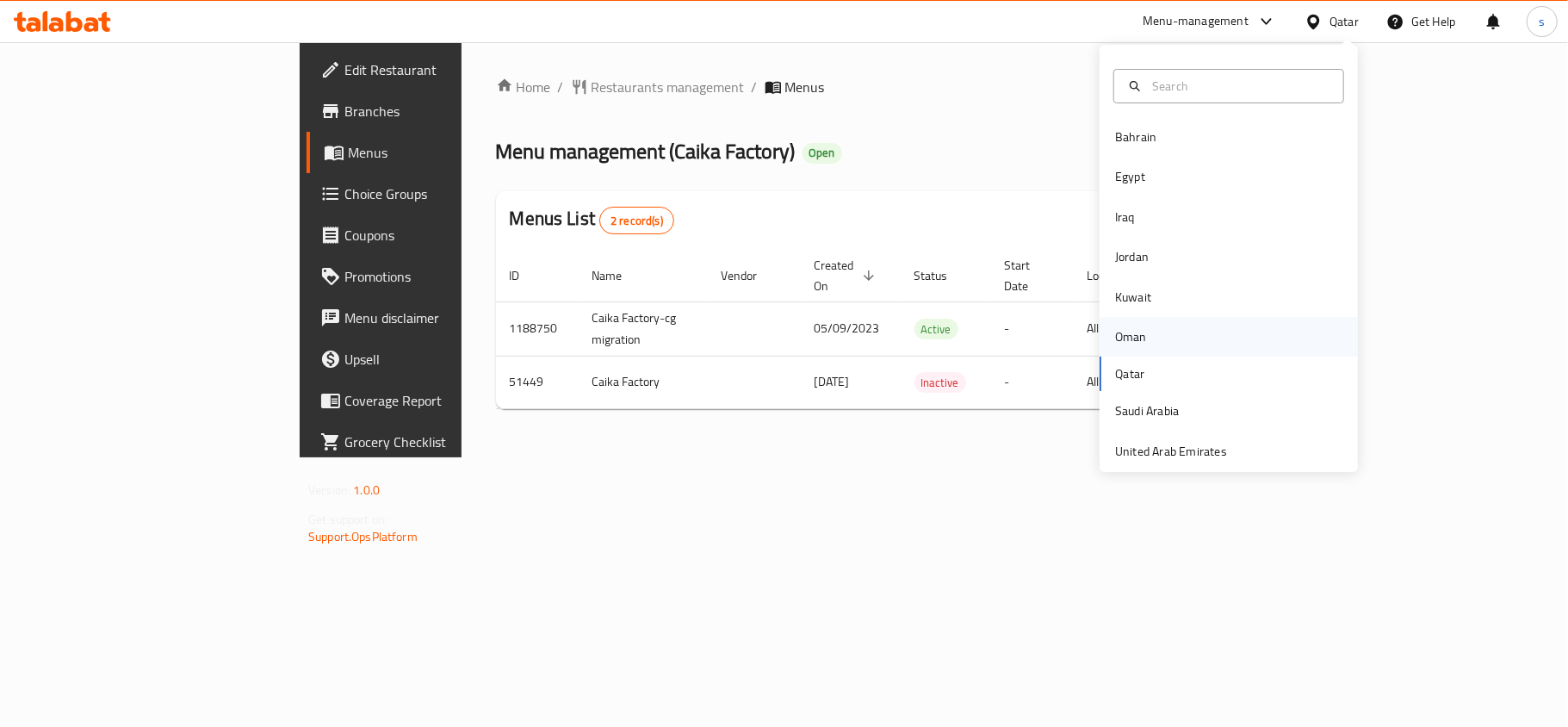click on "Oman" at bounding box center (1131, 337) 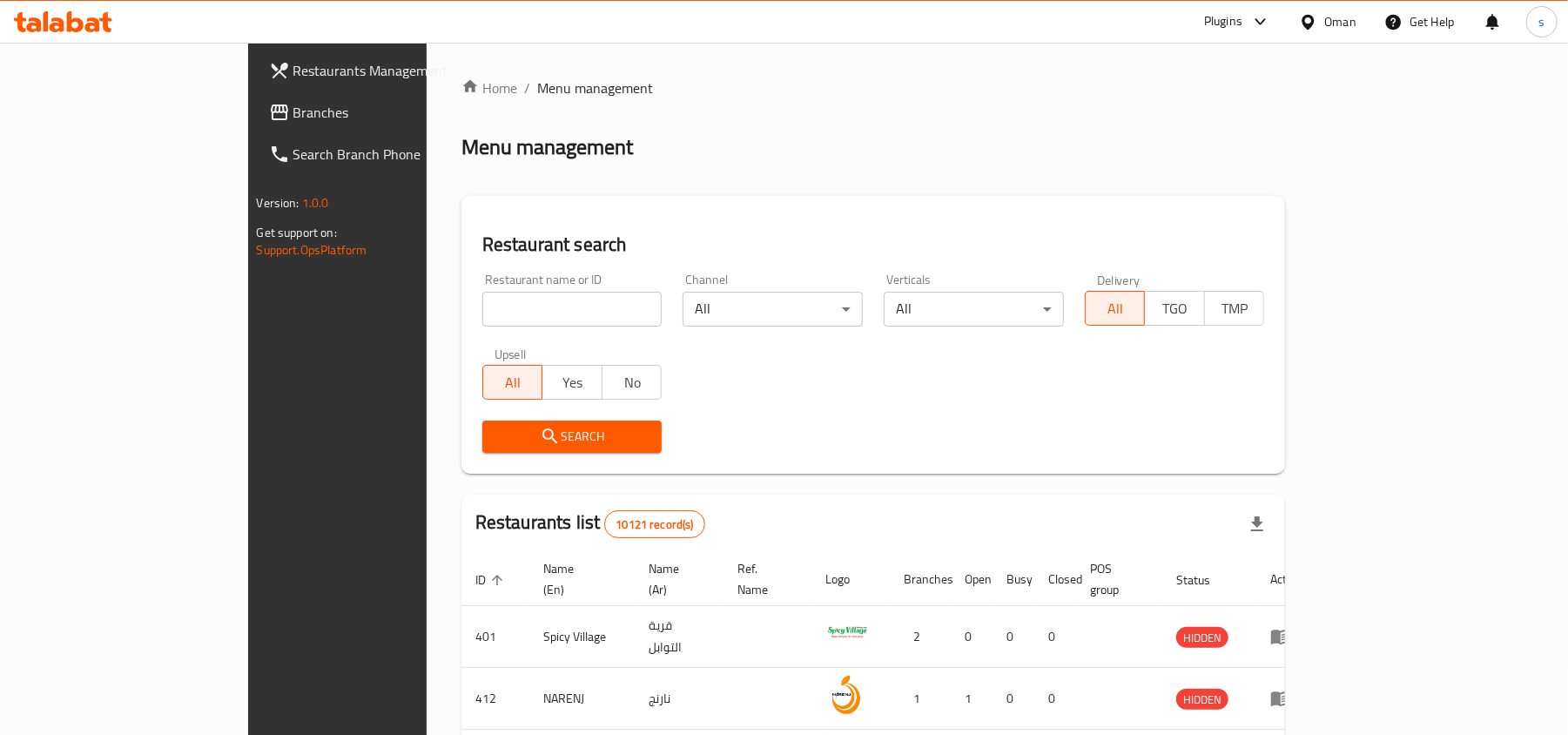 click on "Branches" at bounding box center [394, 112] 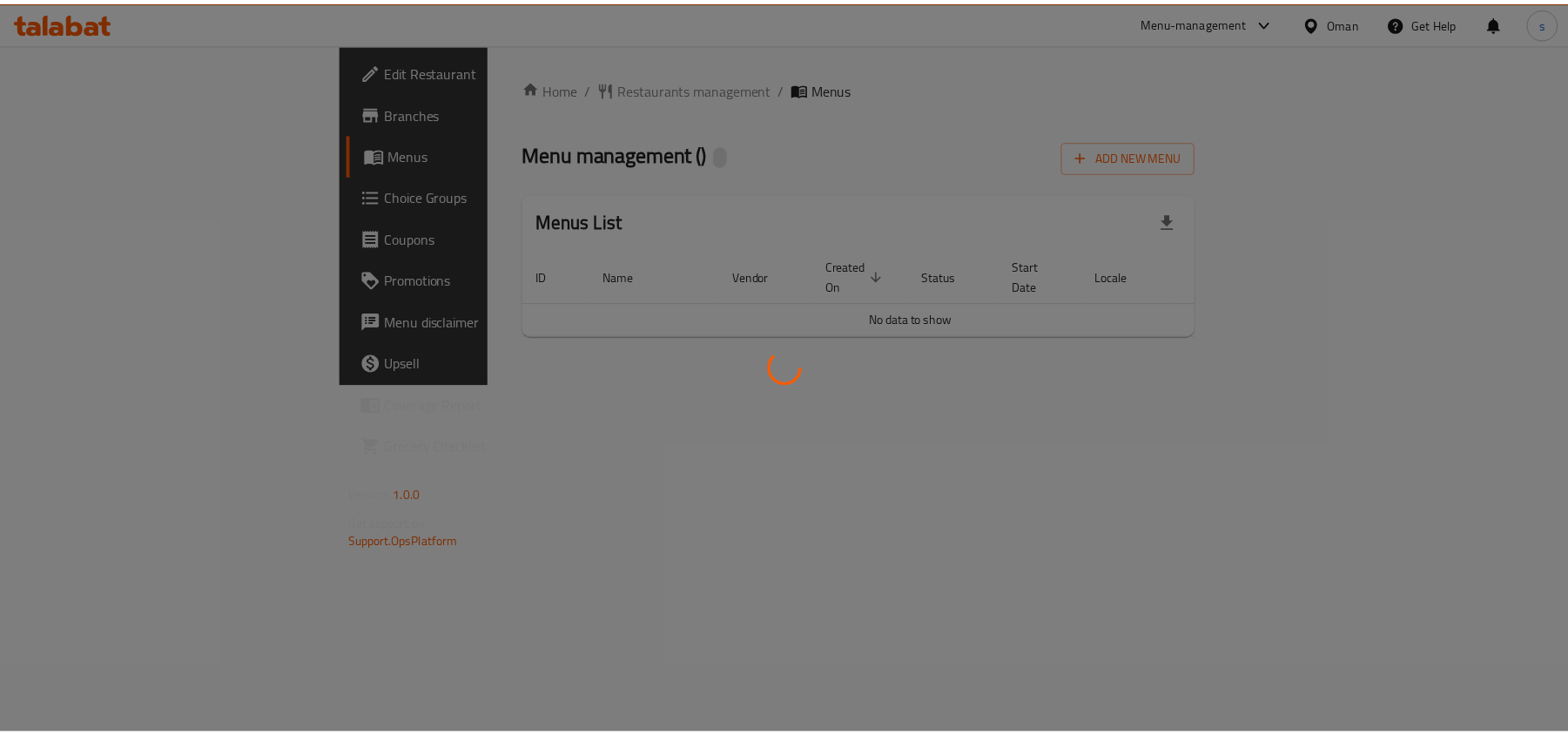 scroll, scrollTop: 0, scrollLeft: 0, axis: both 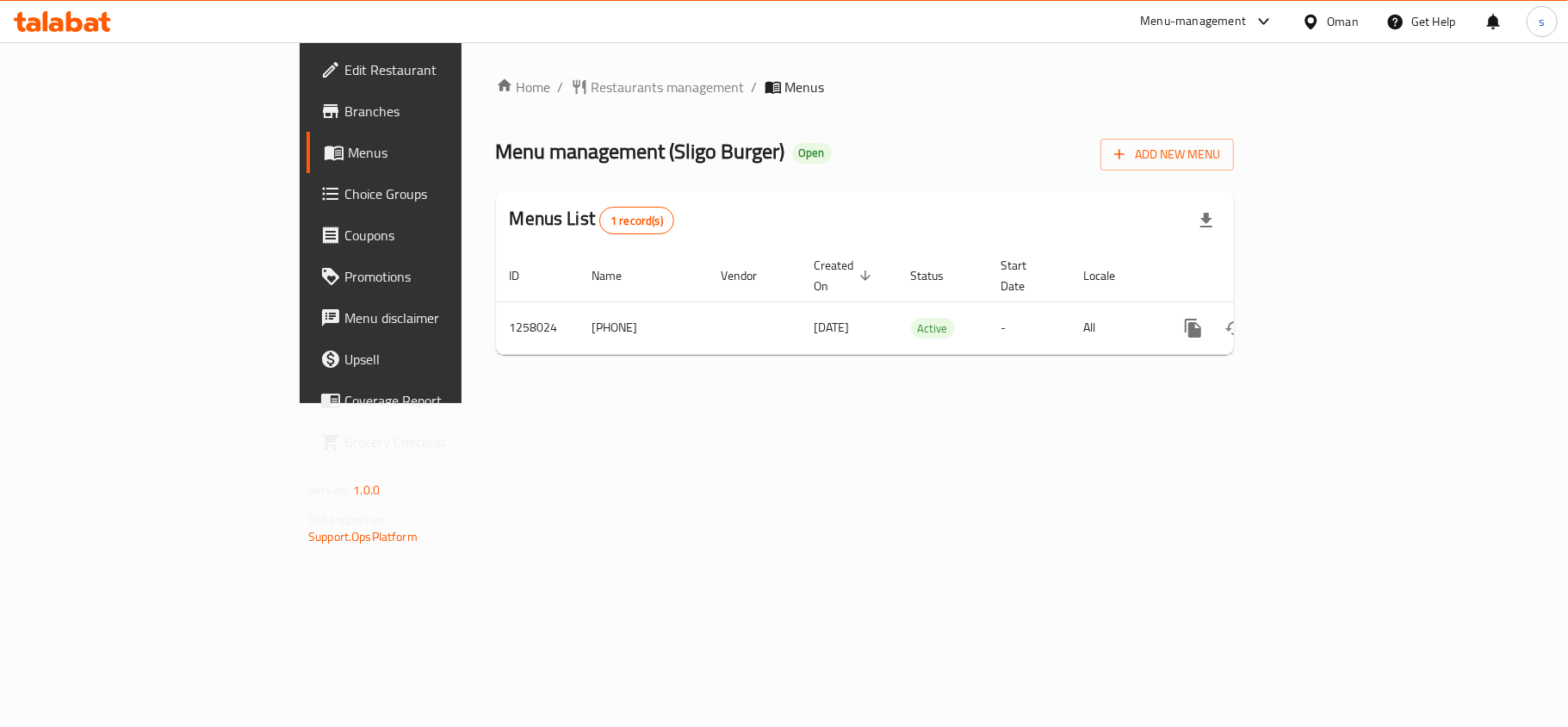 click on "Oman" at bounding box center [1342, 22] 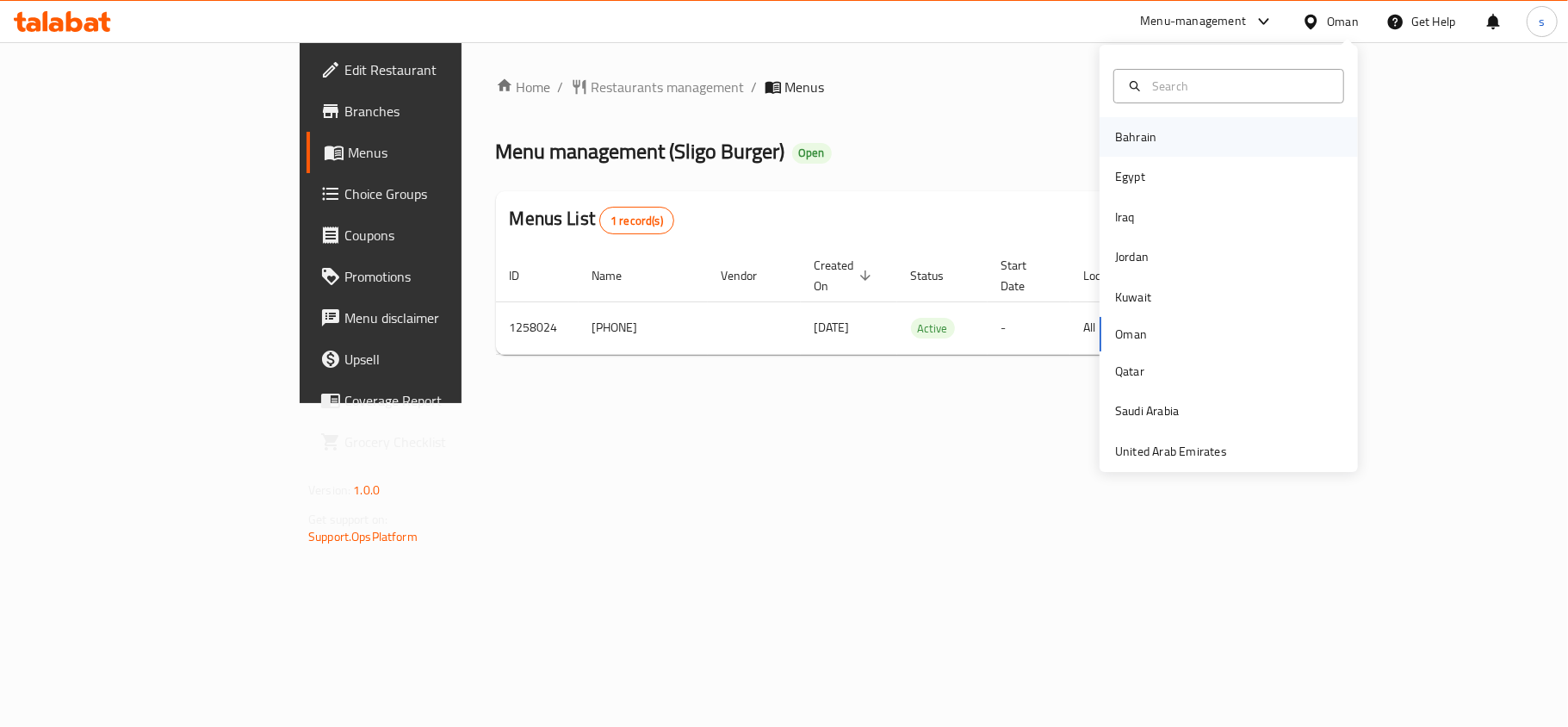 click on "Bahrain" at bounding box center [1136, 137] 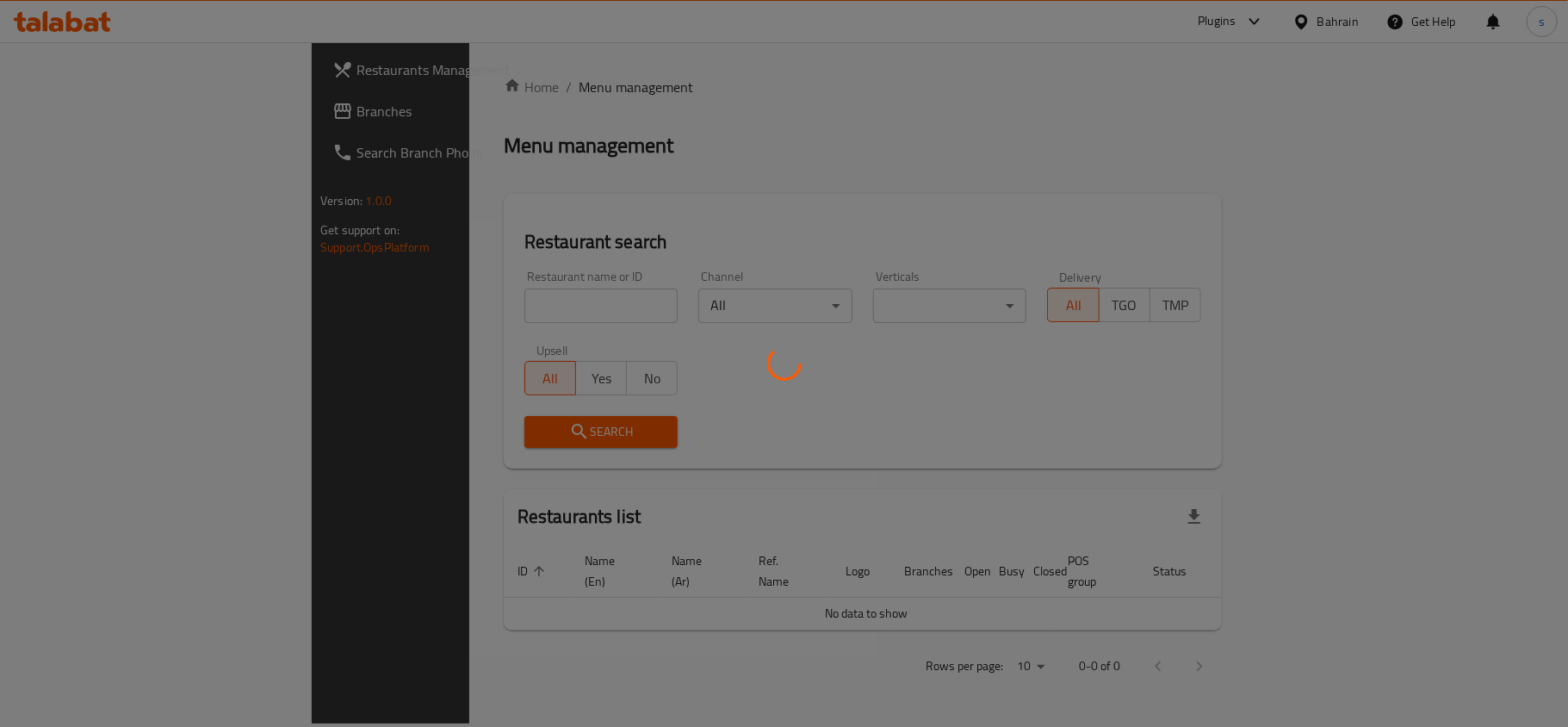 click at bounding box center (784, 364) 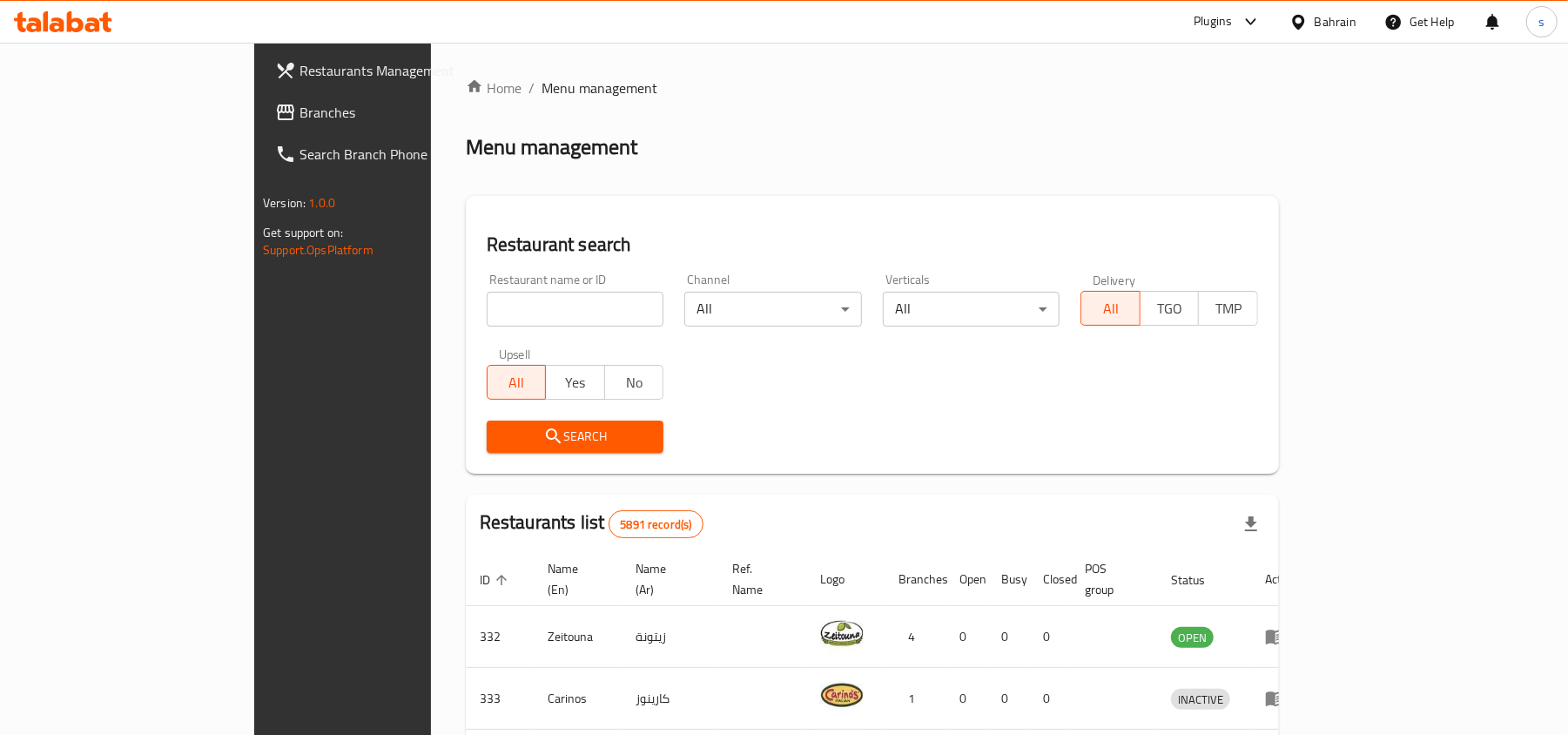 click on "Branches" at bounding box center (400, 112) 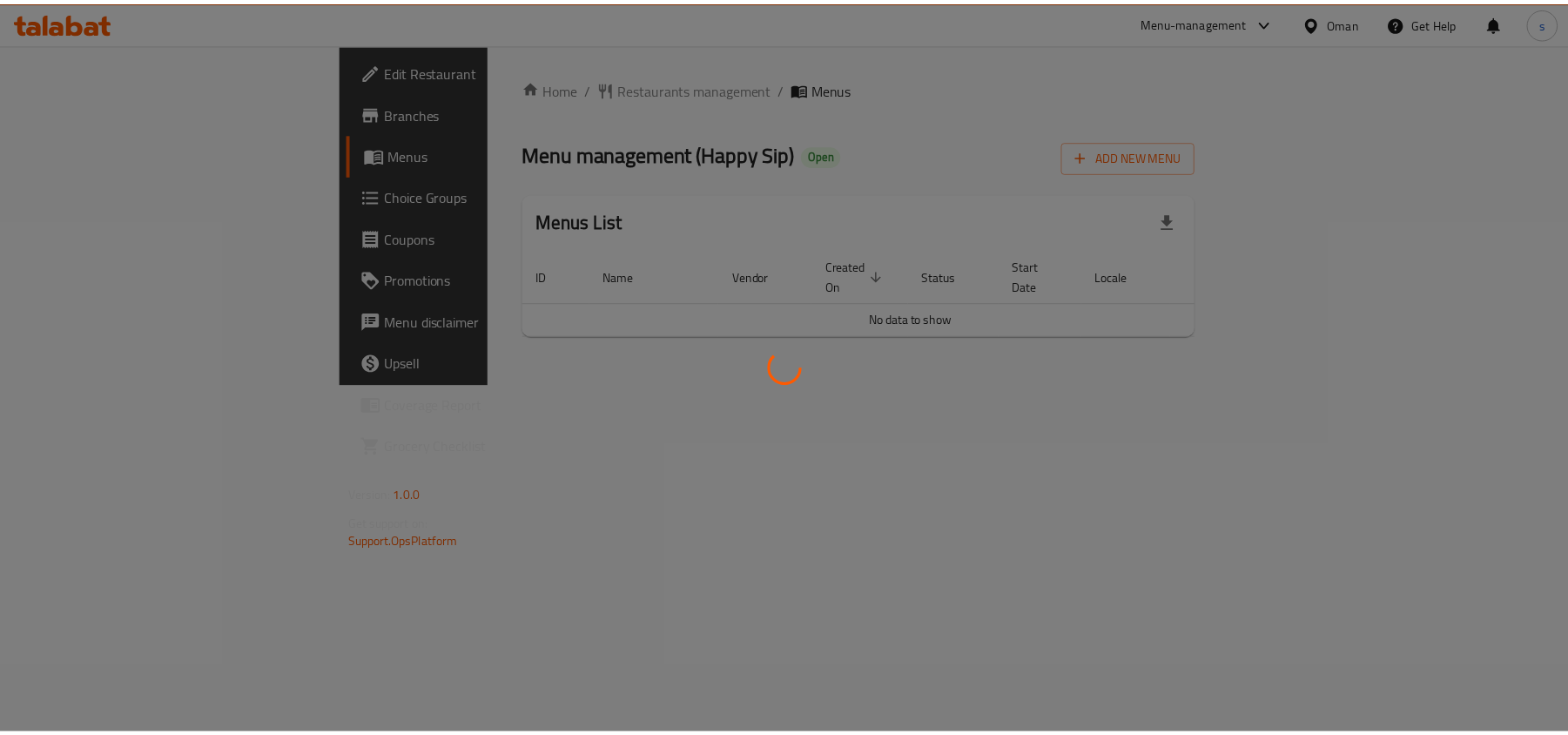 scroll, scrollTop: 0, scrollLeft: 0, axis: both 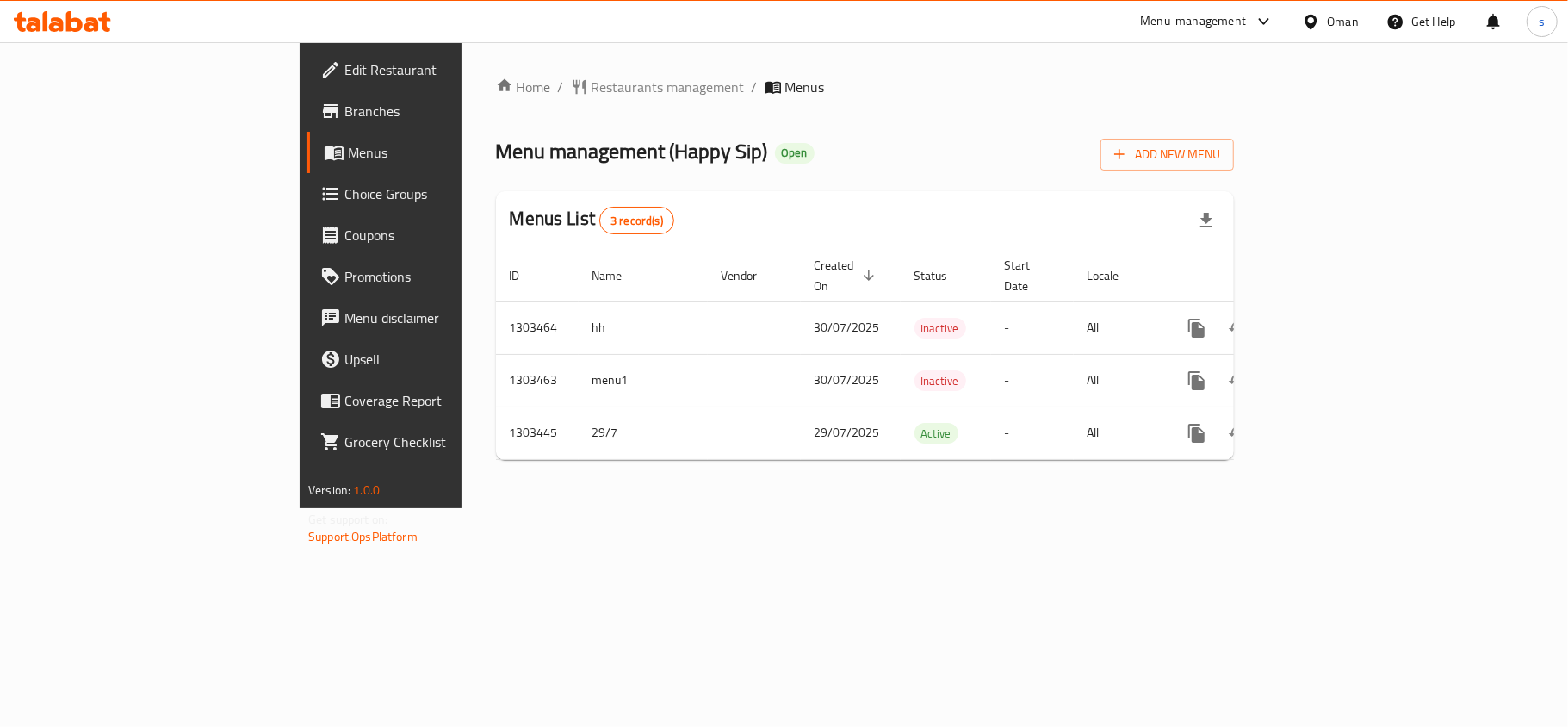 click on "Oman" at bounding box center [1342, 22] 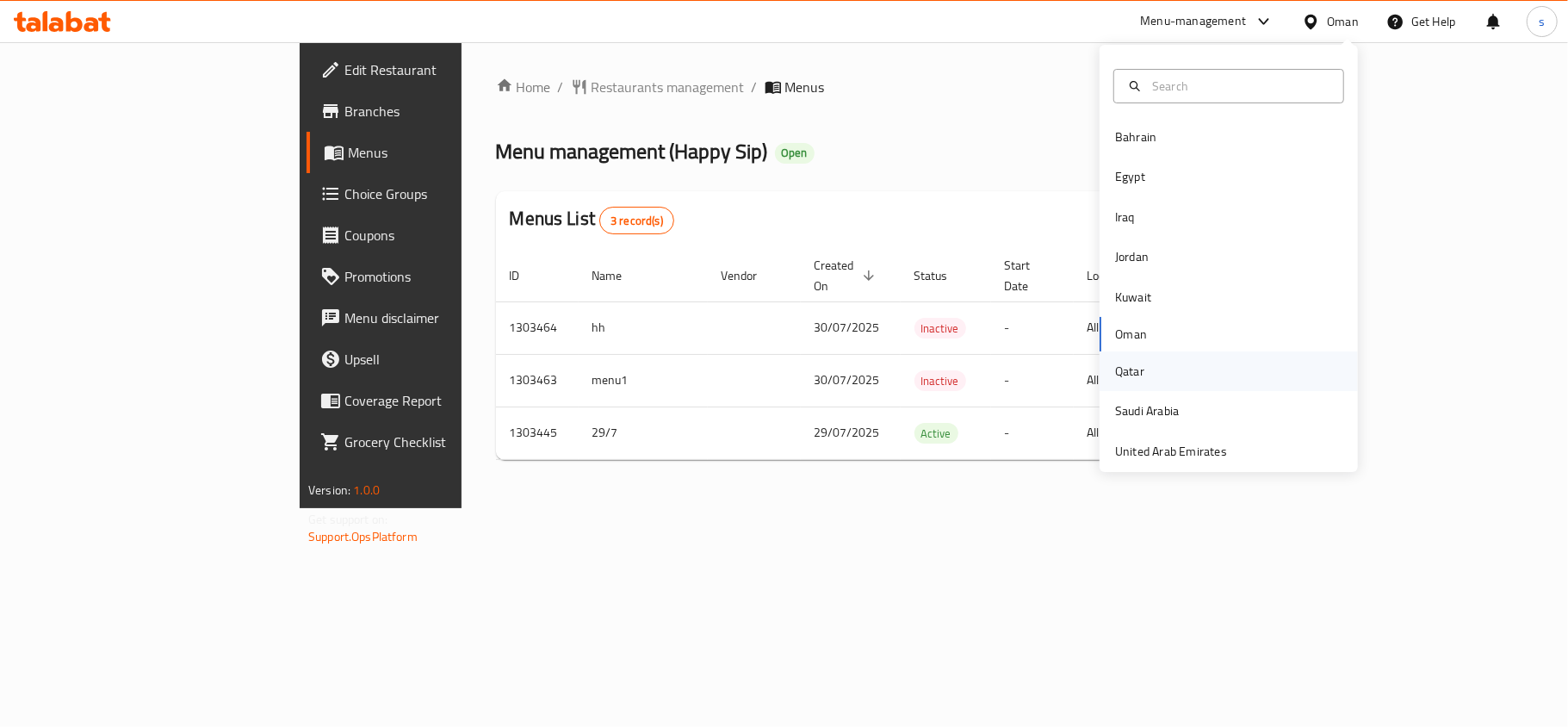 click on "Qatar" at bounding box center [1130, 371] 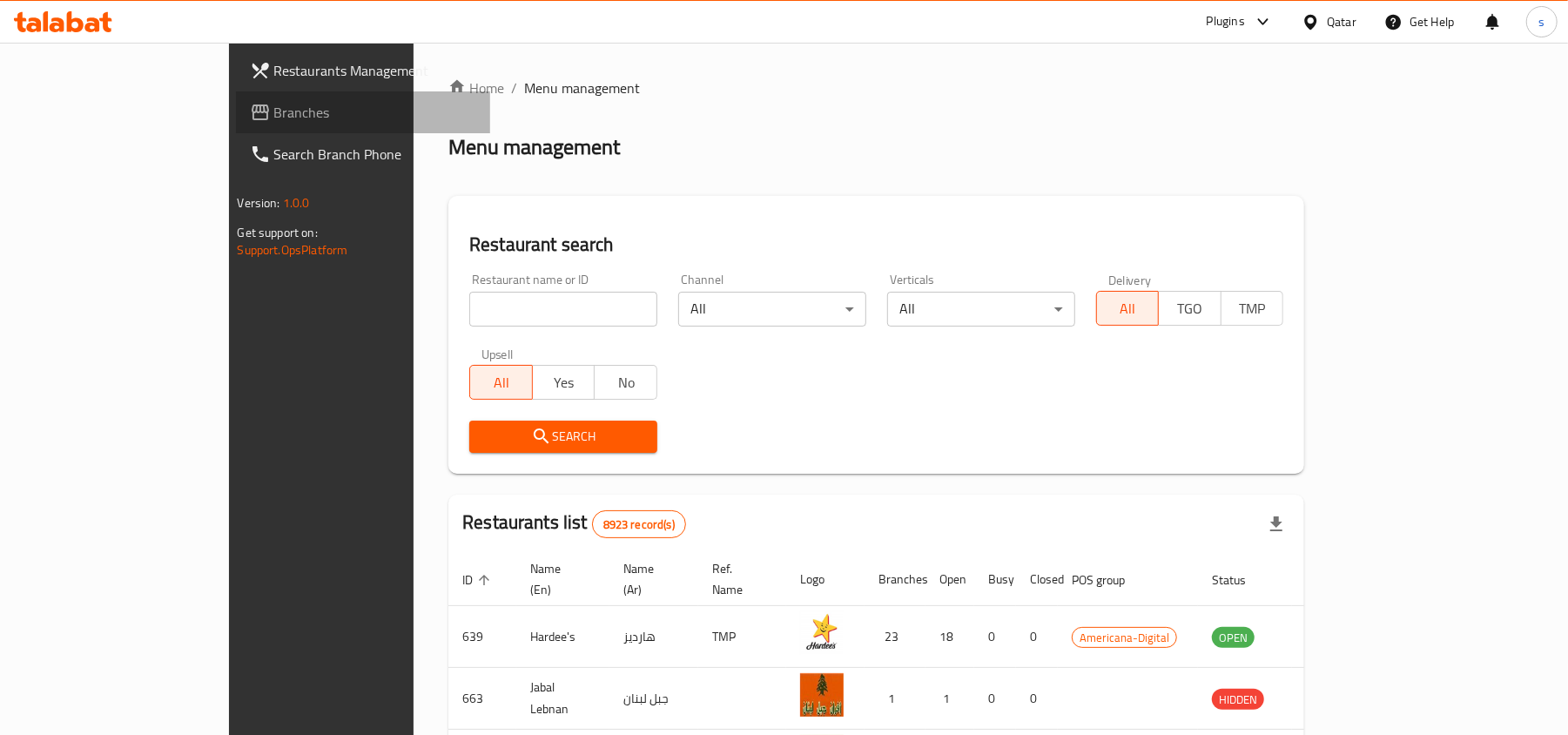 click on "Branches" at bounding box center (375, 112) 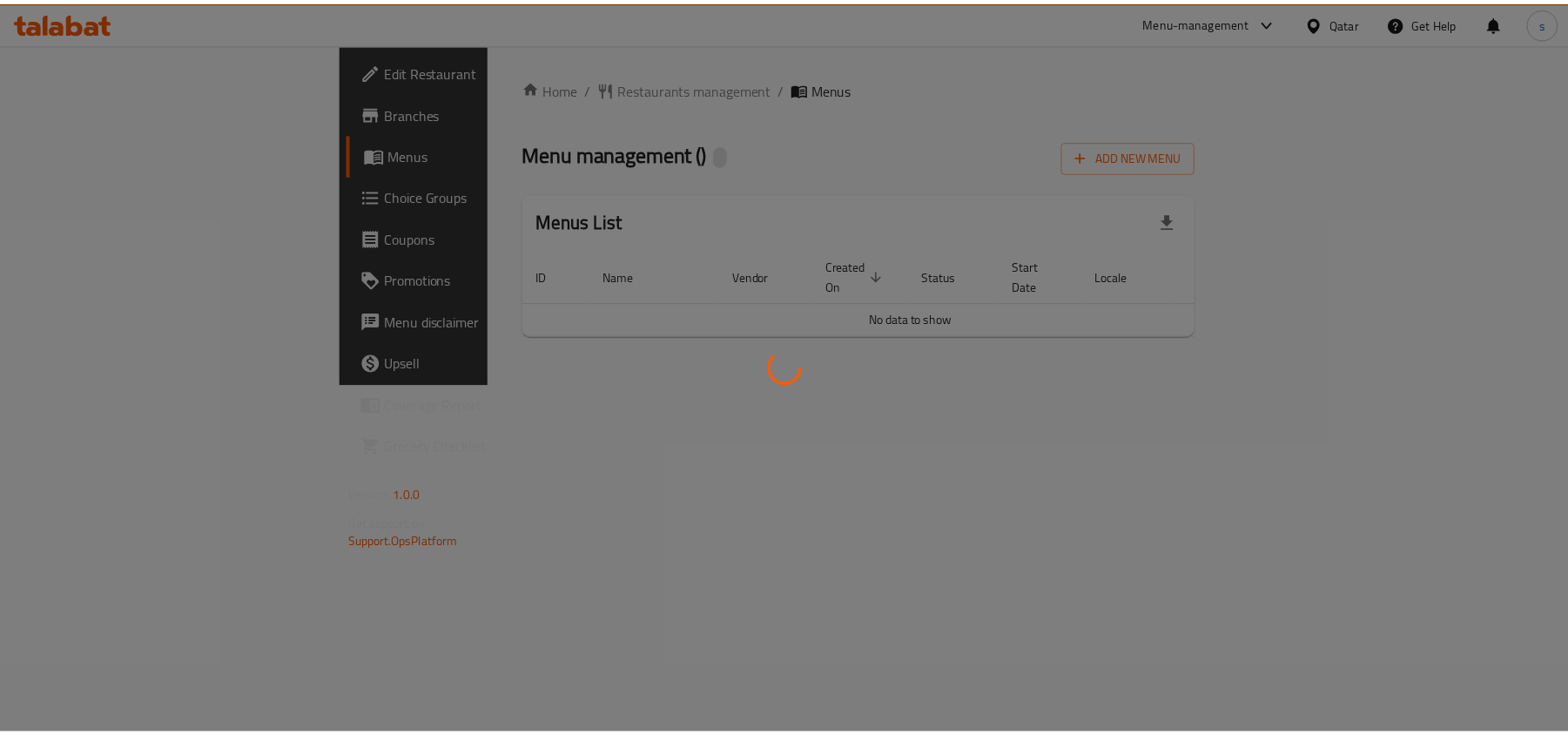 scroll, scrollTop: 0, scrollLeft: 0, axis: both 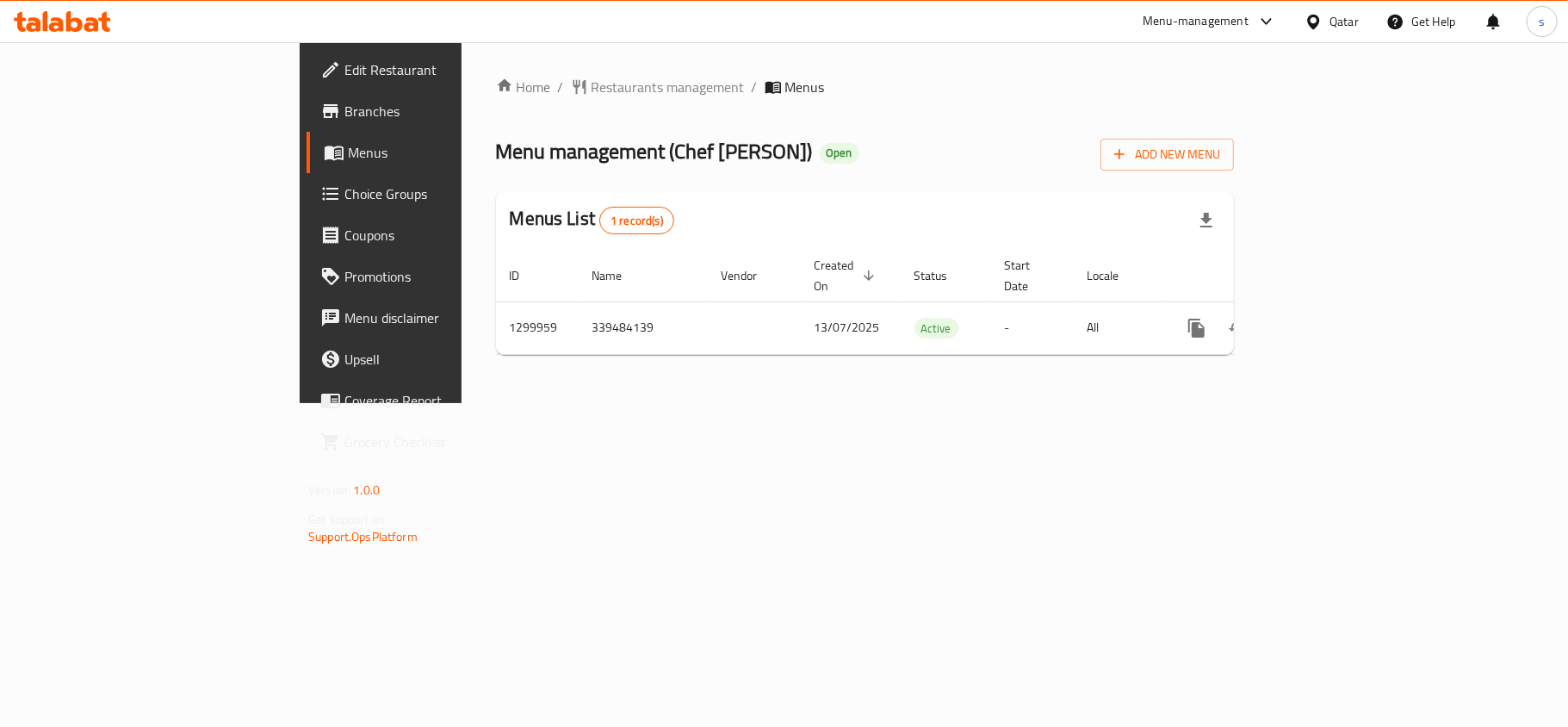 click on "Qatar" at bounding box center [1344, 22] 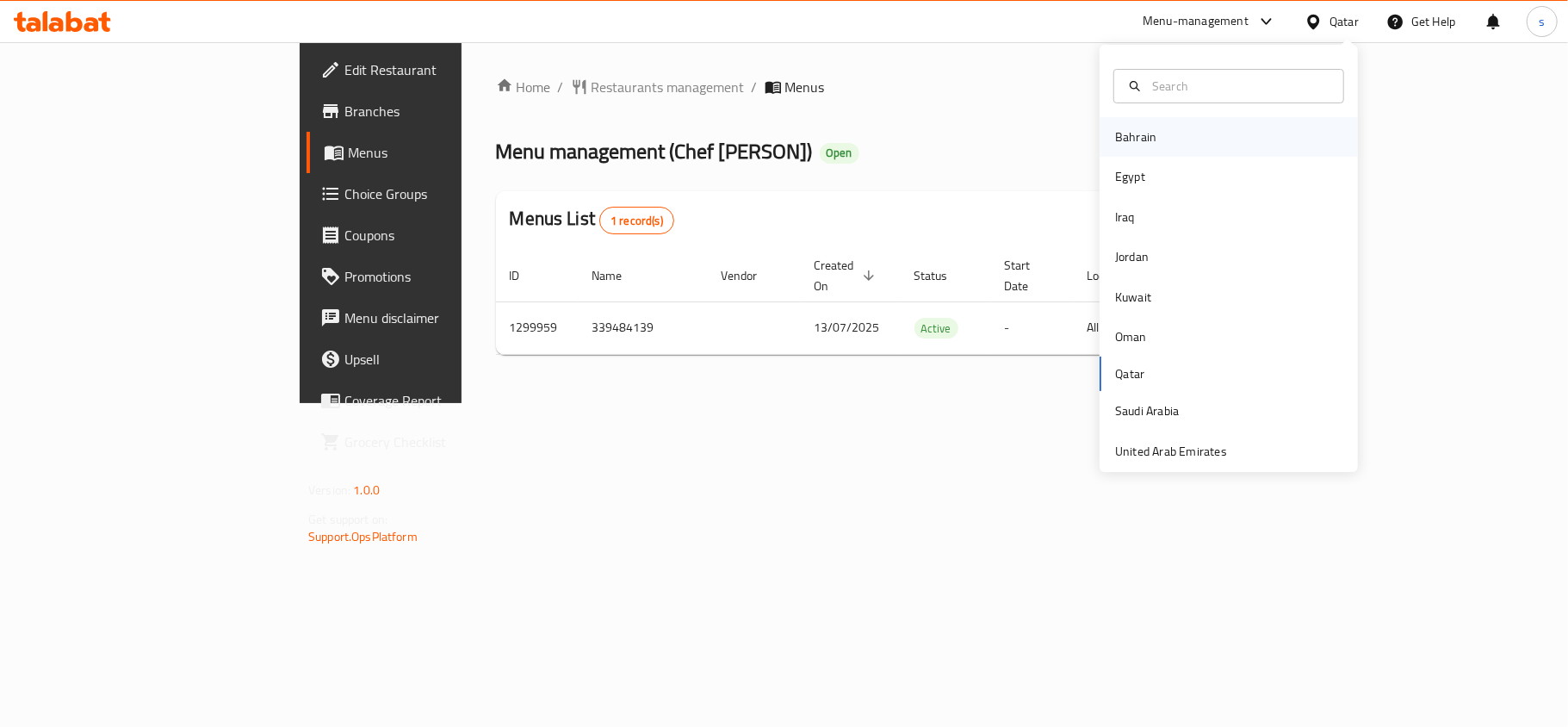 click on "Bahrain" at bounding box center [1136, 137] 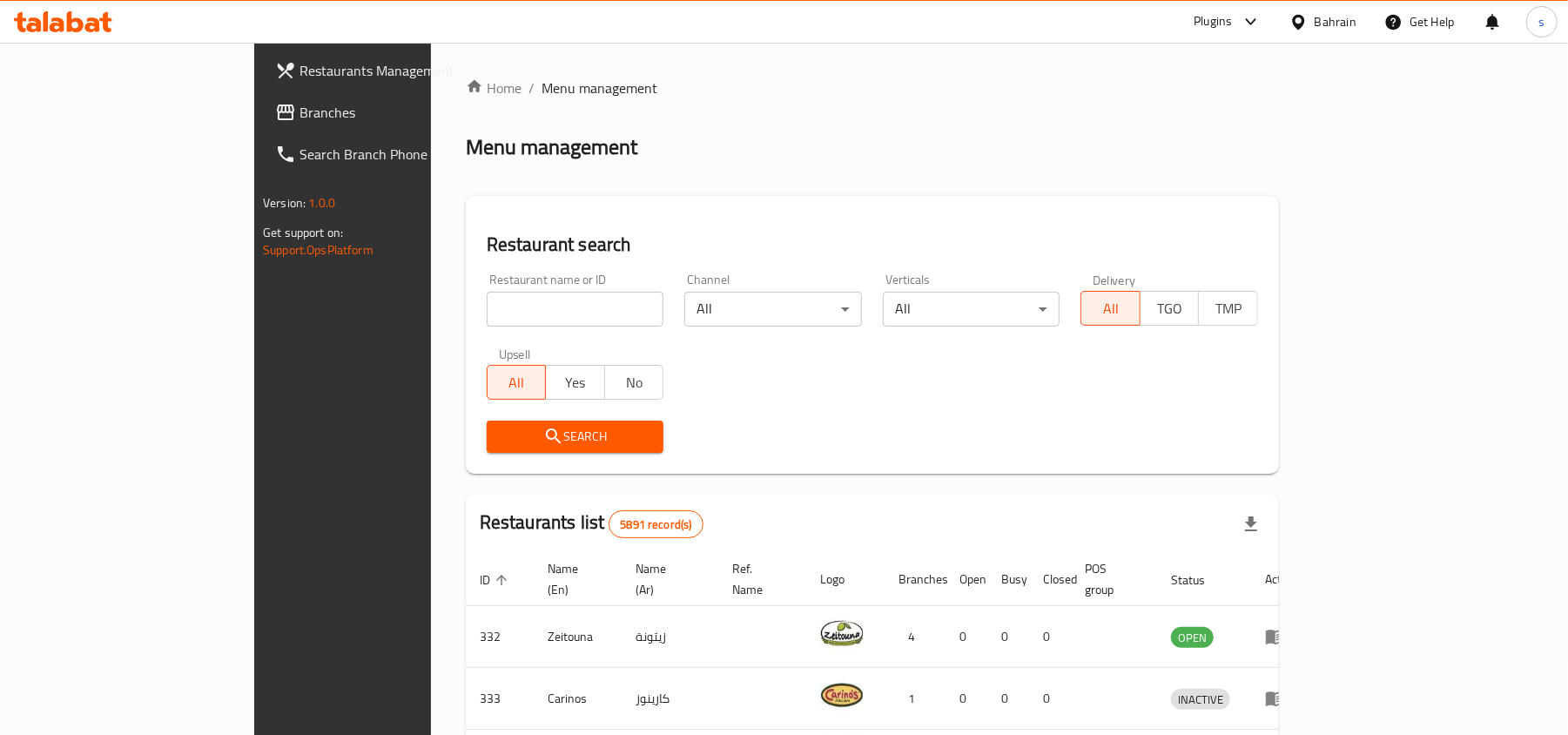 click on "Bahrain" at bounding box center [1336, 22] 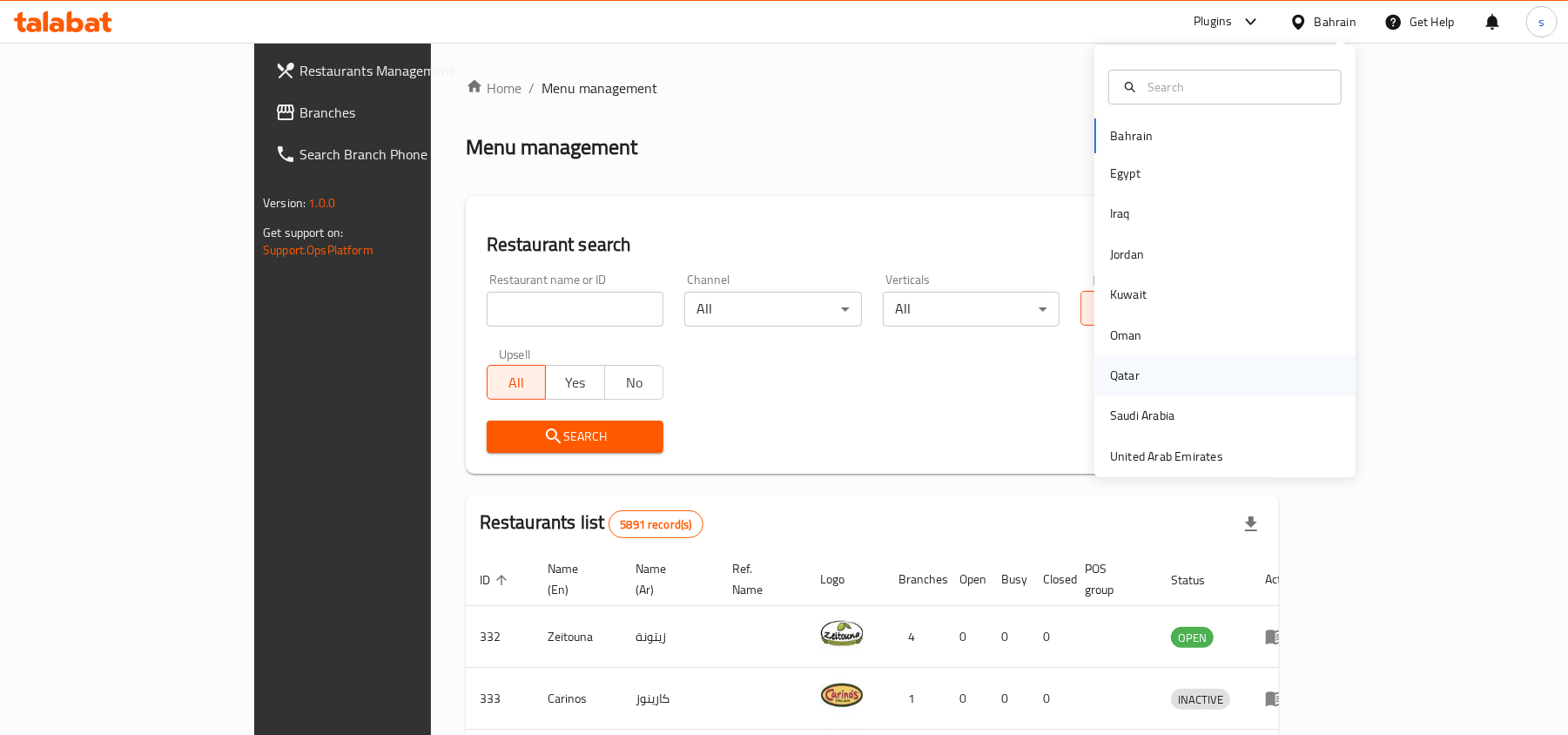 click on "Qatar" at bounding box center [1125, 375] 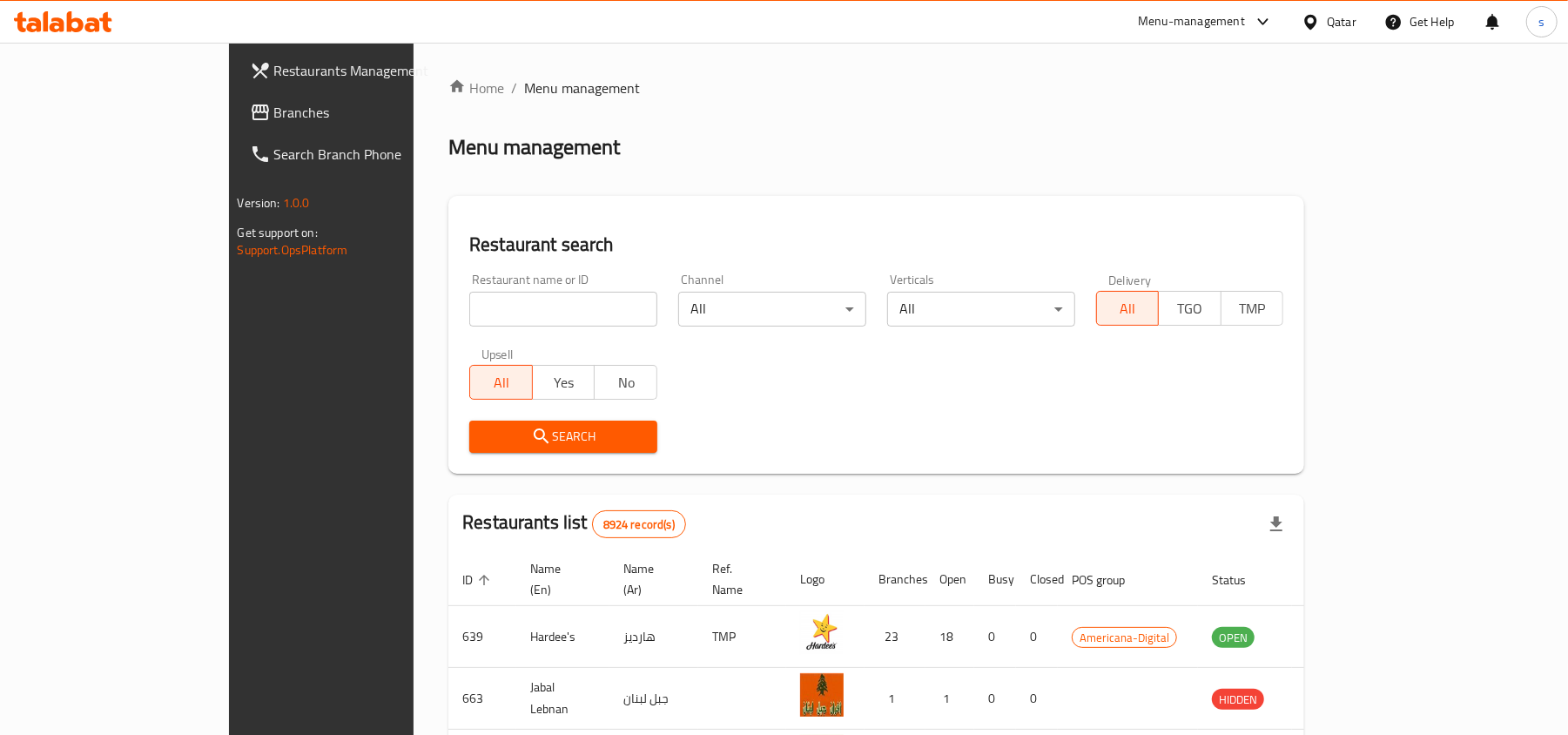 click on "Branches" at bounding box center [375, 112] 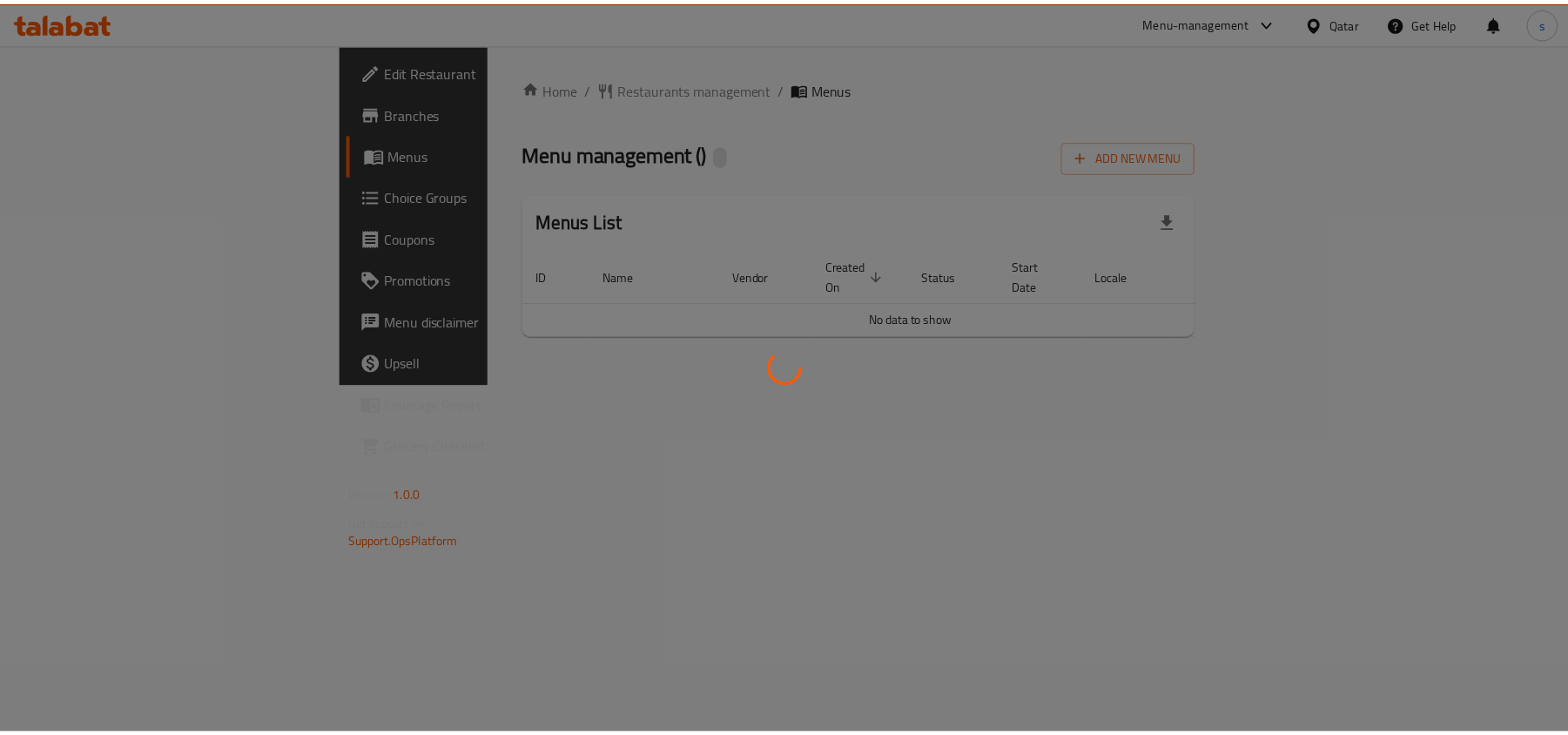scroll, scrollTop: 0, scrollLeft: 0, axis: both 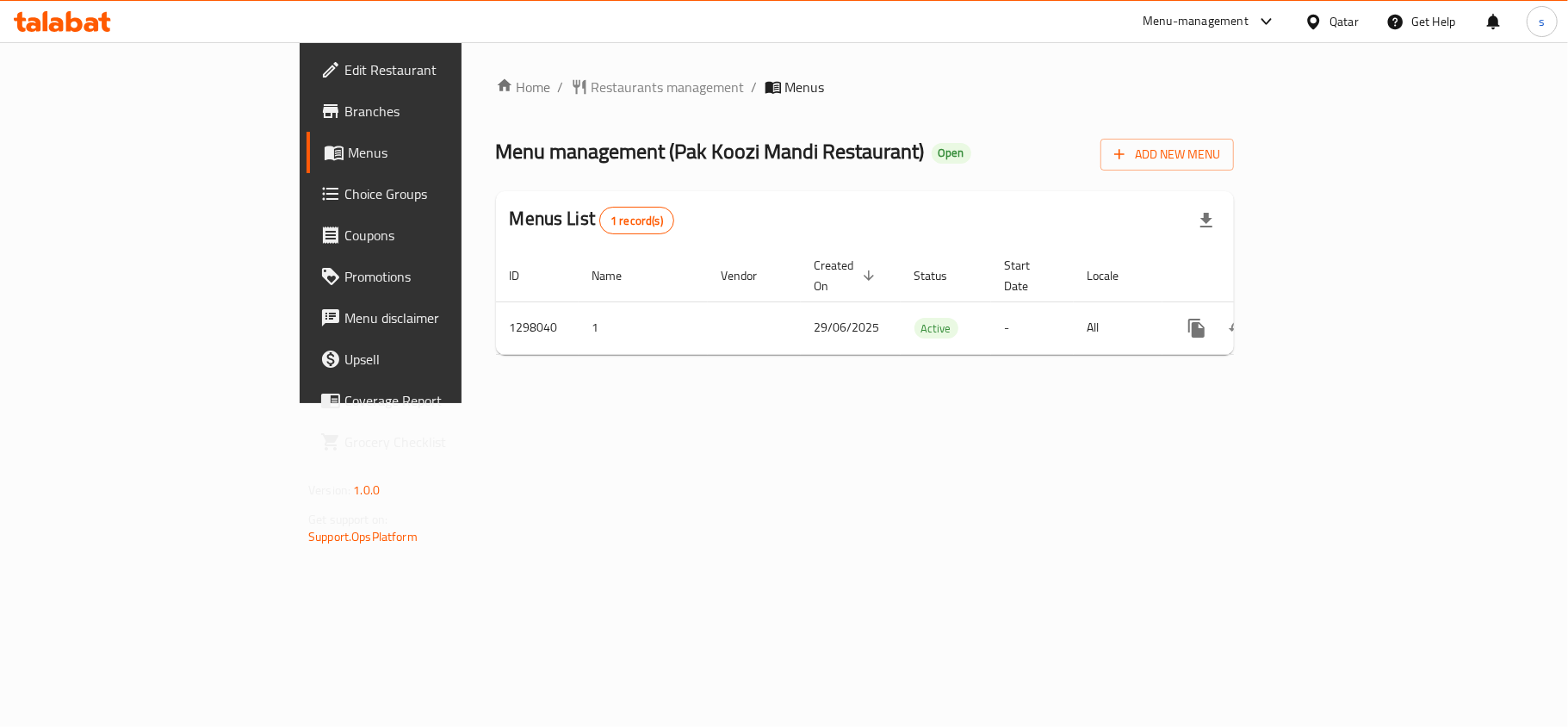 click on "Qatar" at bounding box center (1344, 22) 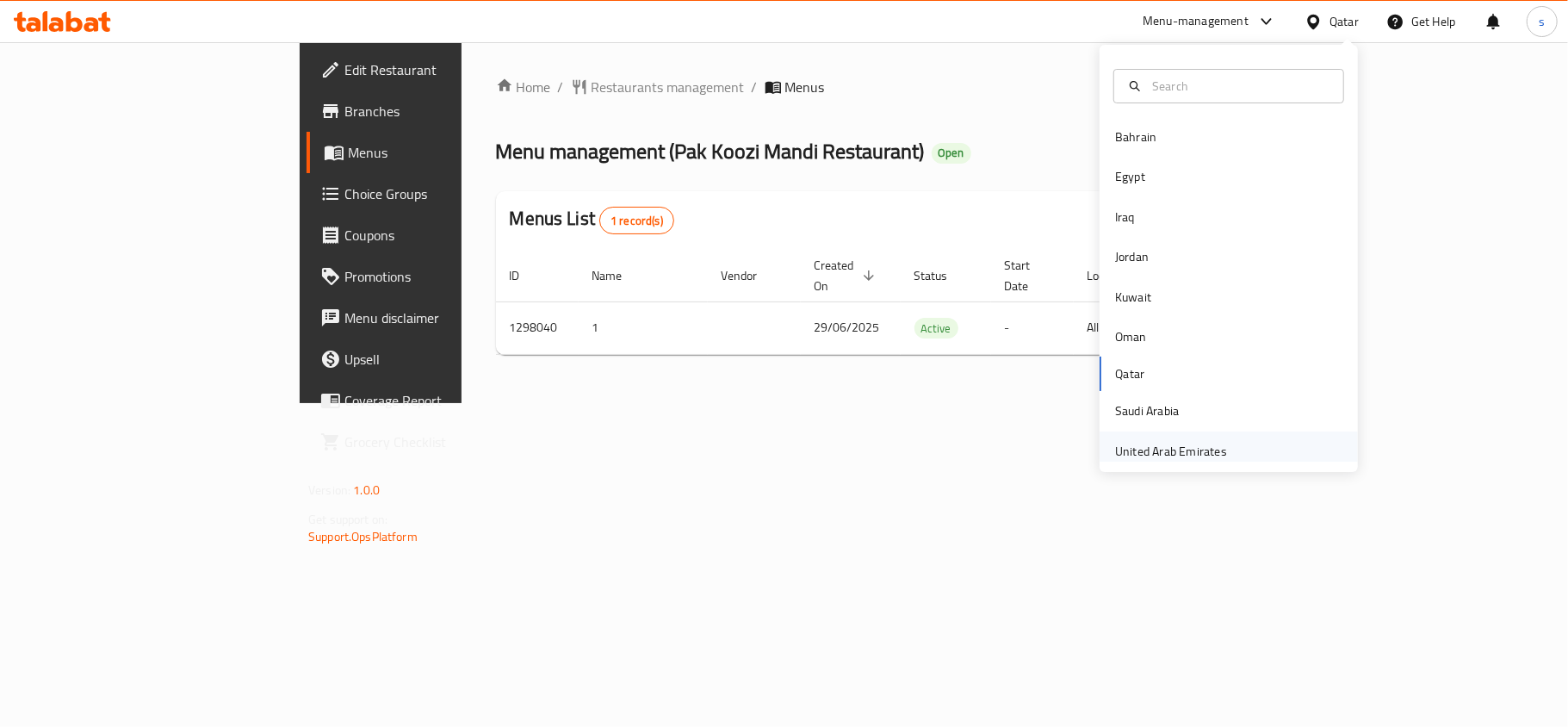 click on "United Arab Emirates" at bounding box center [1171, 451] 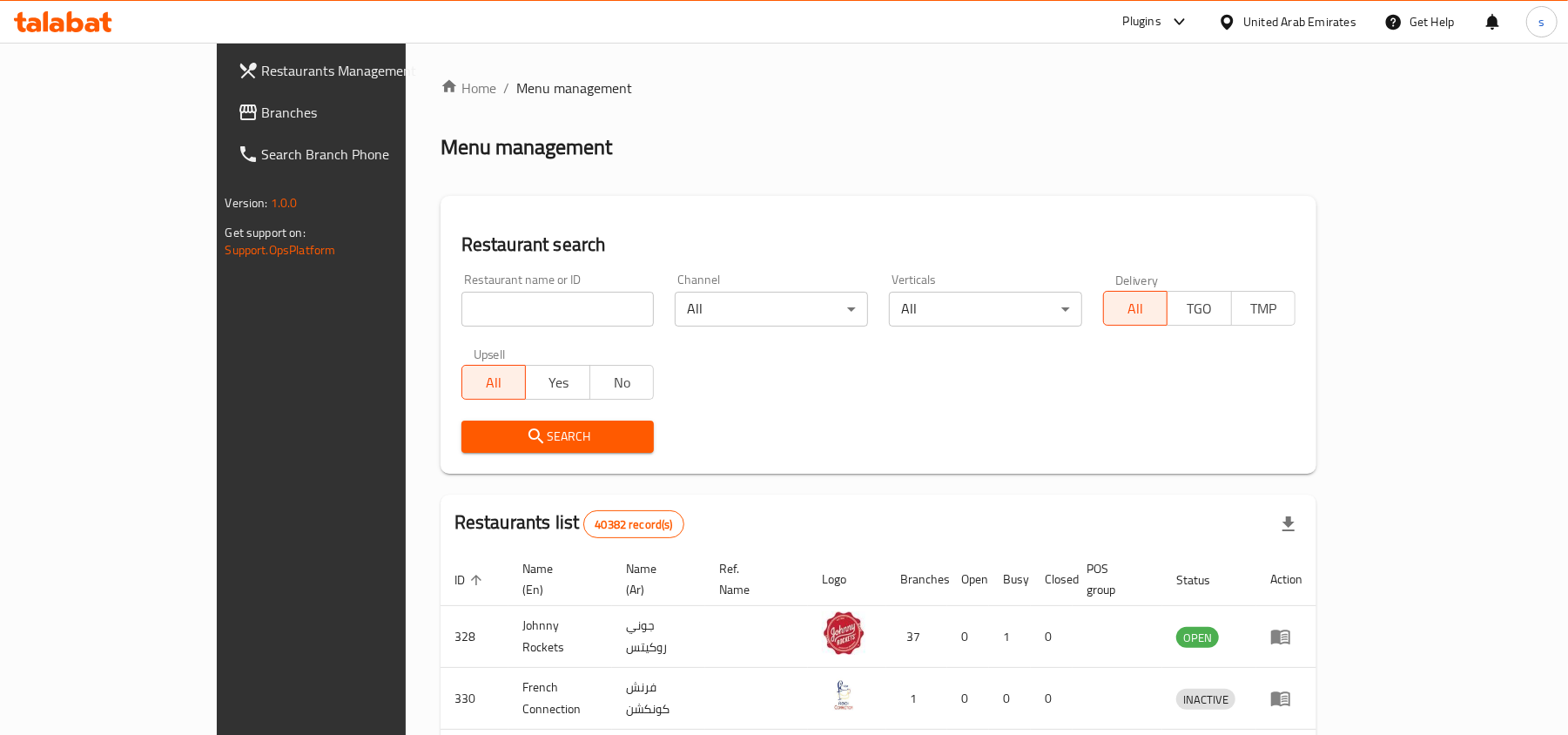 click on "Branches" at bounding box center [363, 112] 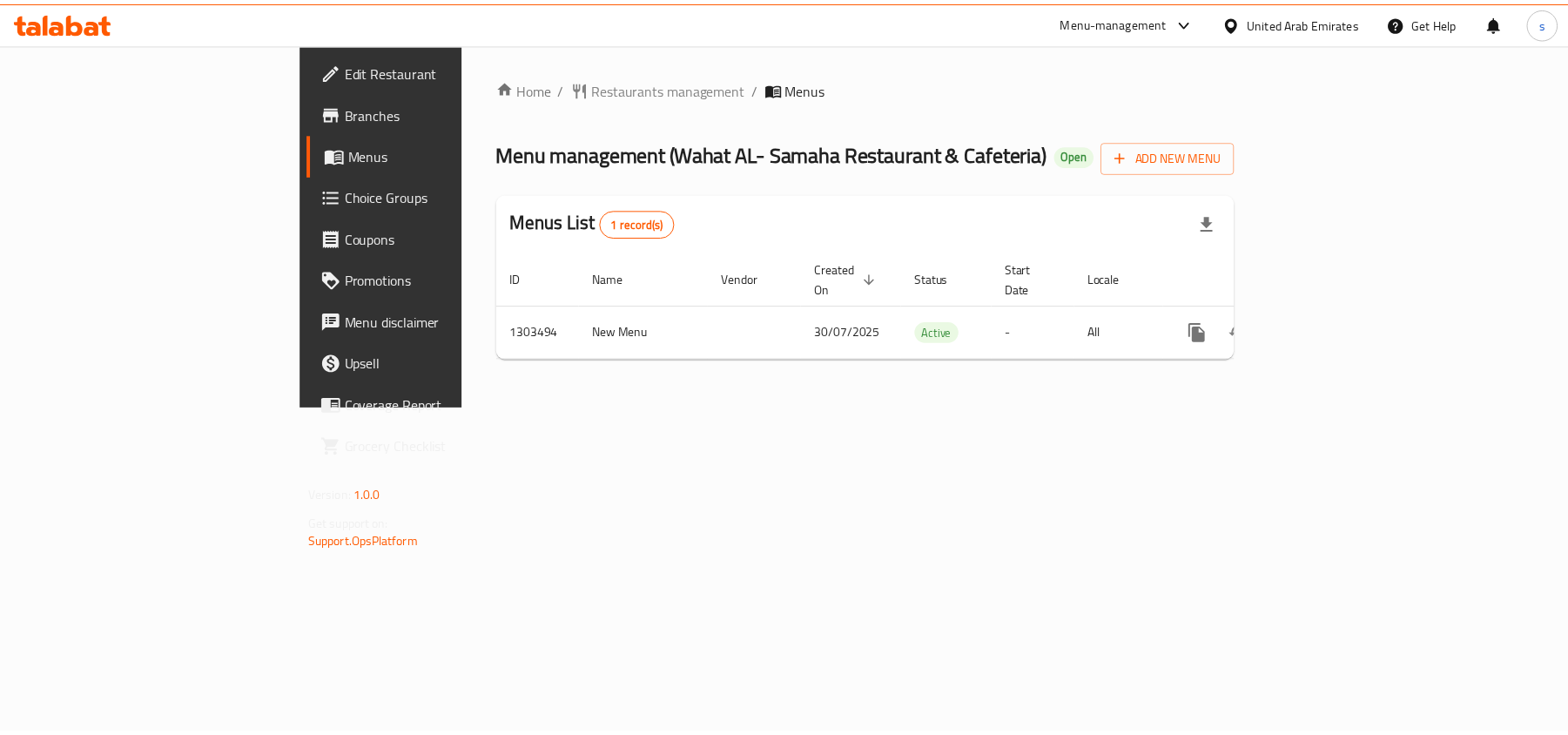 scroll, scrollTop: 0, scrollLeft: 0, axis: both 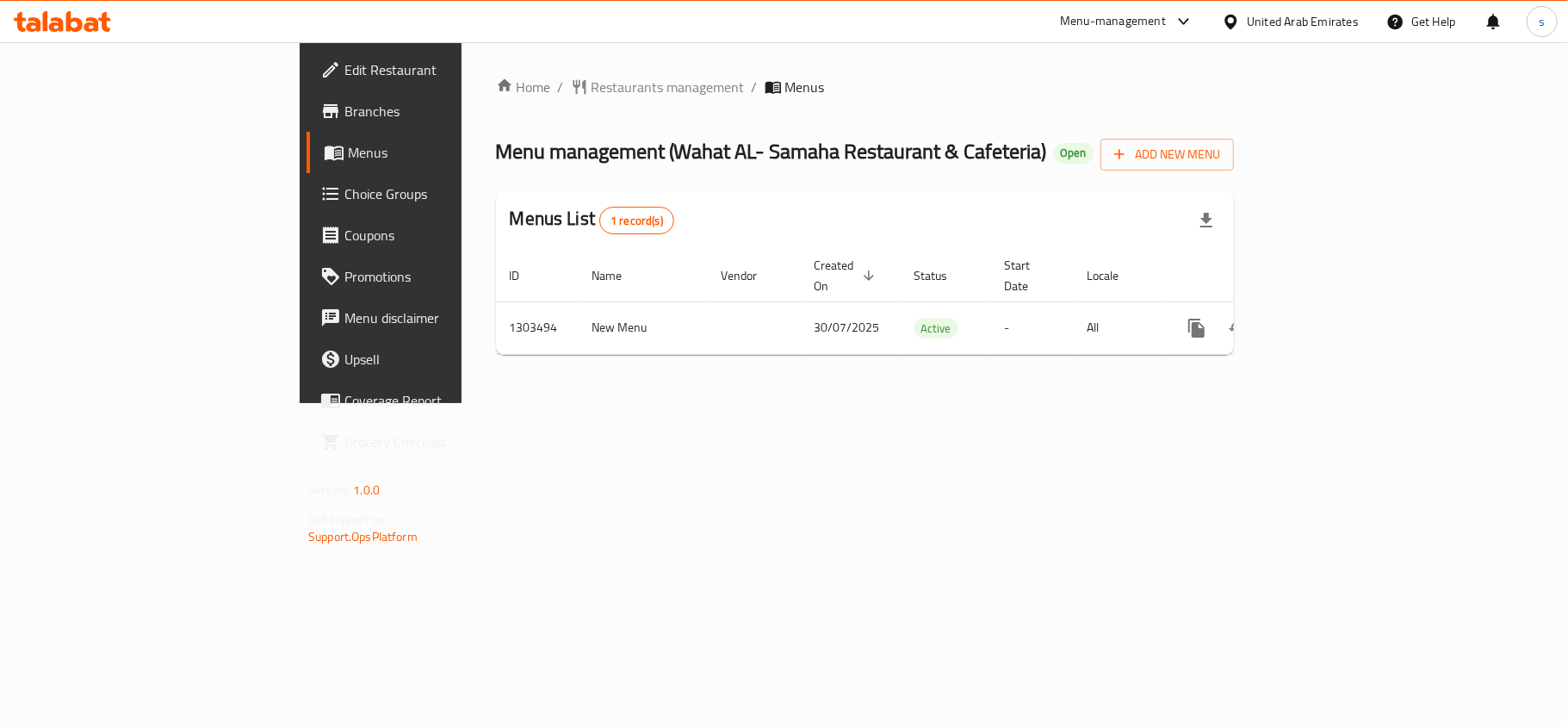 click on "United Arab Emirates" at bounding box center (1303, 22) 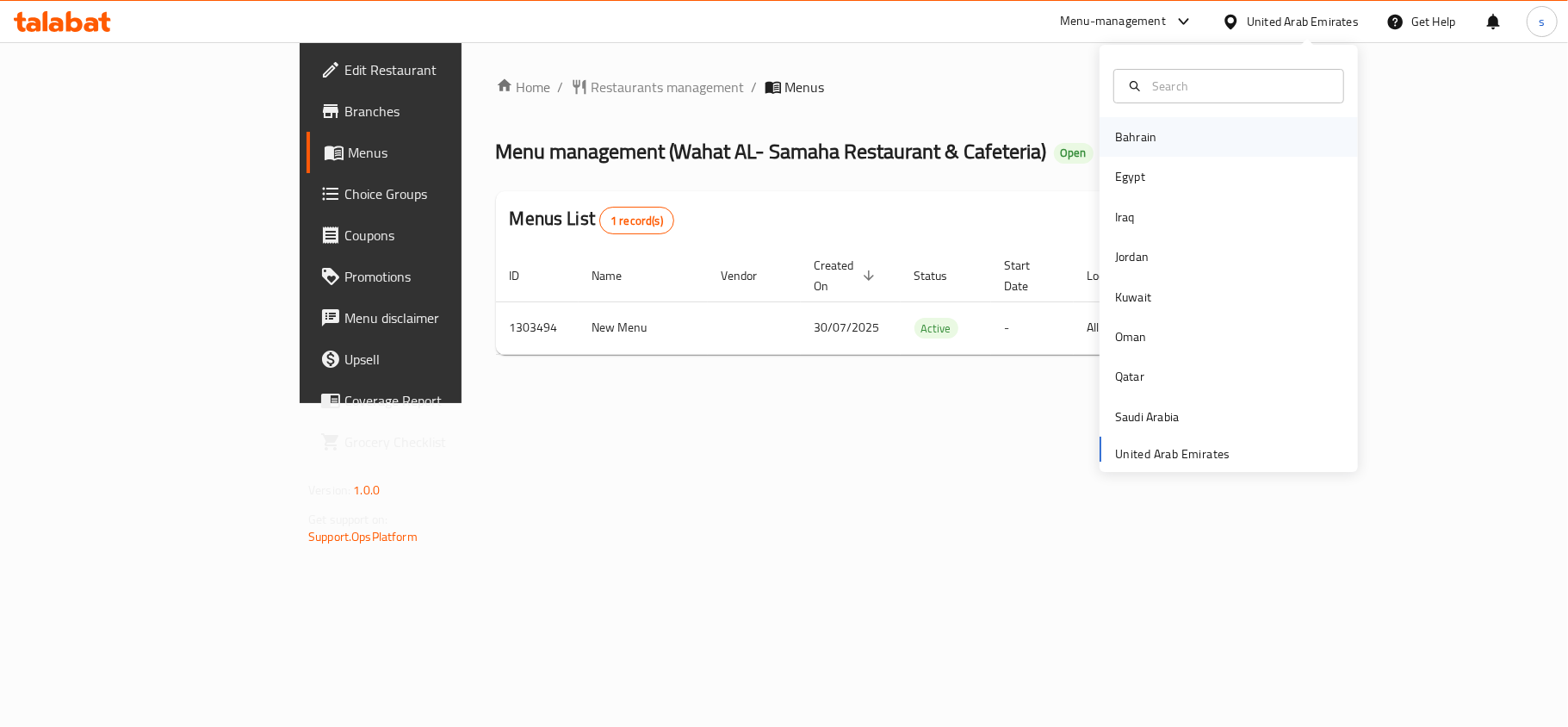 click on "Bahrain" at bounding box center (1136, 137) 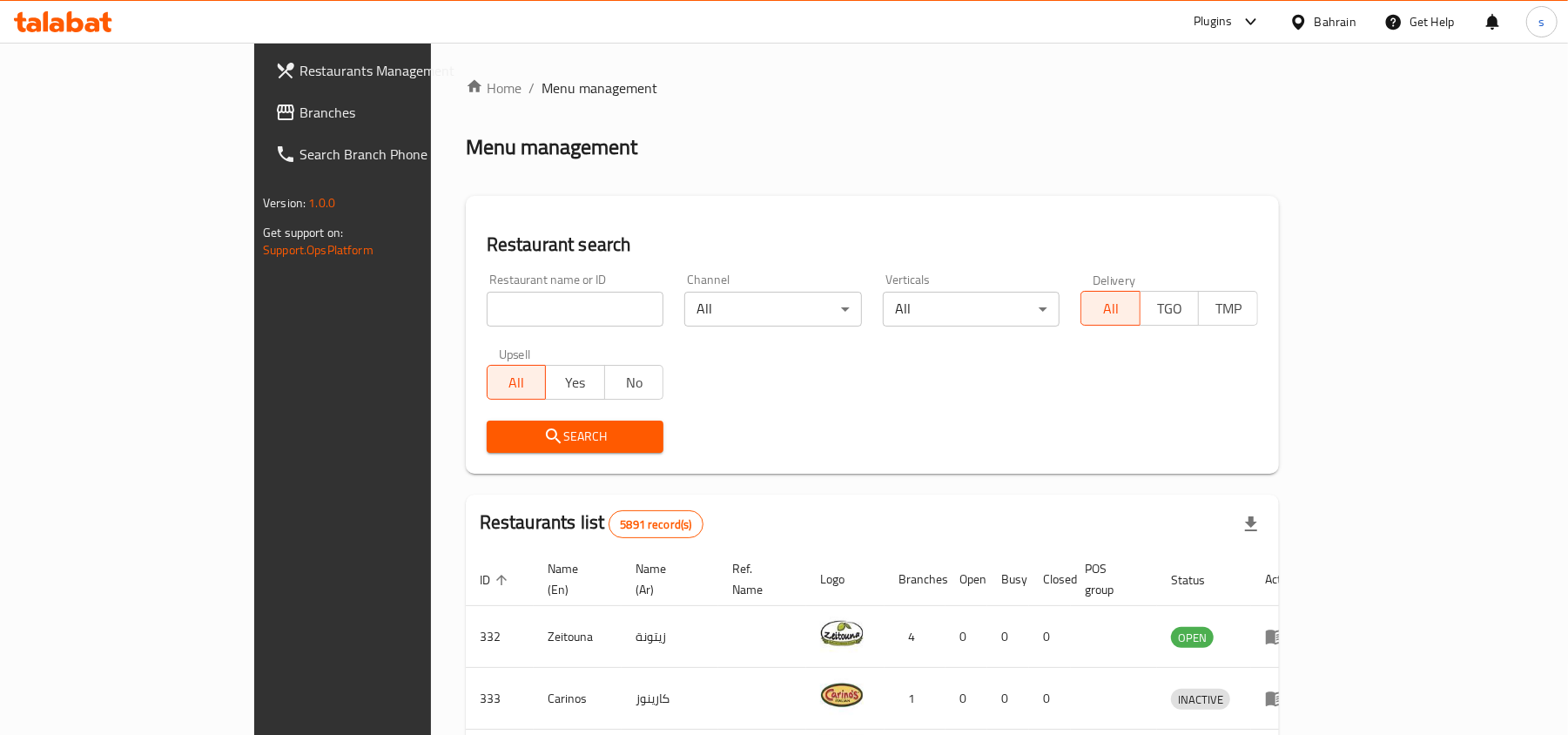 click on "Bahrain" at bounding box center (1336, 22) 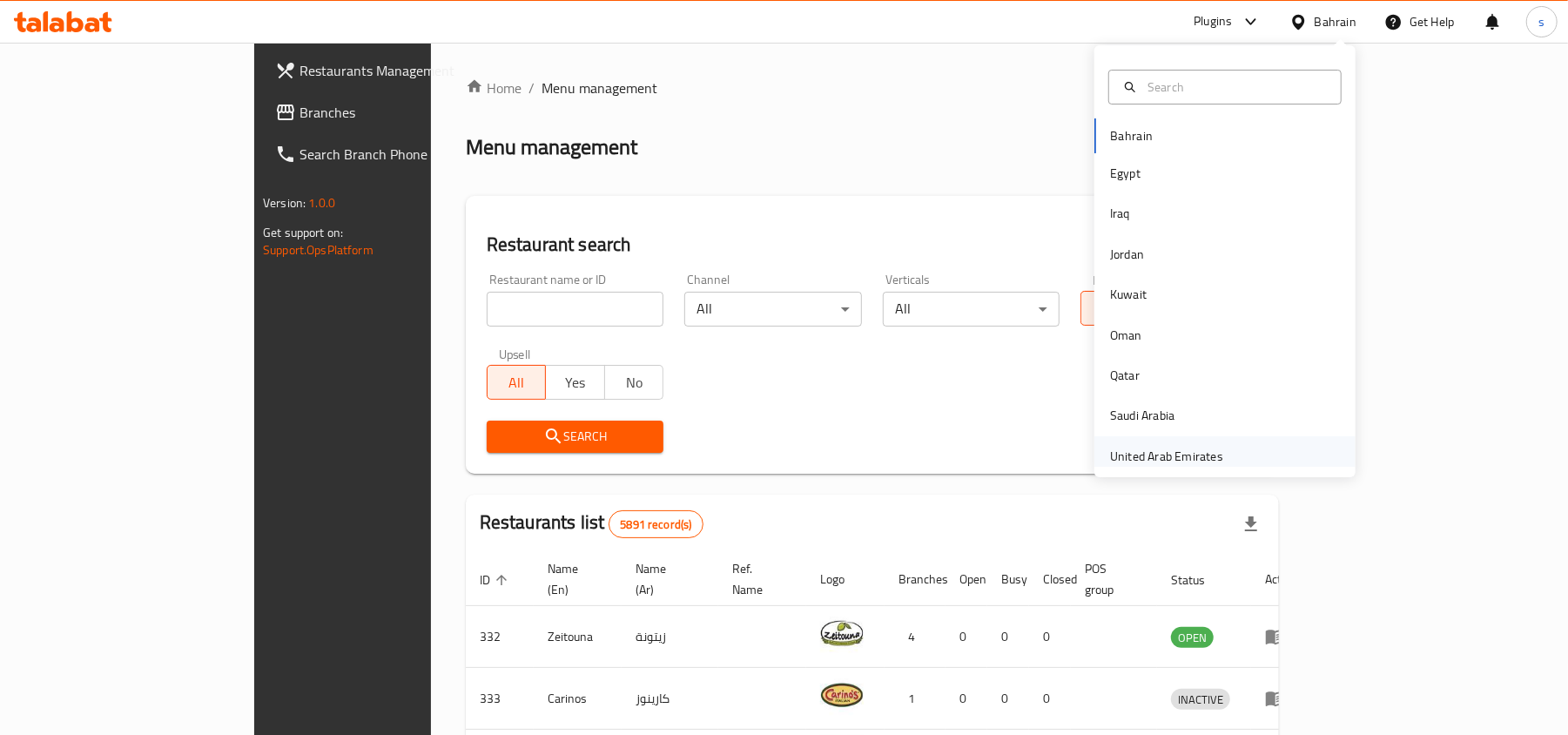 click on "United Arab Emirates" at bounding box center (1167, 456) 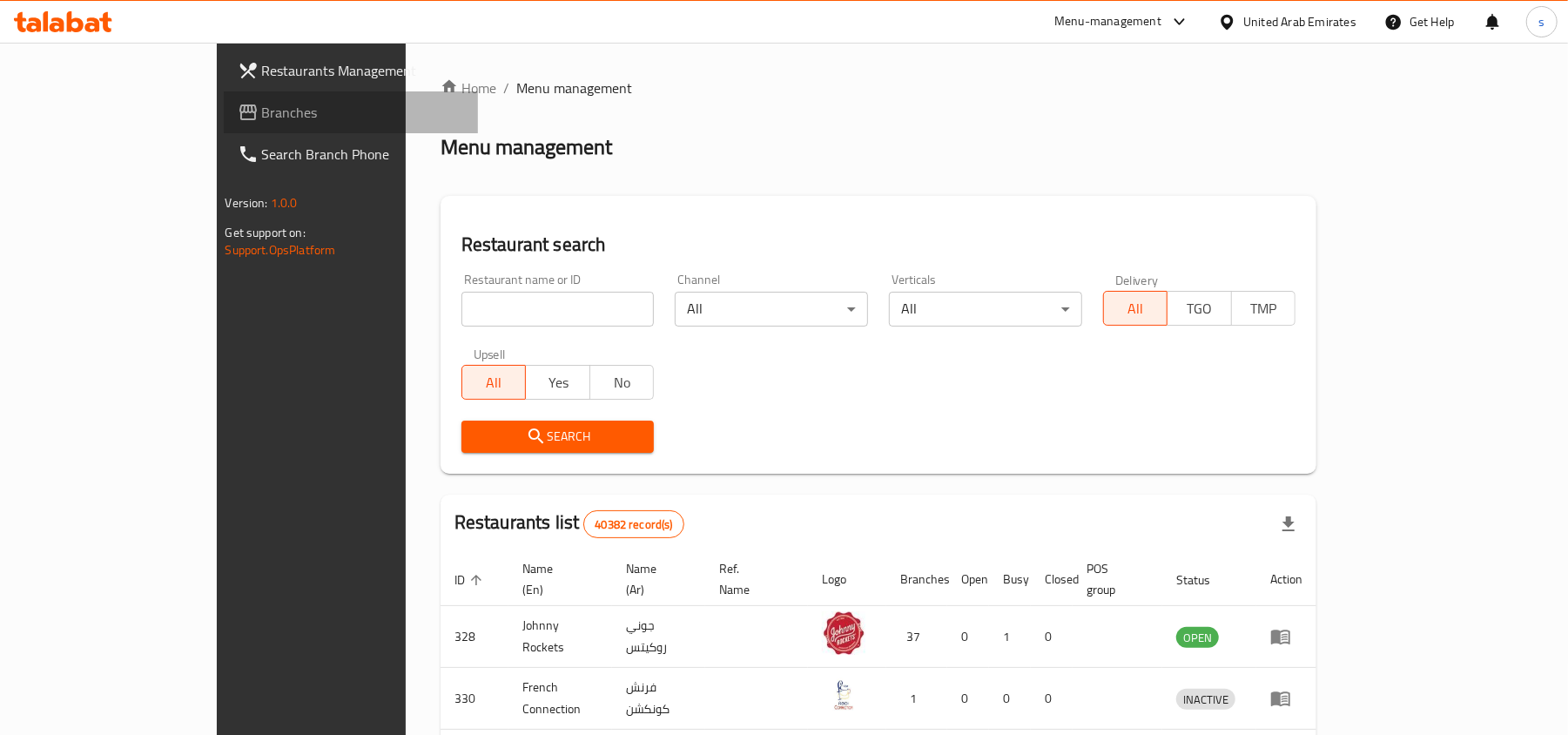 click on "Branches" at bounding box center [363, 112] 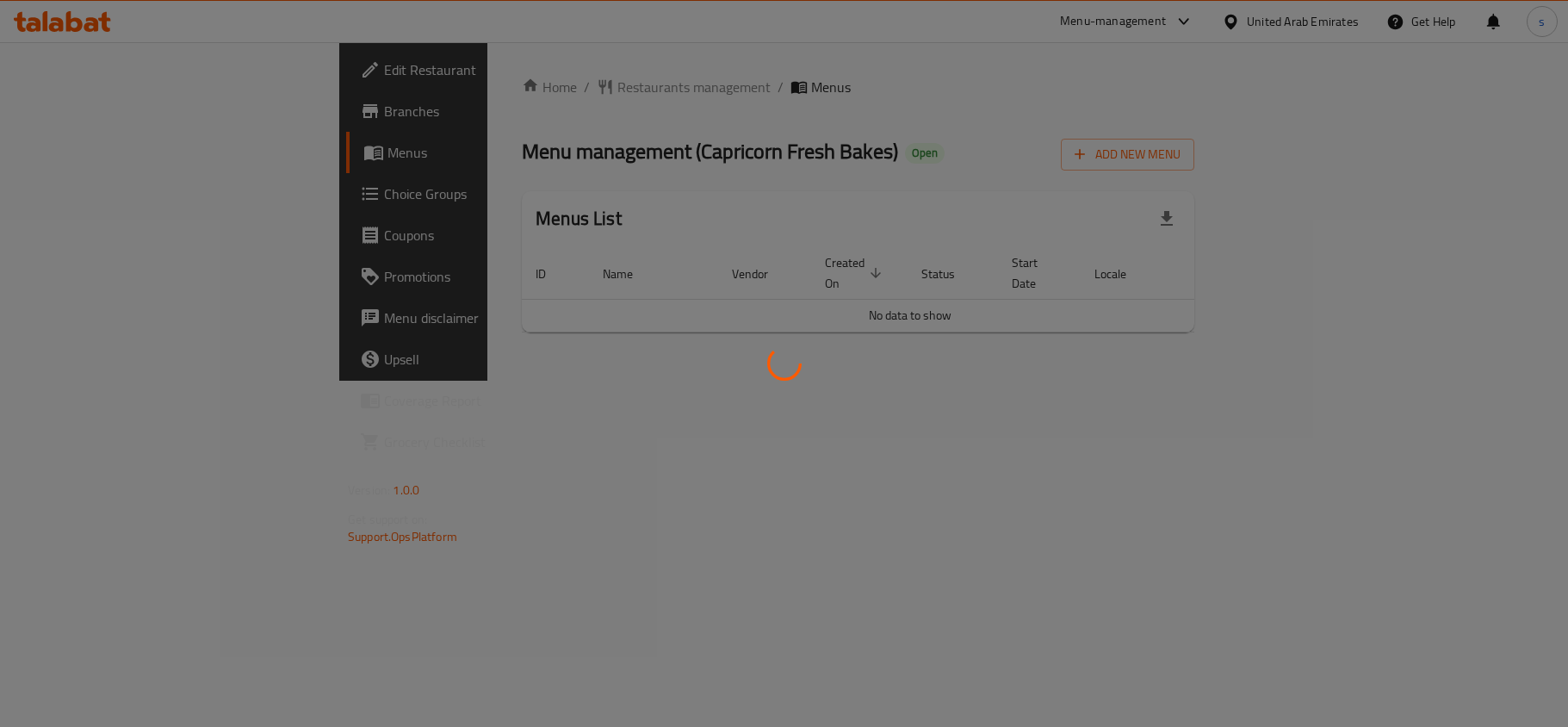 scroll, scrollTop: 0, scrollLeft: 0, axis: both 